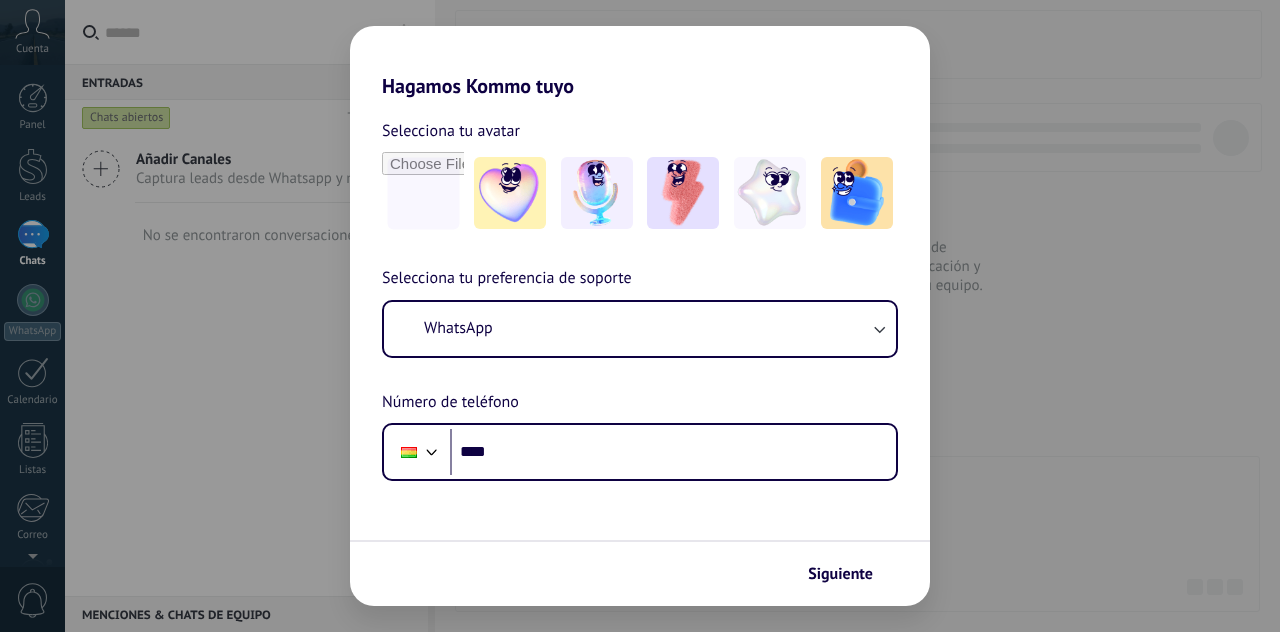 scroll, scrollTop: 0, scrollLeft: 0, axis: both 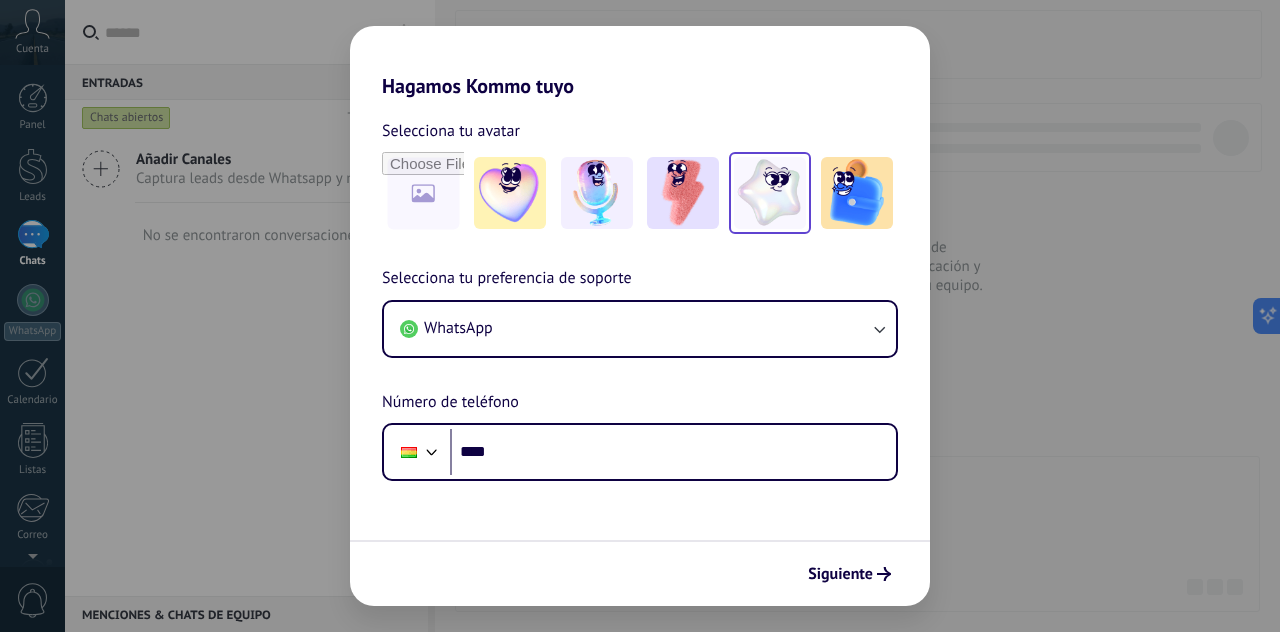 click at bounding box center [770, 193] 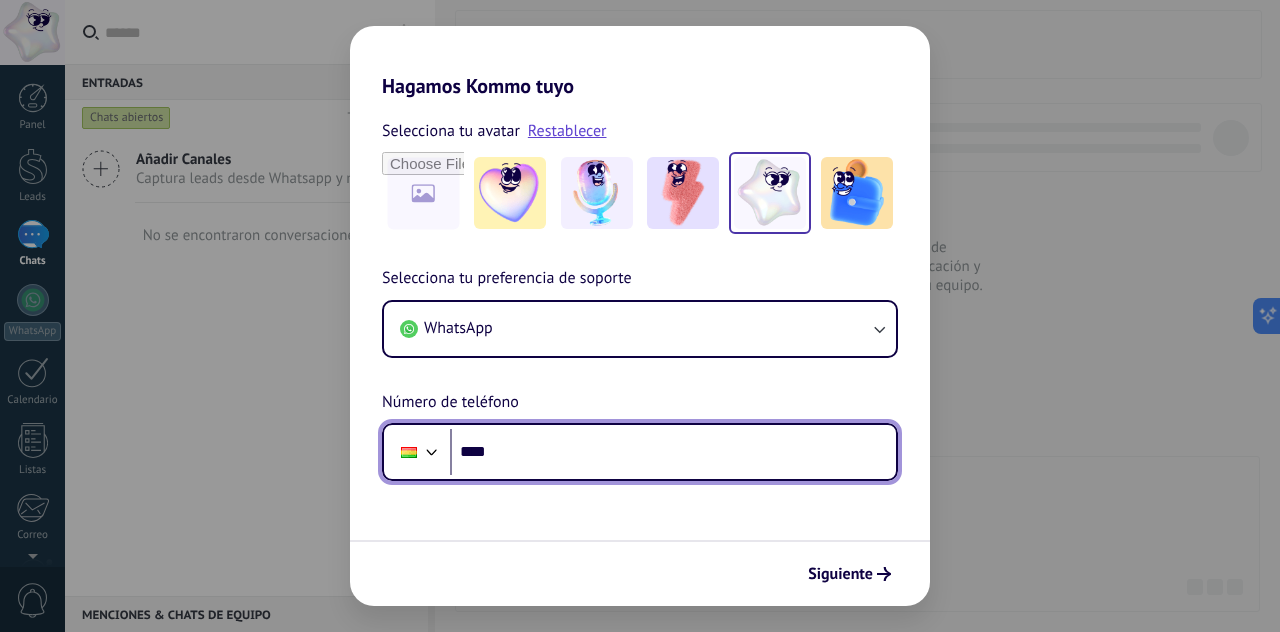 click on "****" at bounding box center [673, 452] 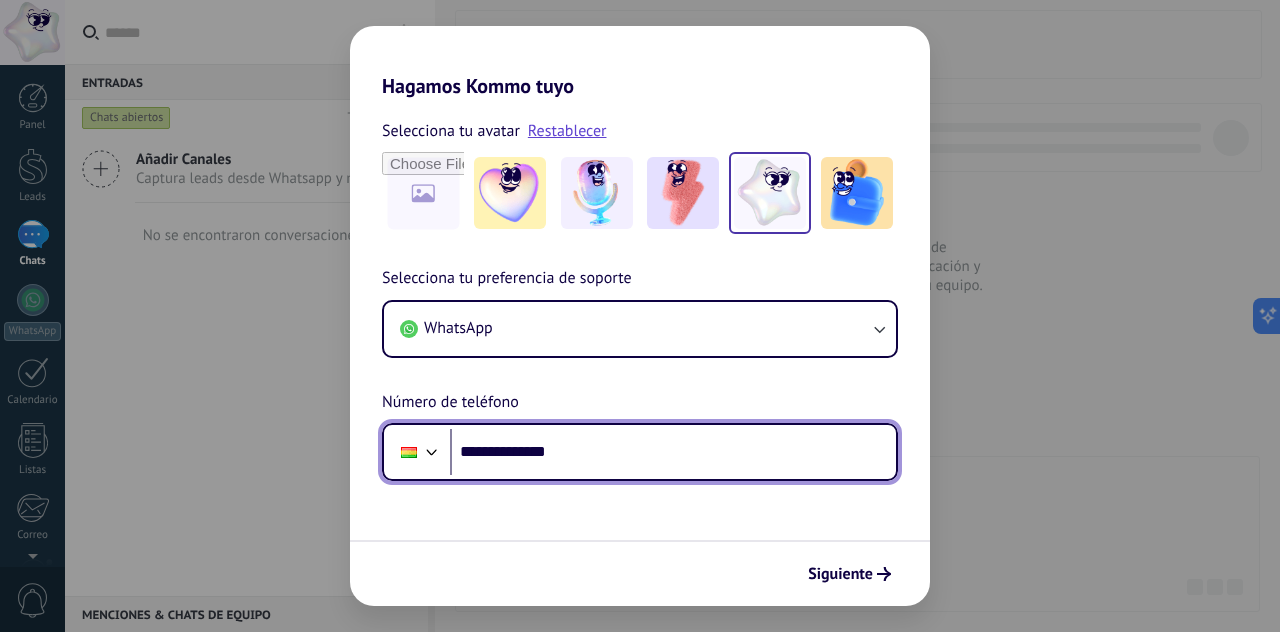type on "**********" 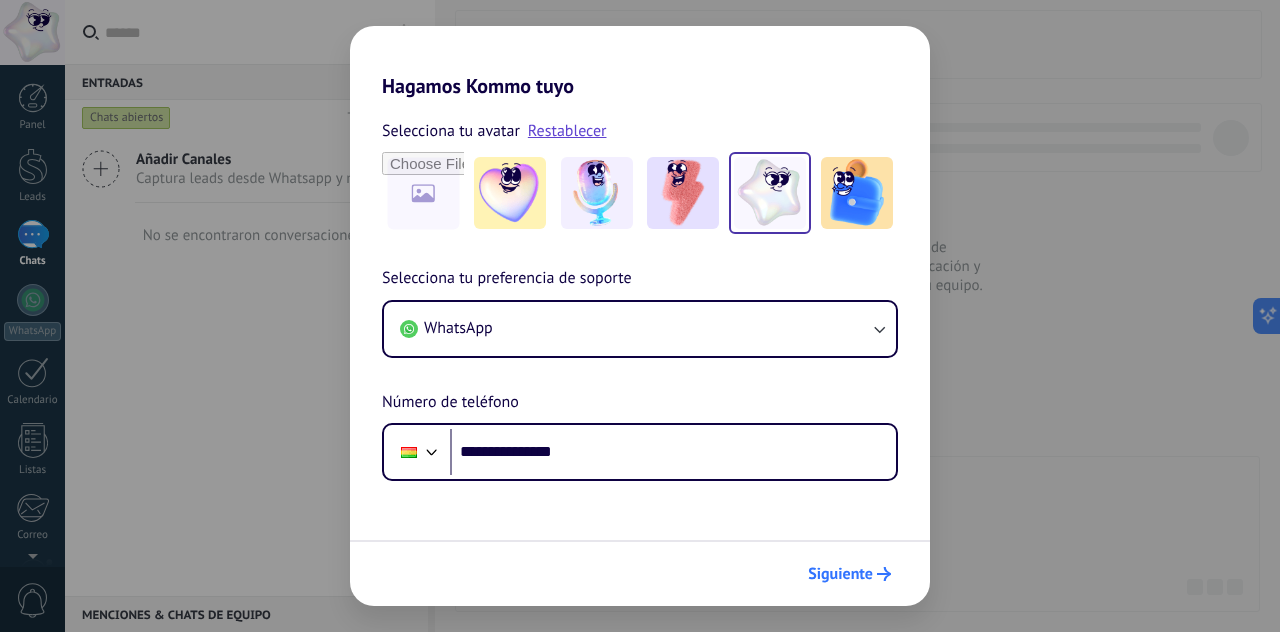 click on "Siguiente" at bounding box center [849, 574] 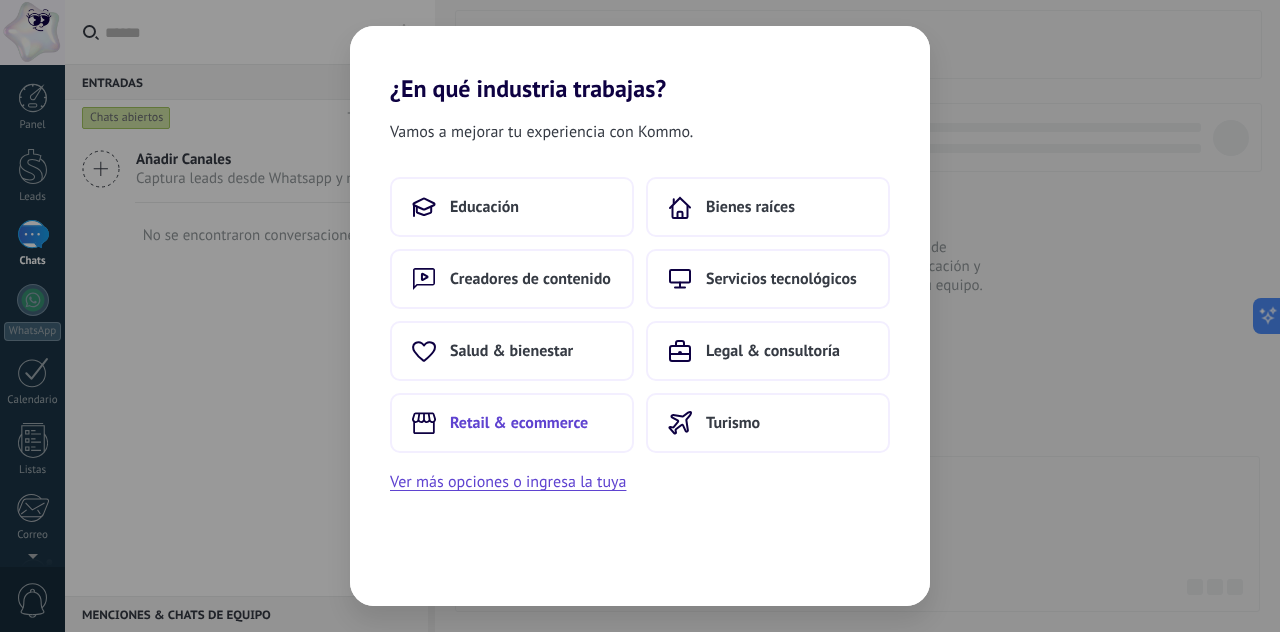 click on "Retail & ecommerce" at bounding box center [519, 423] 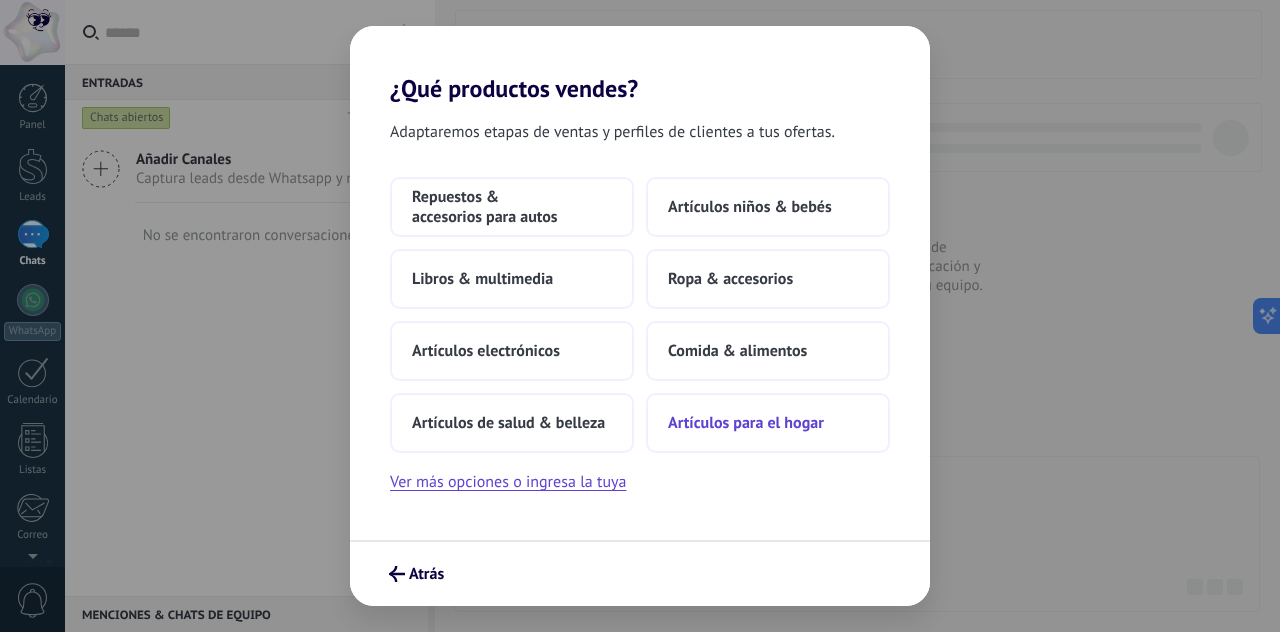 click on "Artículos para el hogar" at bounding box center (768, 423) 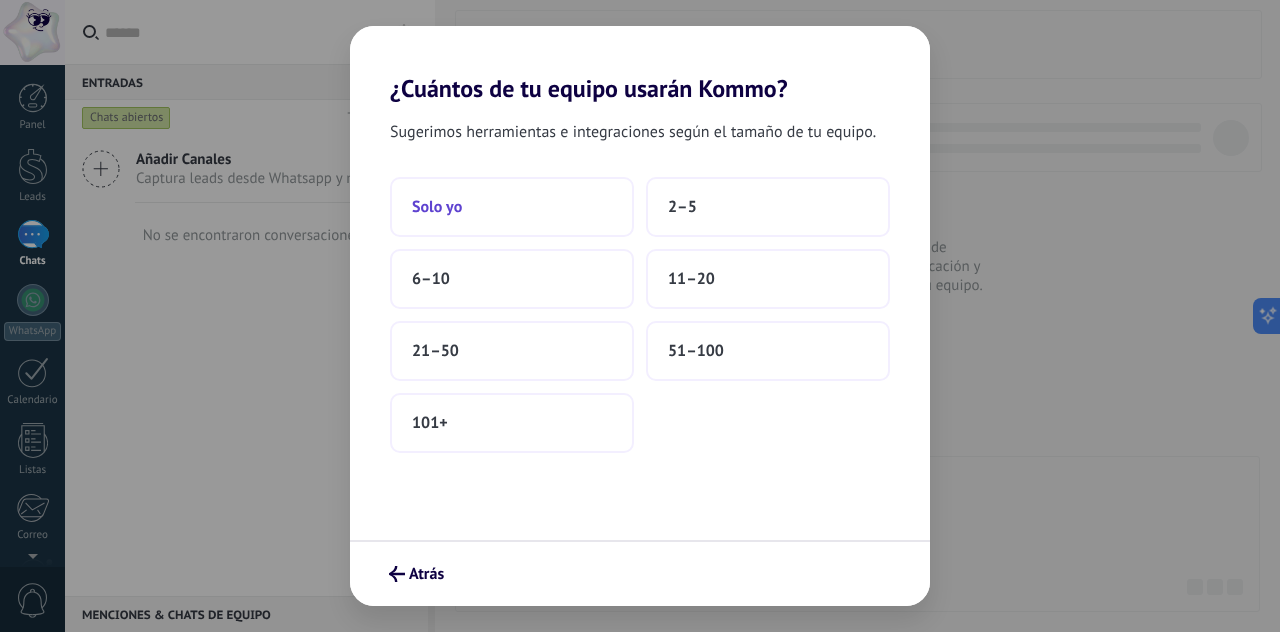 click on "Solo yo" at bounding box center (512, 207) 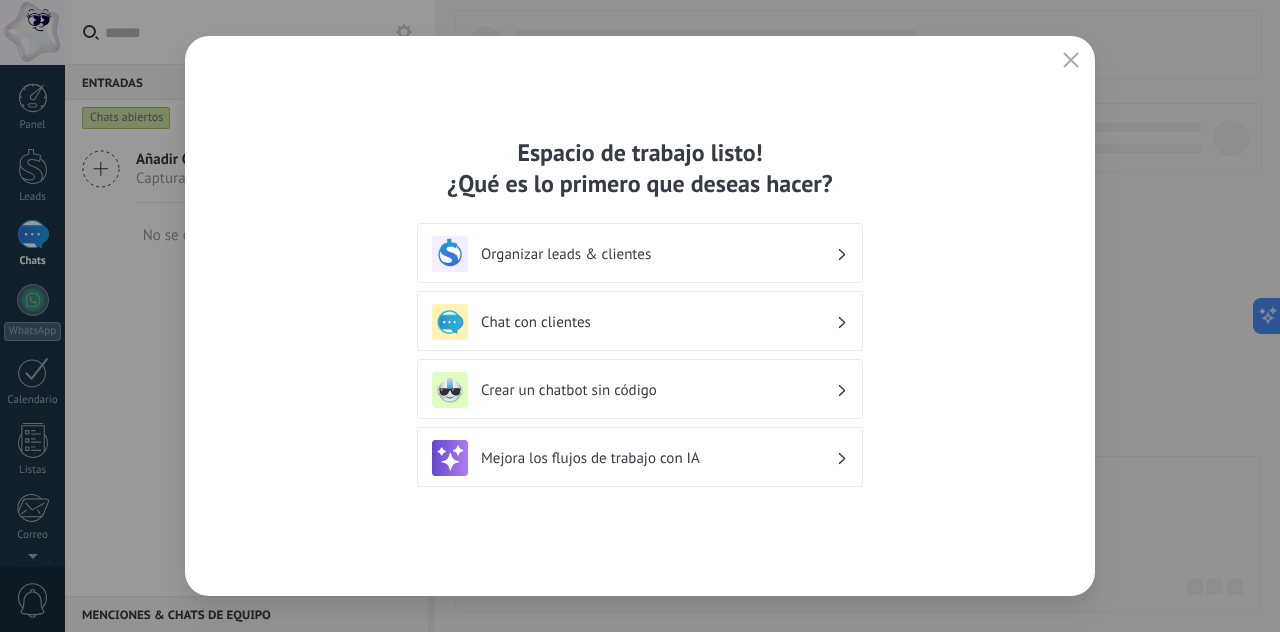 click 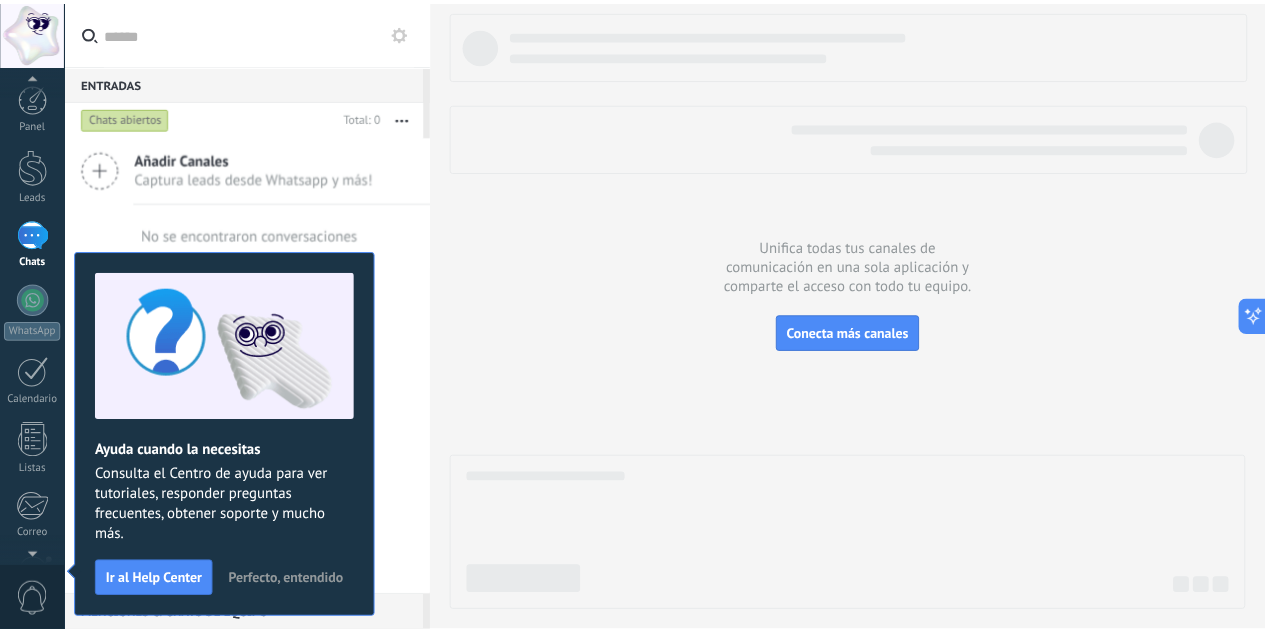 scroll, scrollTop: 198, scrollLeft: 0, axis: vertical 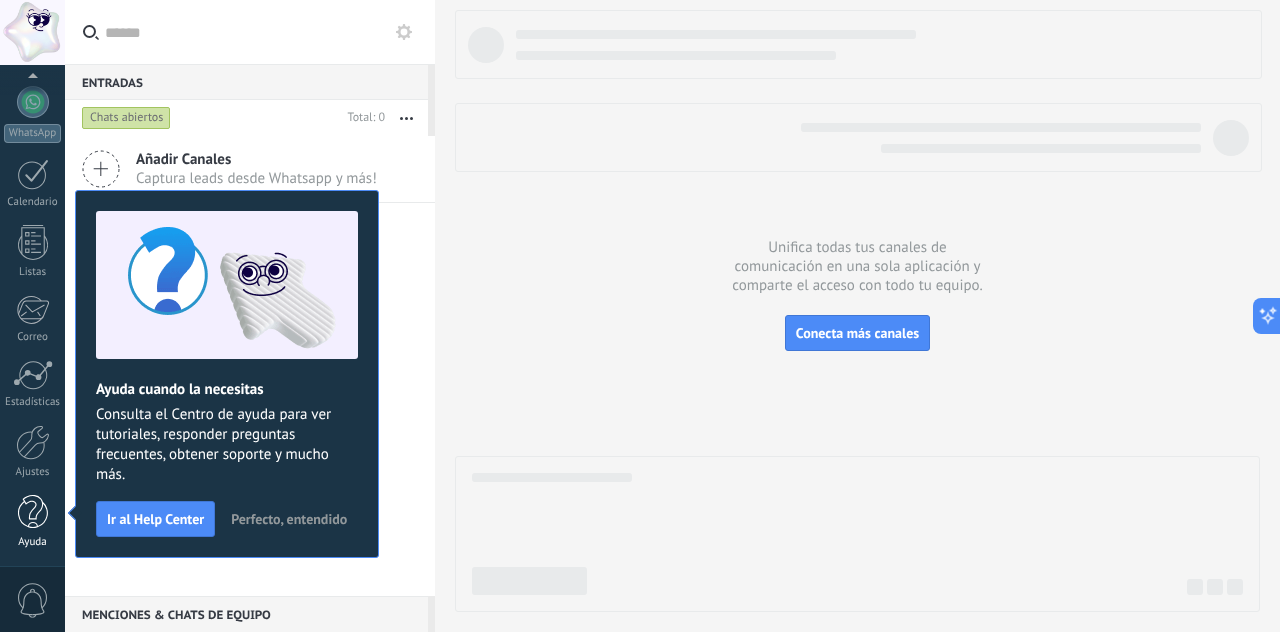 click at bounding box center (33, 512) 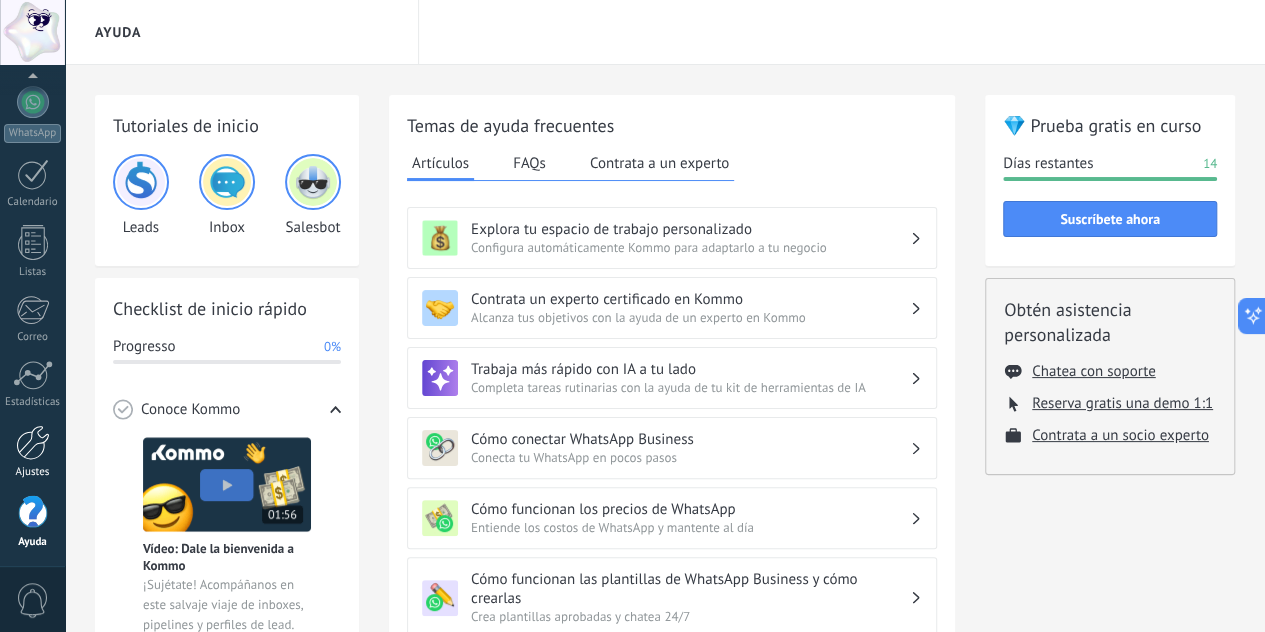 click at bounding box center [33, 442] 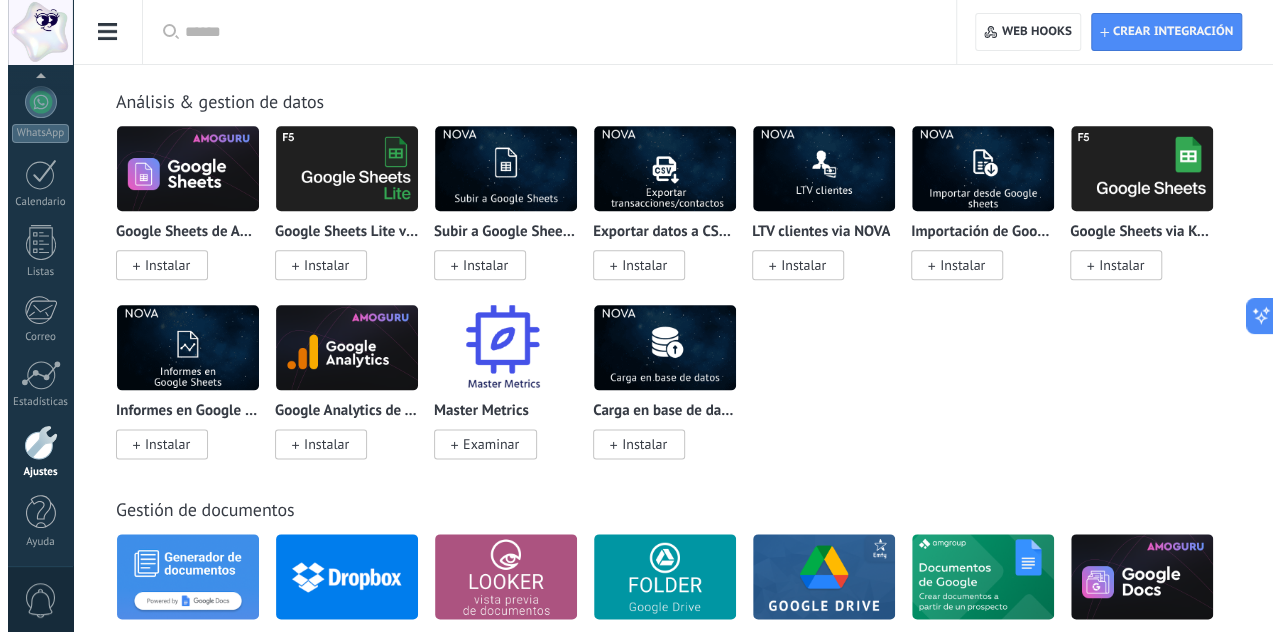 scroll, scrollTop: 4800, scrollLeft: 0, axis: vertical 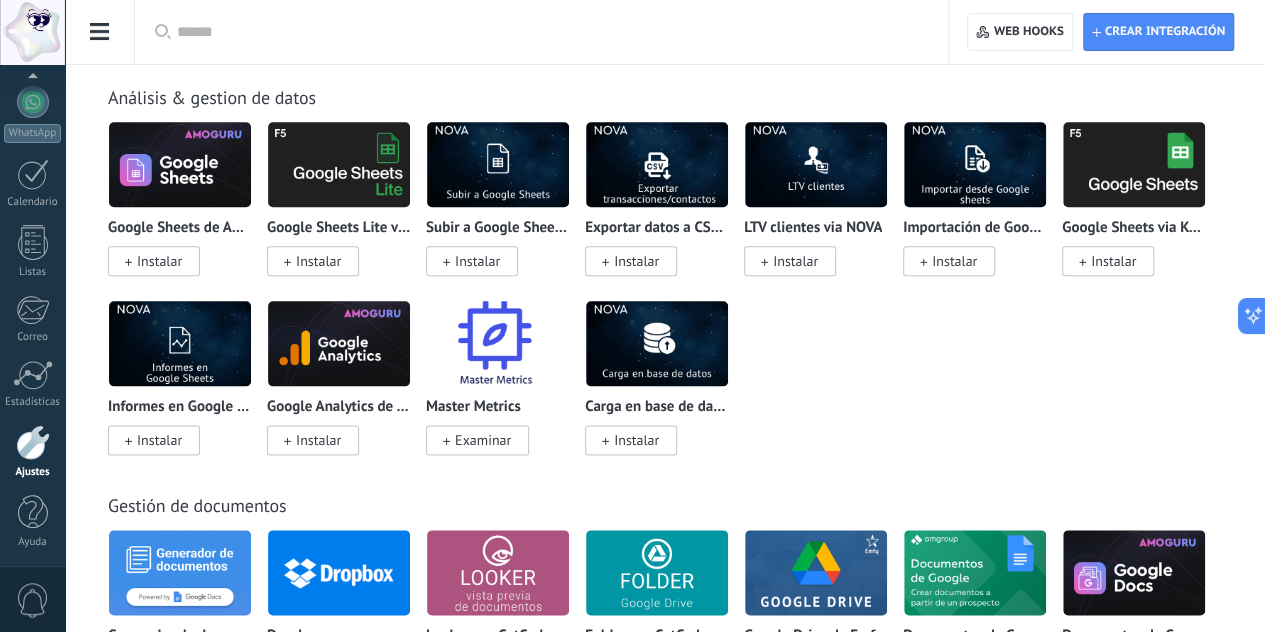 click on "Instalar" at bounding box center (159, -555) 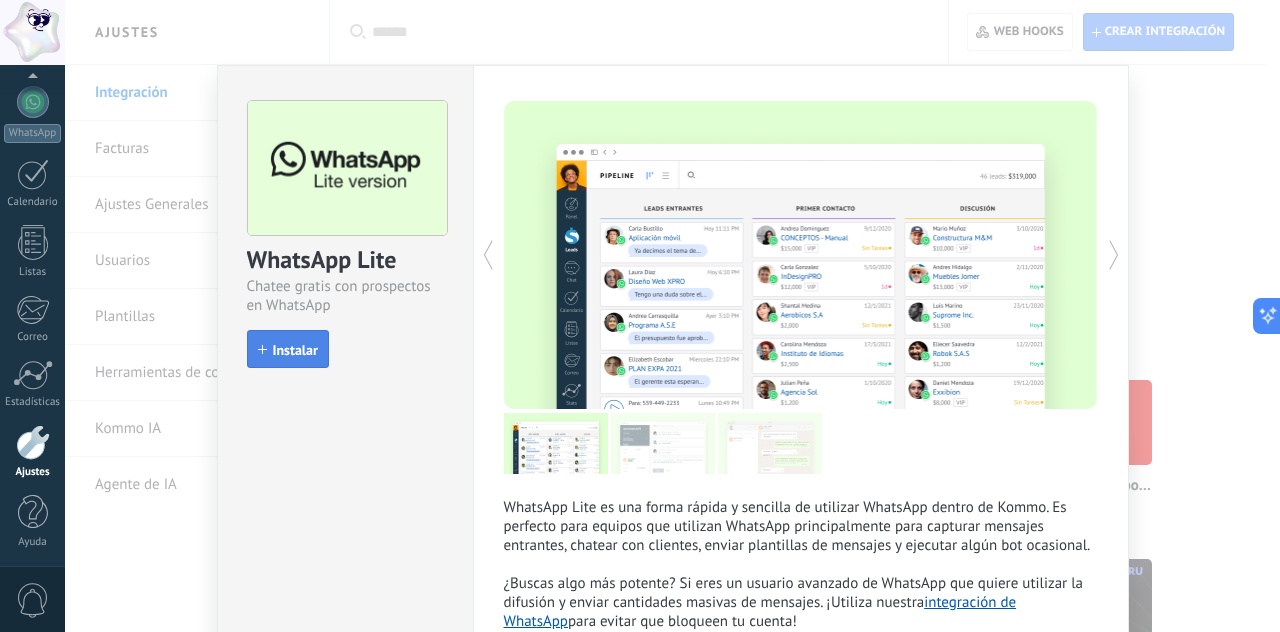 click on "Instalar" at bounding box center [288, 349] 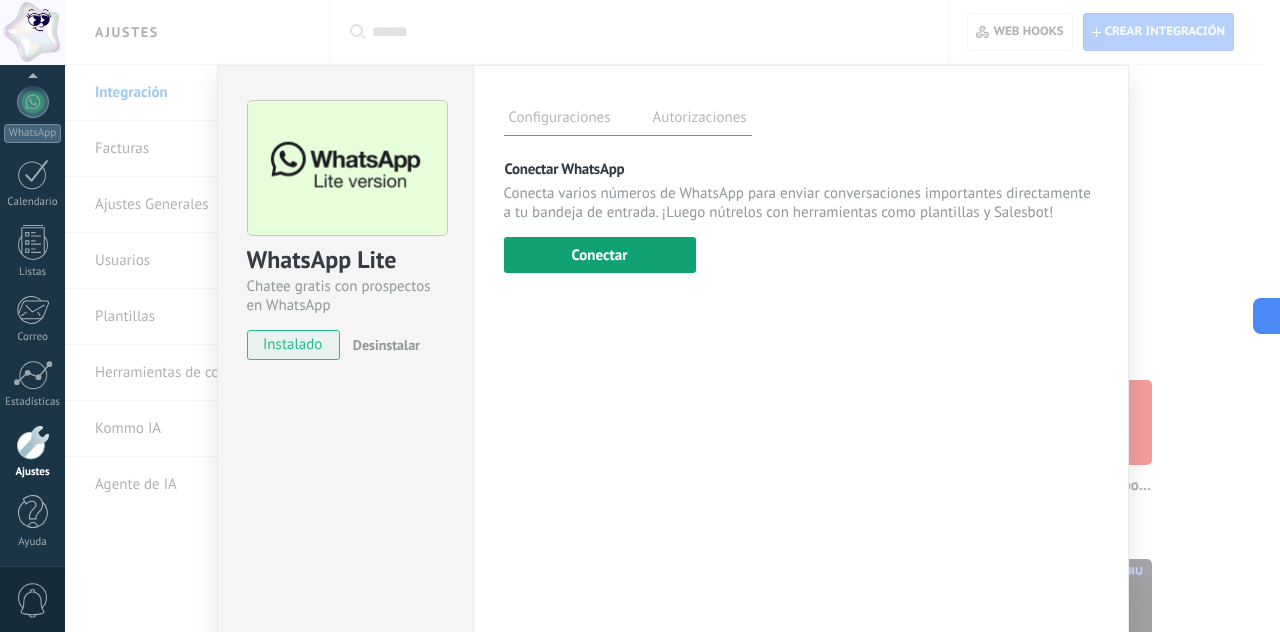 click on "Conectar" at bounding box center [600, 255] 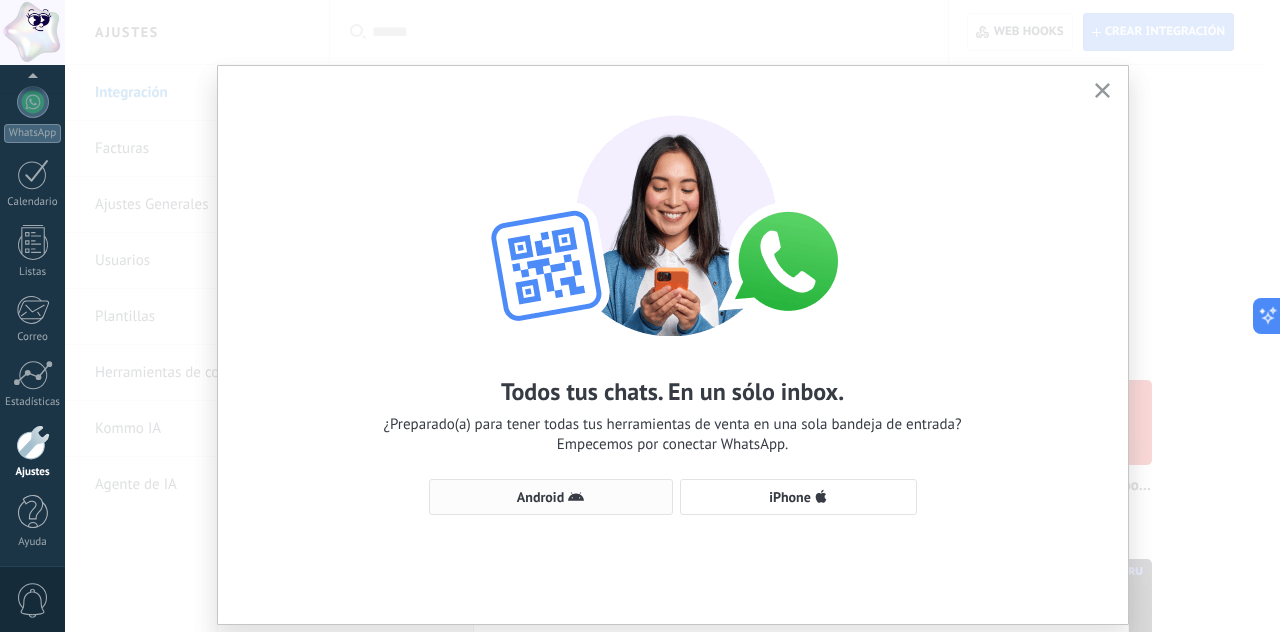 click on "Android" at bounding box center [551, 497] 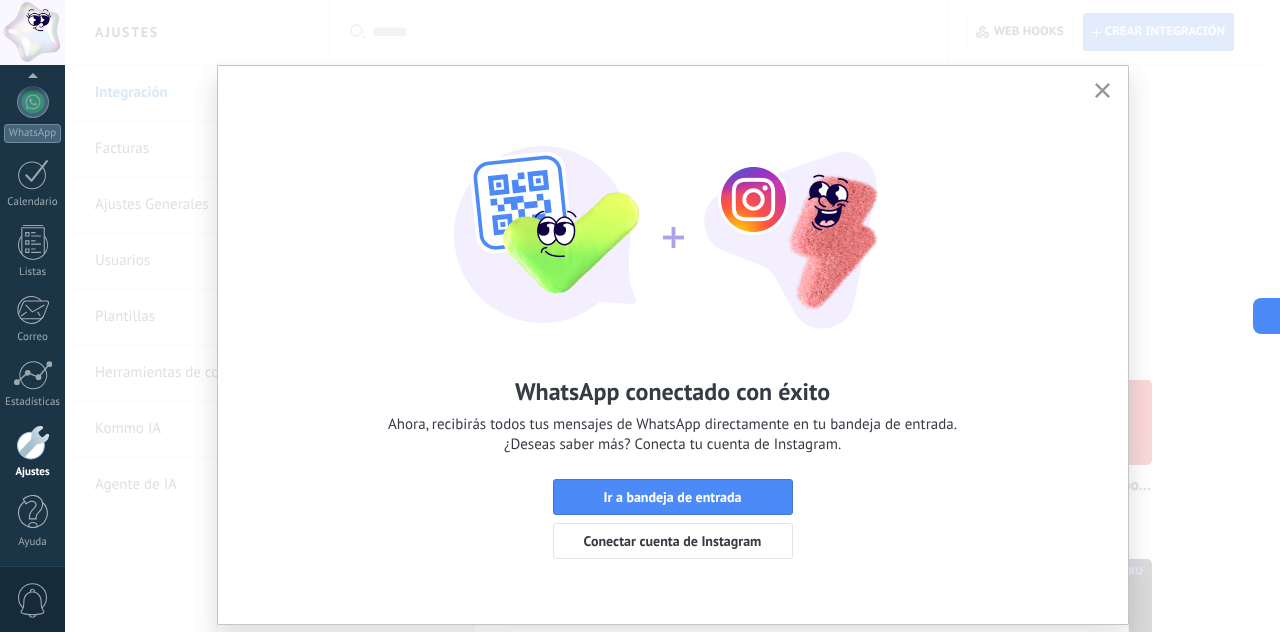 click at bounding box center [1102, 91] 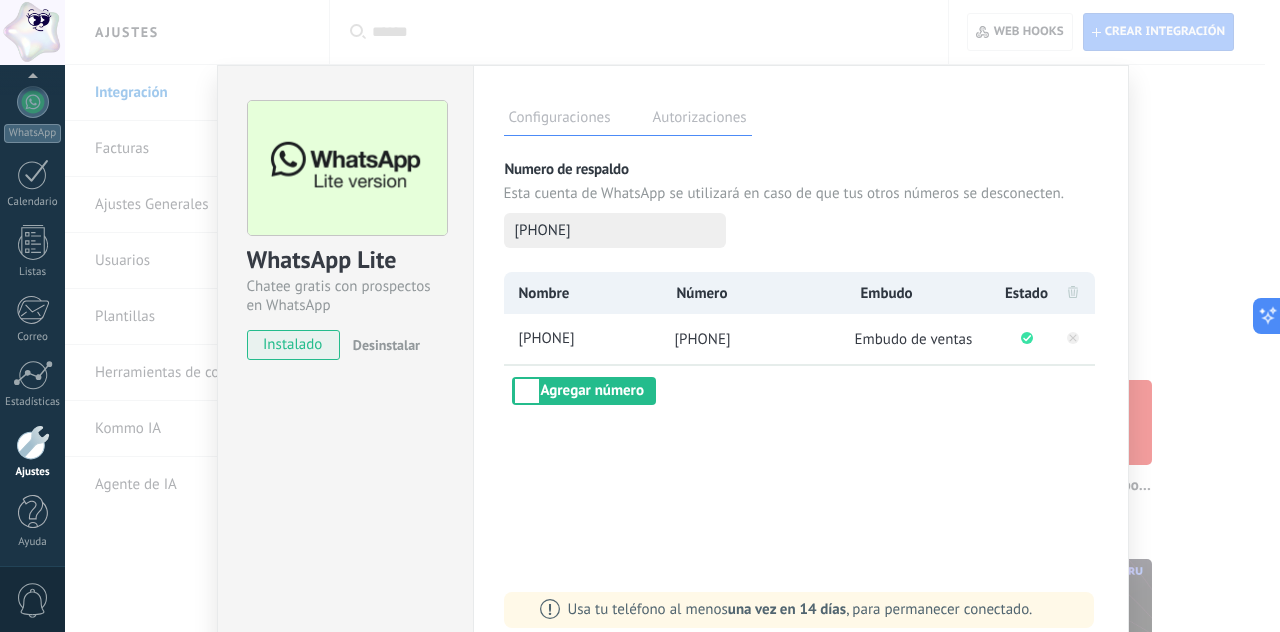 click on "WhatsApp Lite Chatee gratis con prospectos en WhatsApp instalado Desinstalar Configuraciones Autorizaciones Esta pestaña registra a los usuarios que han concedido acceso a las integración a esta cuenta. Si deseas remover la posibilidad que un usuario pueda enviar solicitudes a la cuenta en nombre de esta integración, puedes revocar el acceso. Si el acceso a todos los usuarios es revocado, la integración dejará de funcionar. Esta aplicacion está instalada, pero nadie le ha dado acceso aun. Más de 2 mil millones de personas utilizan activamente WhatsApp para conectarse con amigos, familiares y empresas. Esta integración agrega el chat más popular a tu arsenal de comunicación: captura automáticamente leads desde los mensajes entrantes, comparte el acceso al chat con todo tu equipo y potencia todo con las herramientas integradas de Kommo, como el botón de compromiso y Salesbot. más _:  Guardar Numero de respaldo Esta cuenta de WhatsApp se utilizará en caso de que tus otros números se desconecten." at bounding box center (672, 316) 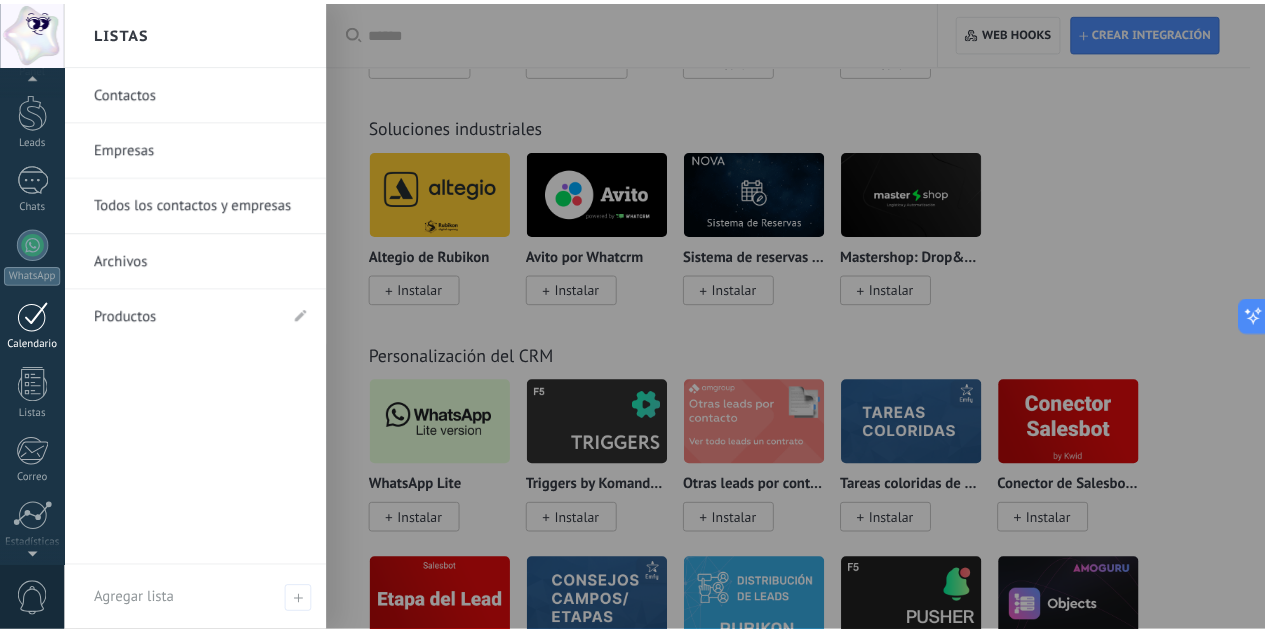 scroll, scrollTop: 0, scrollLeft: 0, axis: both 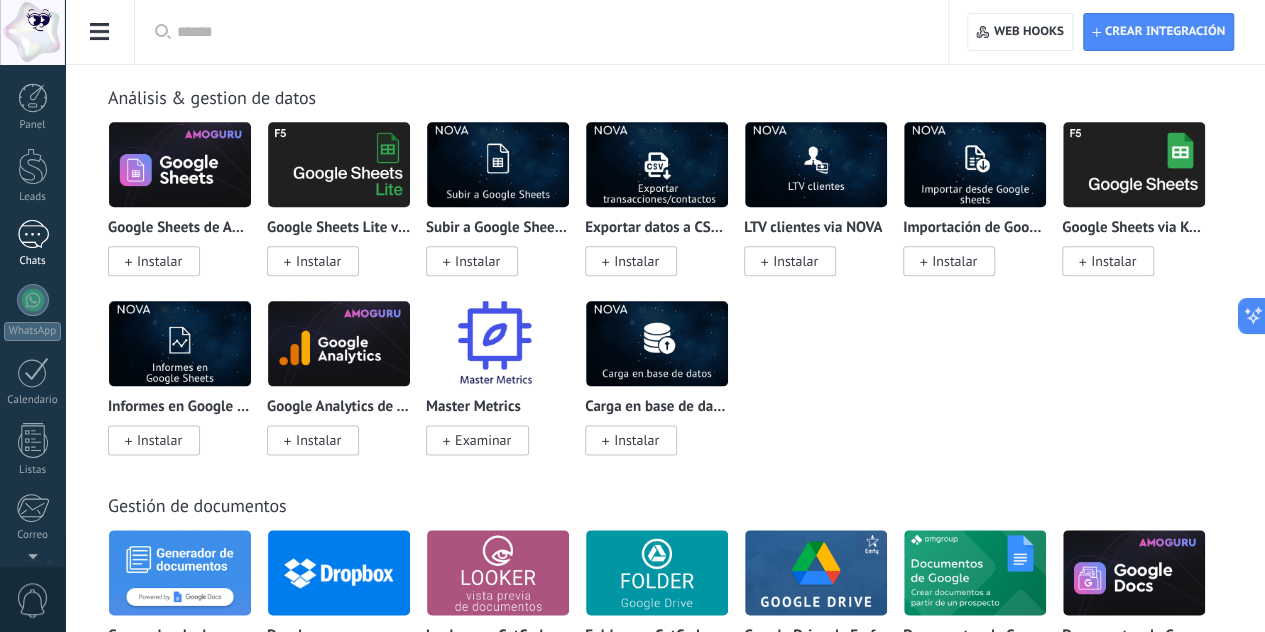 click at bounding box center (33, 234) 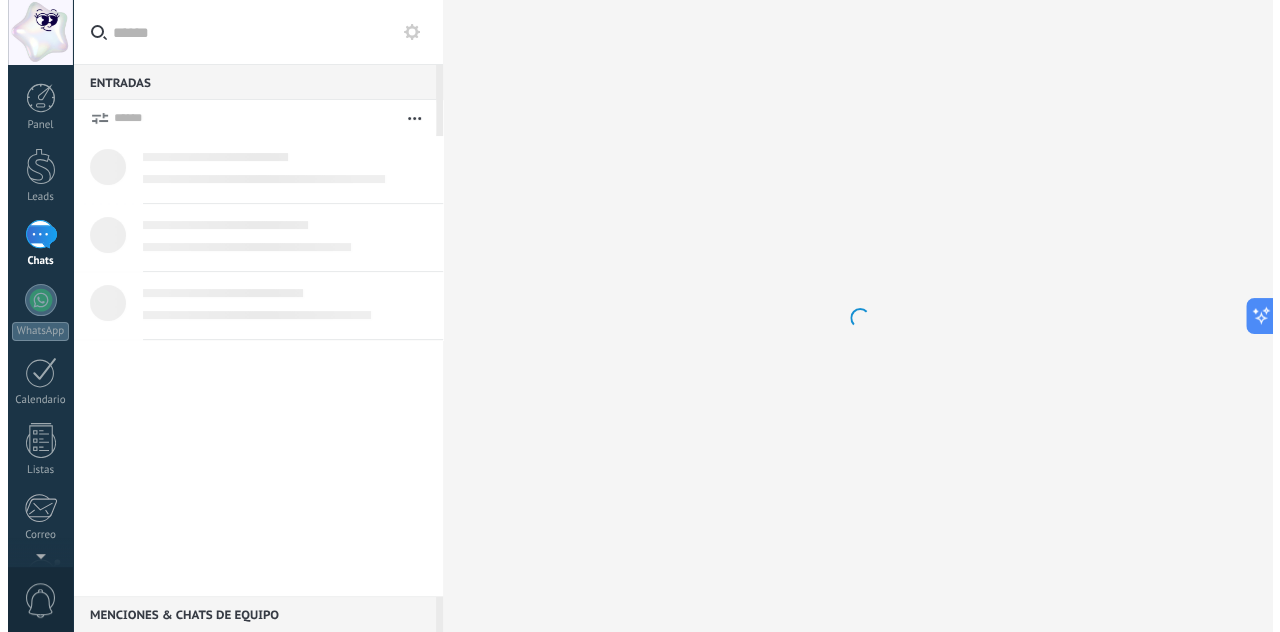 scroll, scrollTop: 0, scrollLeft: 0, axis: both 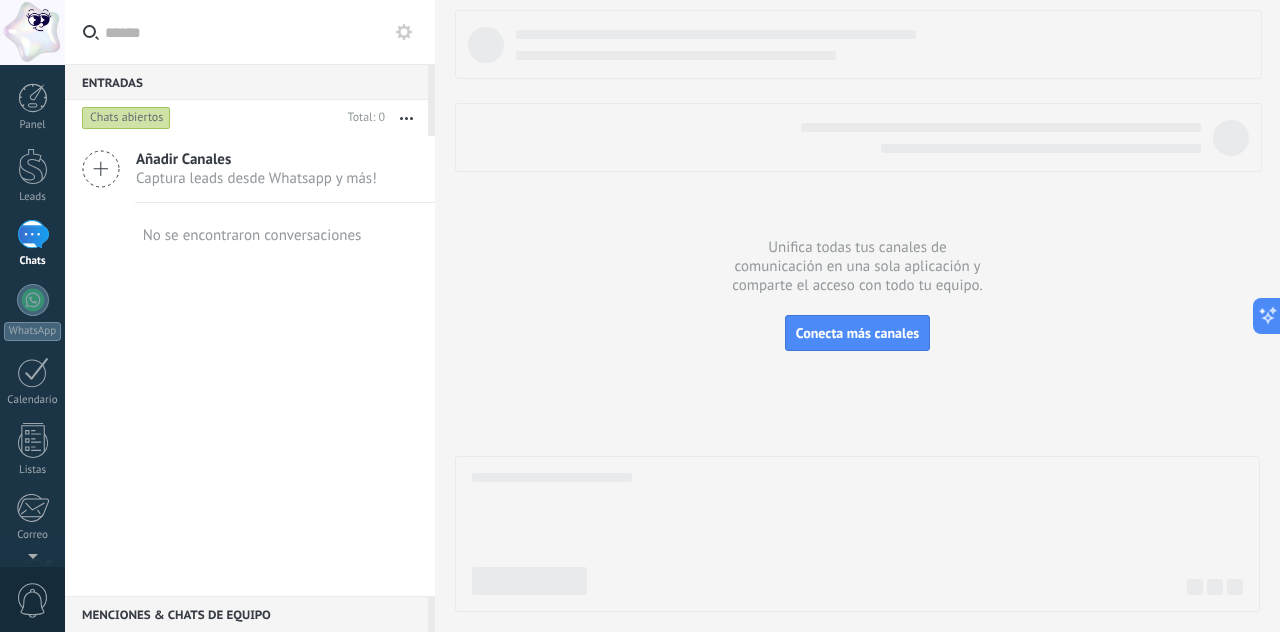 click at bounding box center [404, 32] 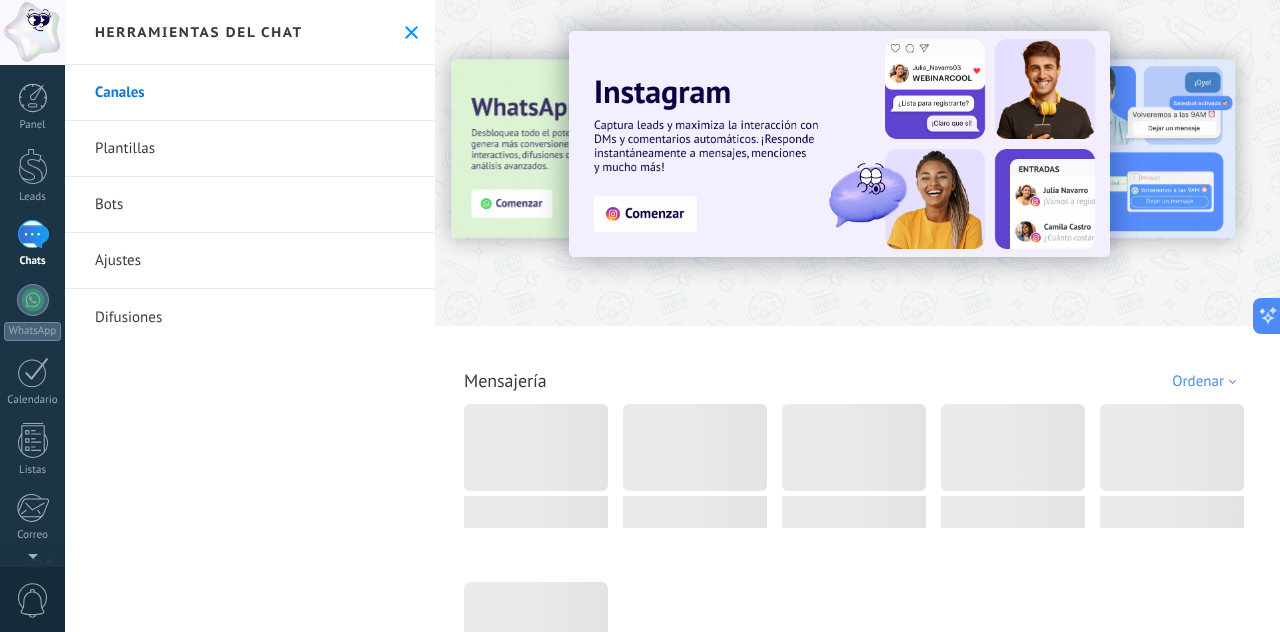click on "Bots" at bounding box center [250, 205] 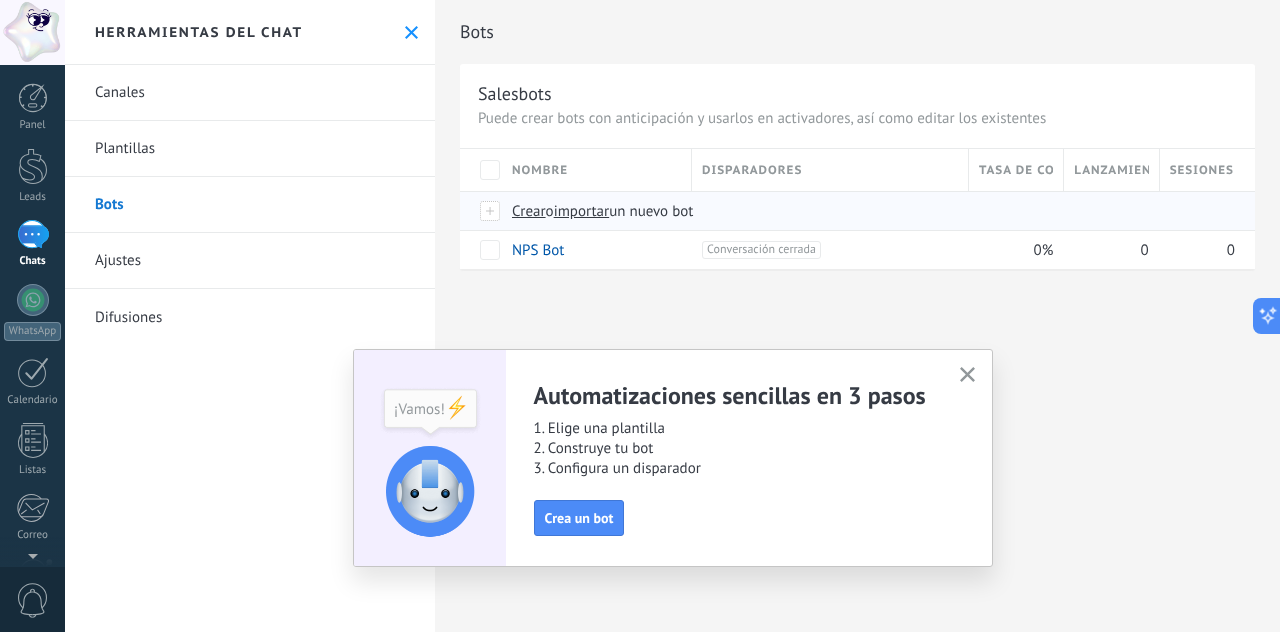 click on "importar" at bounding box center [582, 211] 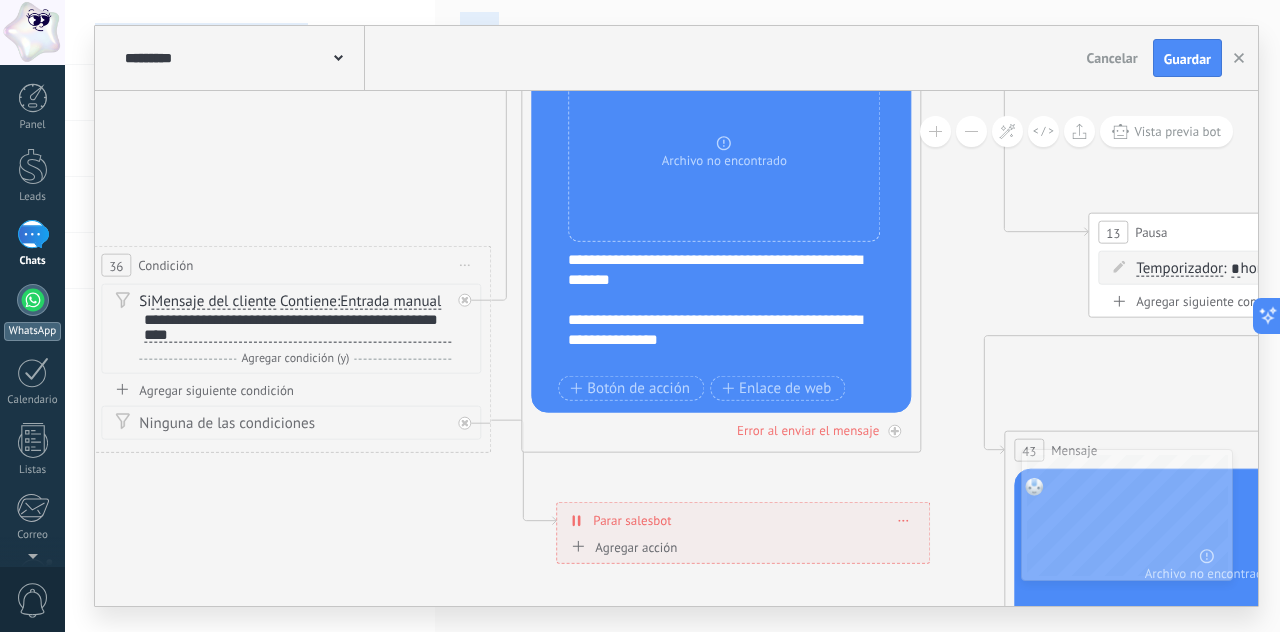 drag, startPoint x: 636, startPoint y: 444, endPoint x: 0, endPoint y: 311, distance: 649.7576 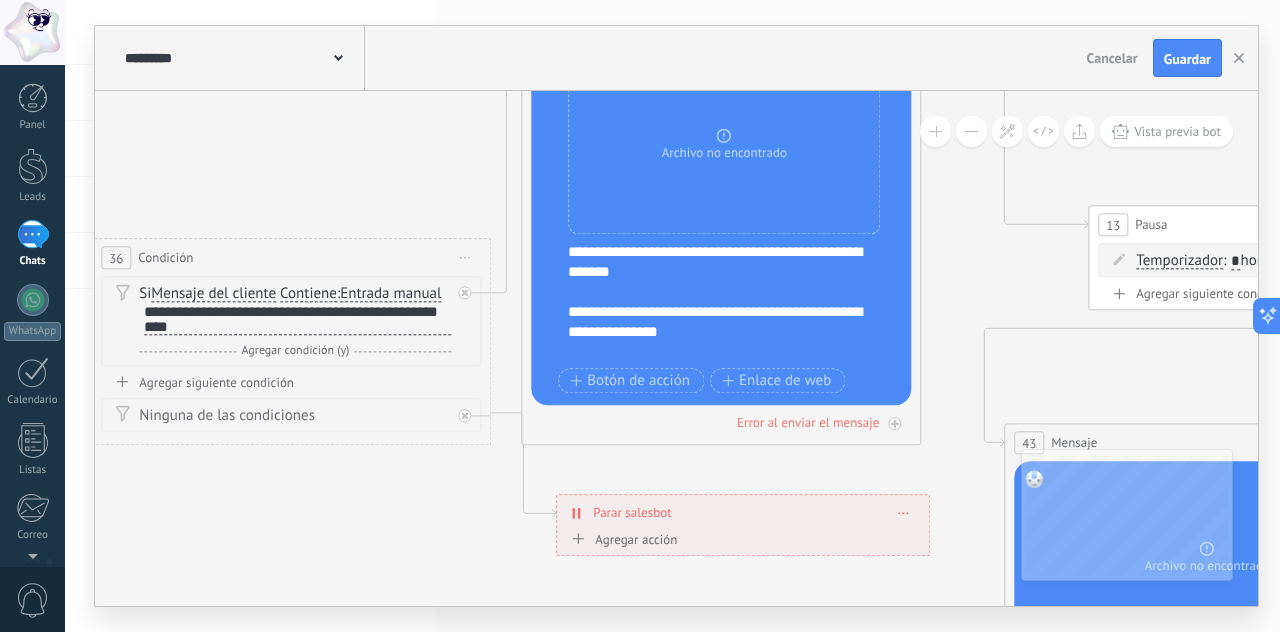click on "**********" at bounding box center (734, 302) 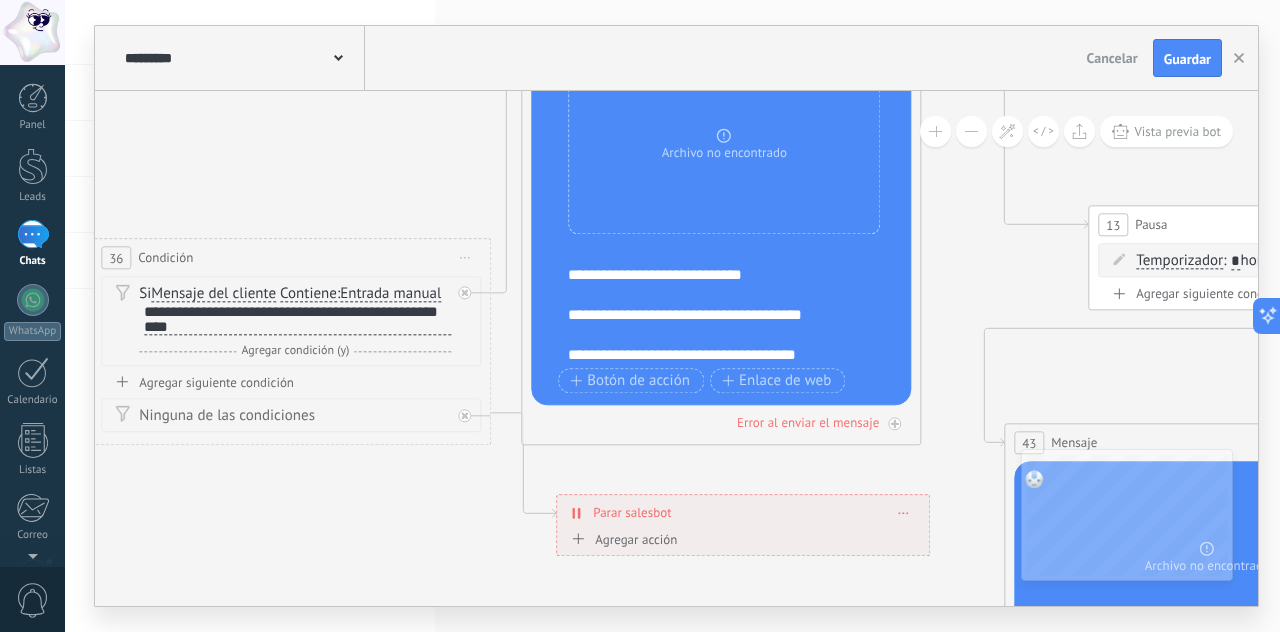 scroll, scrollTop: 160, scrollLeft: 0, axis: vertical 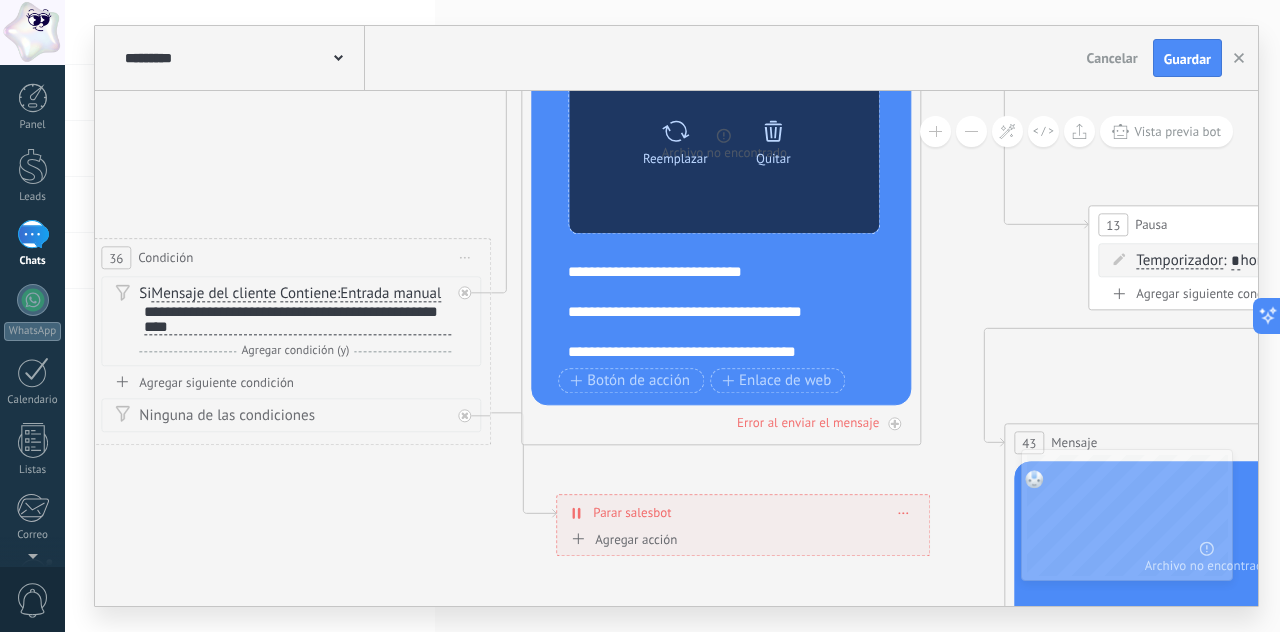 click on "Reemplazar" at bounding box center (675, 158) 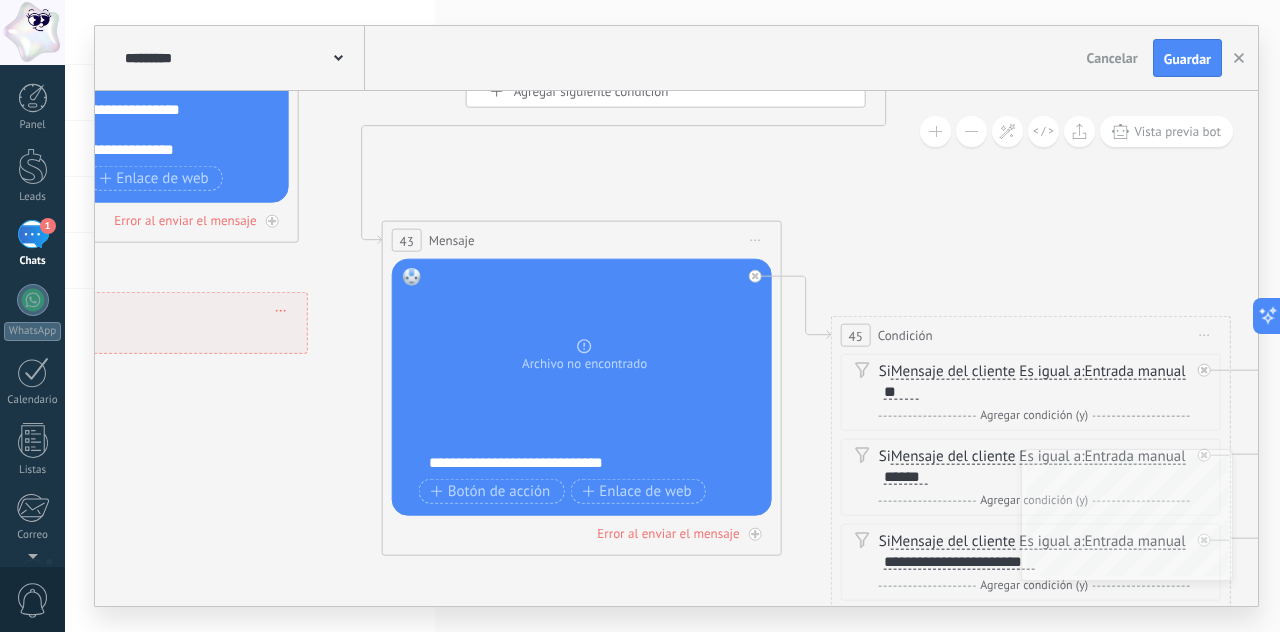 drag, startPoint x: 965, startPoint y: 499, endPoint x: 336, endPoint y: 296, distance: 660.9463 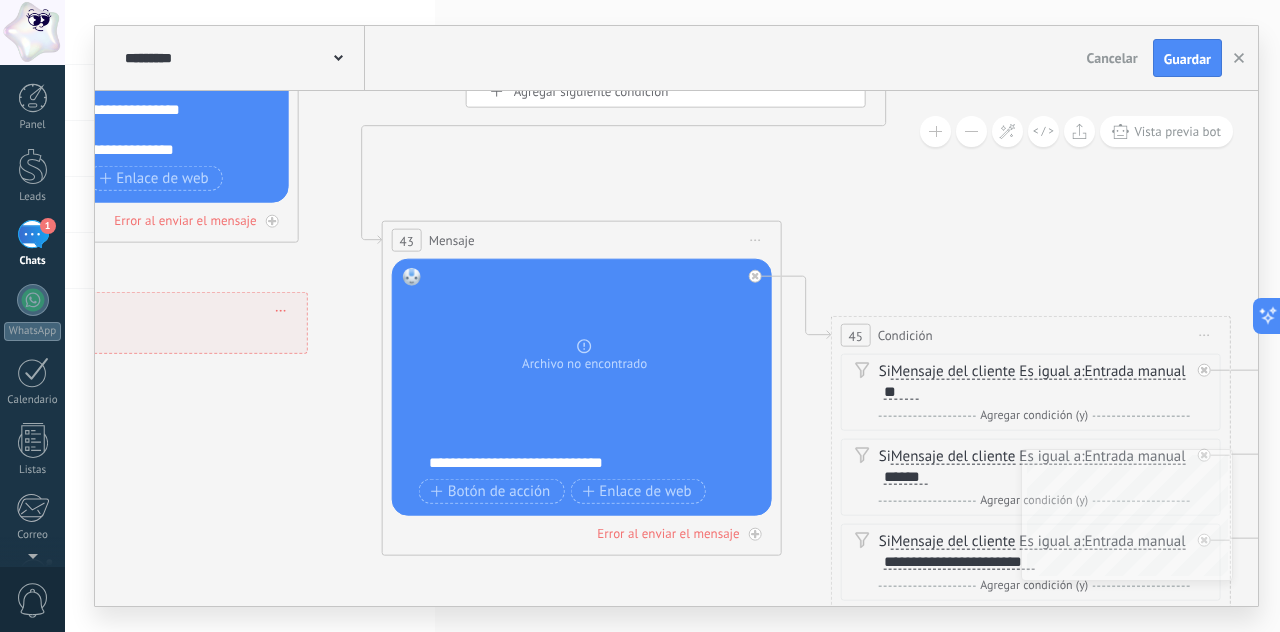 click 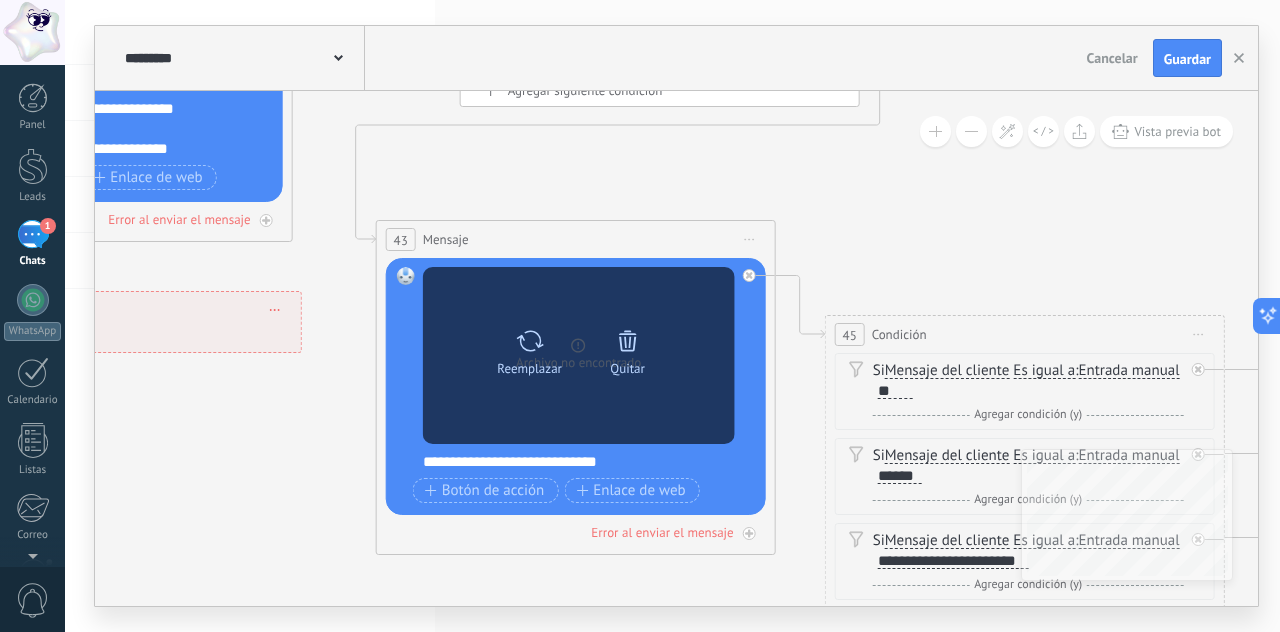 click 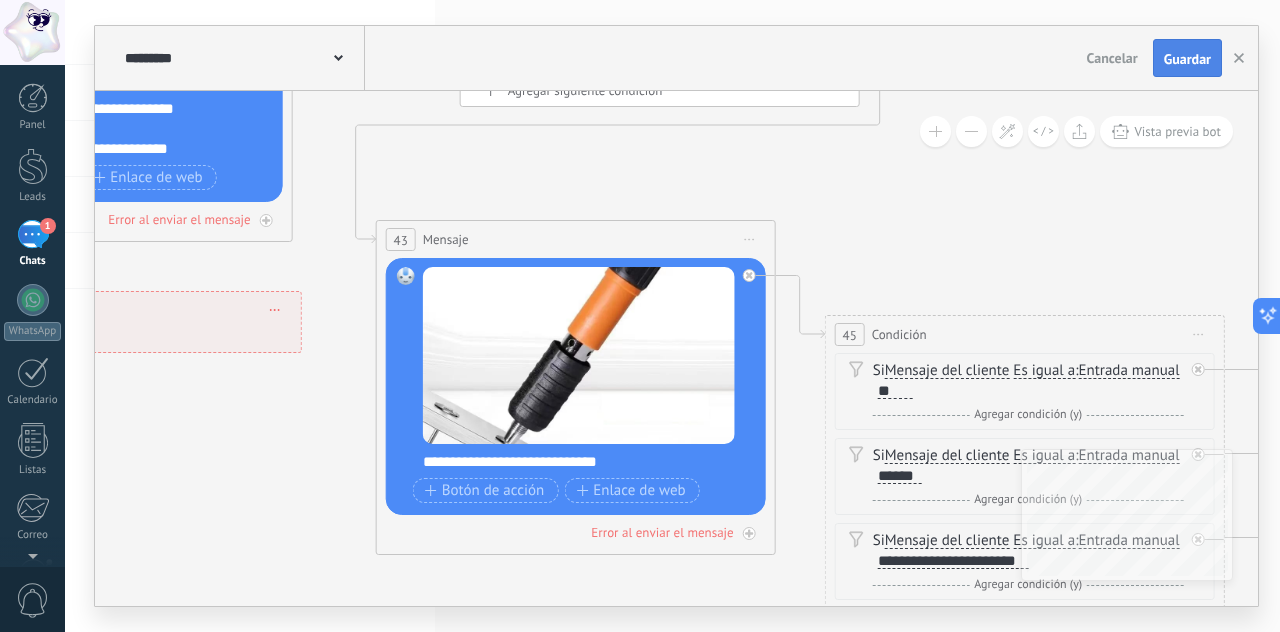 click on "Guardar" at bounding box center (1187, 59) 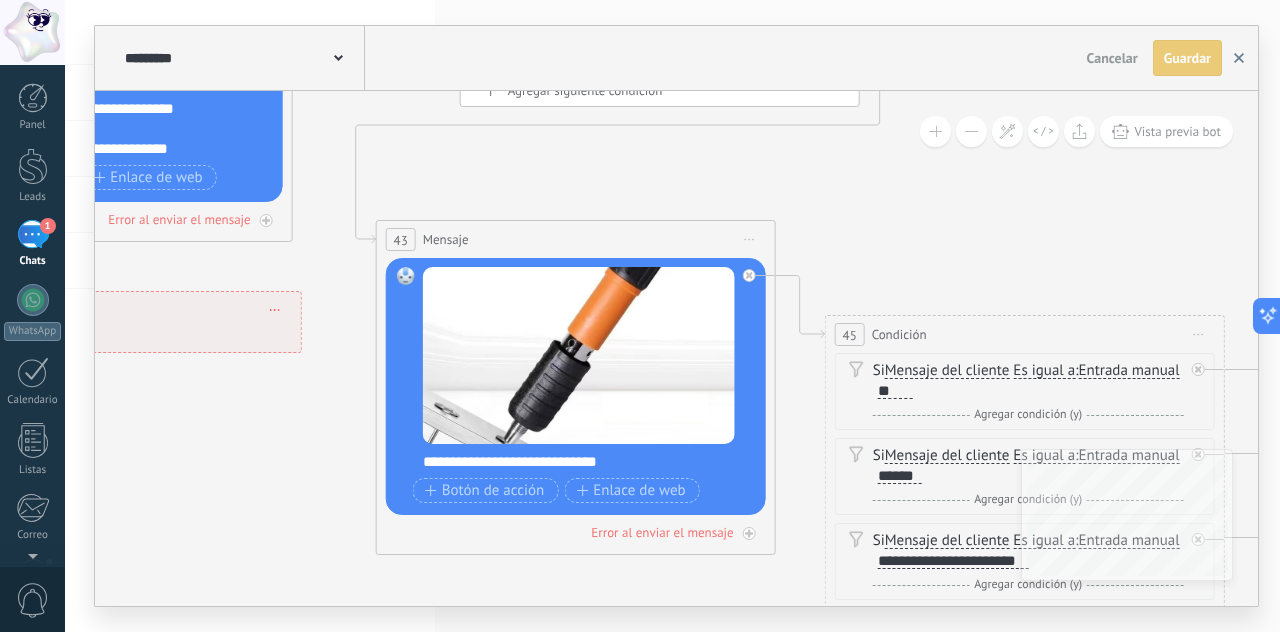 drag, startPoint x: 1244, startPoint y: 56, endPoint x: 1237, endPoint y: 66, distance: 12.206555 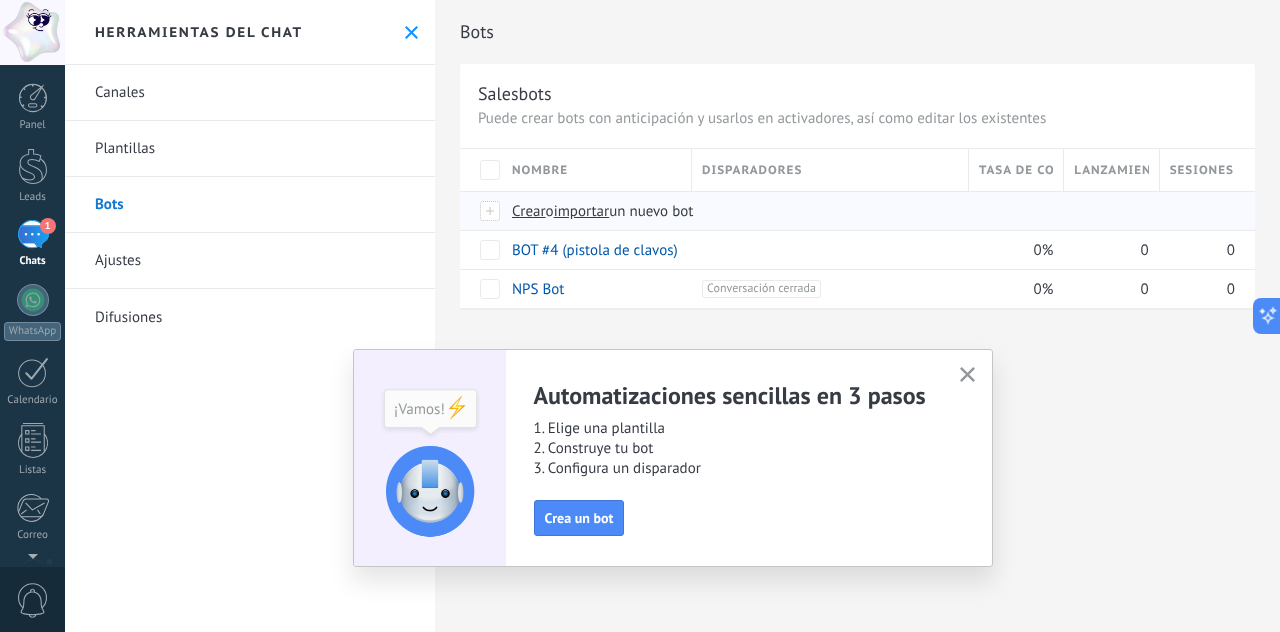 click on "importar" at bounding box center [582, 211] 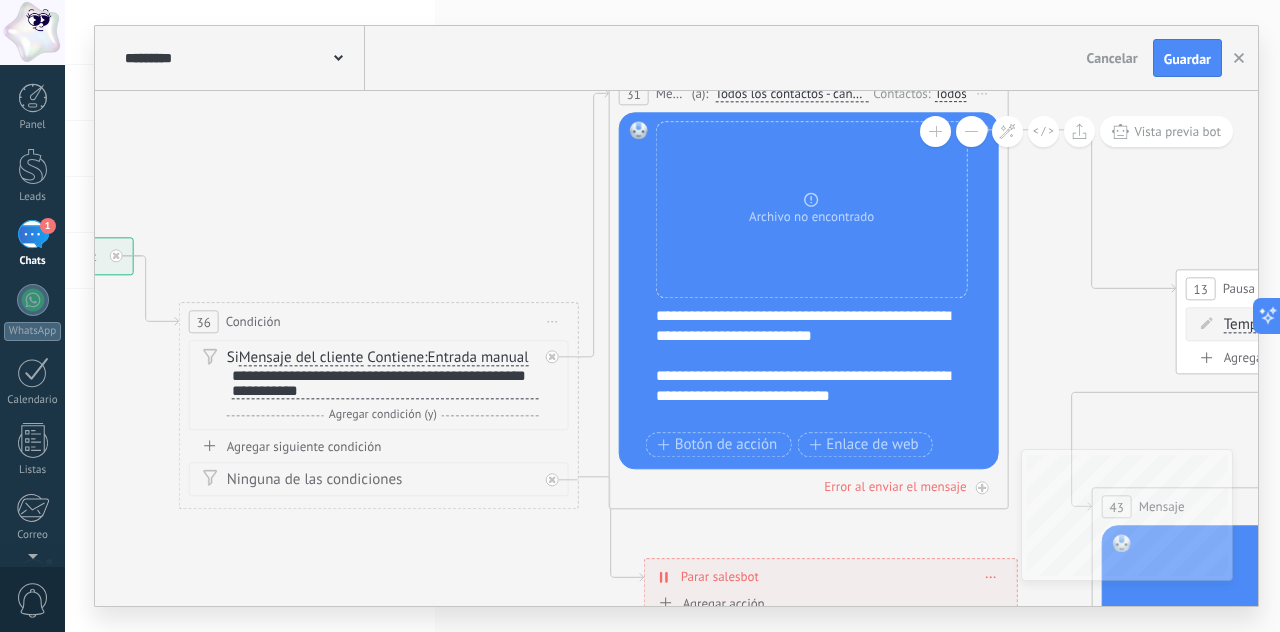 drag, startPoint x: 958, startPoint y: 355, endPoint x: 420, endPoint y: 267, distance: 545.14954 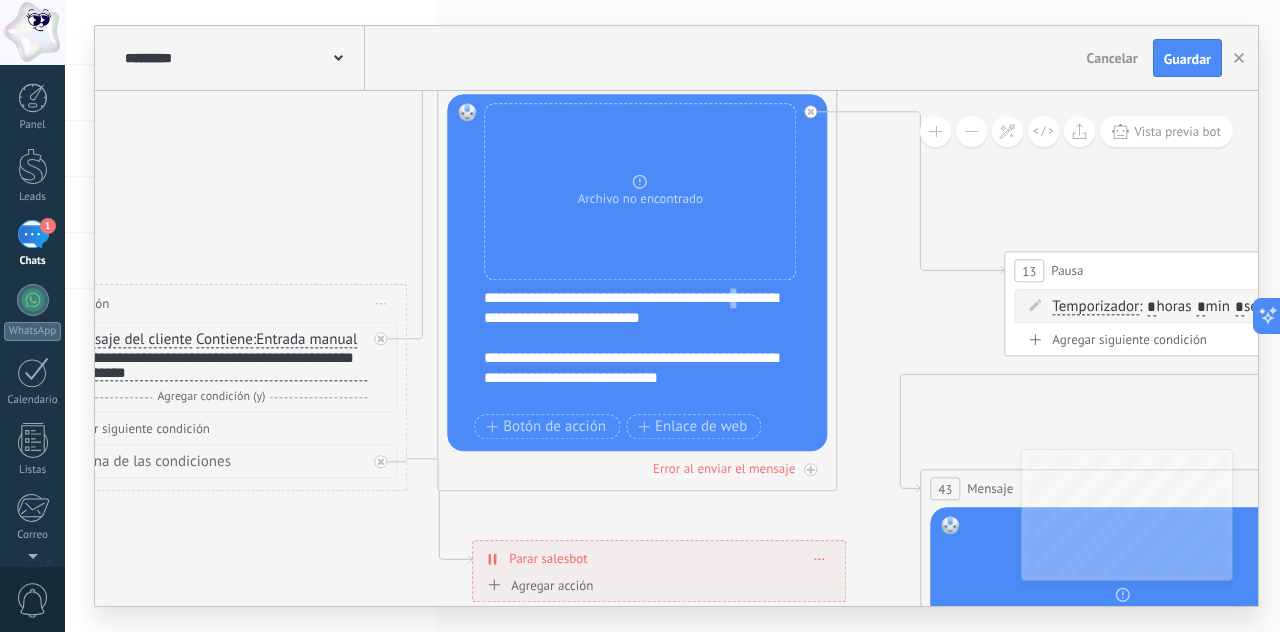 click on "**********" at bounding box center (650, 348) 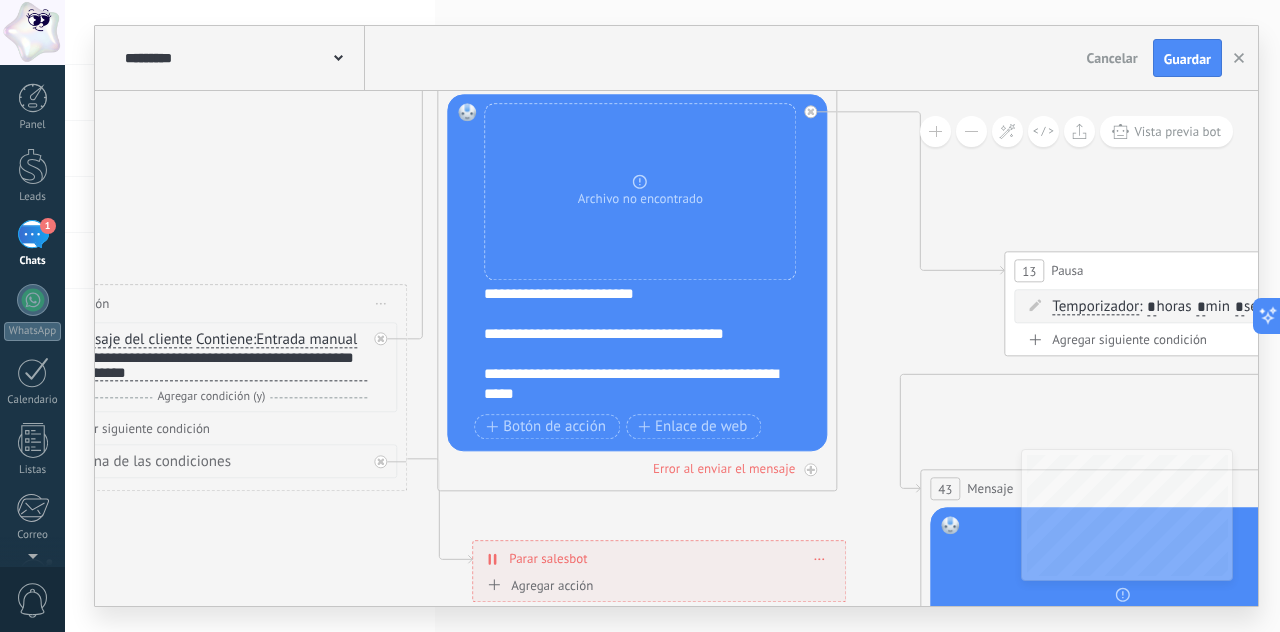 scroll, scrollTop: 300, scrollLeft: 0, axis: vertical 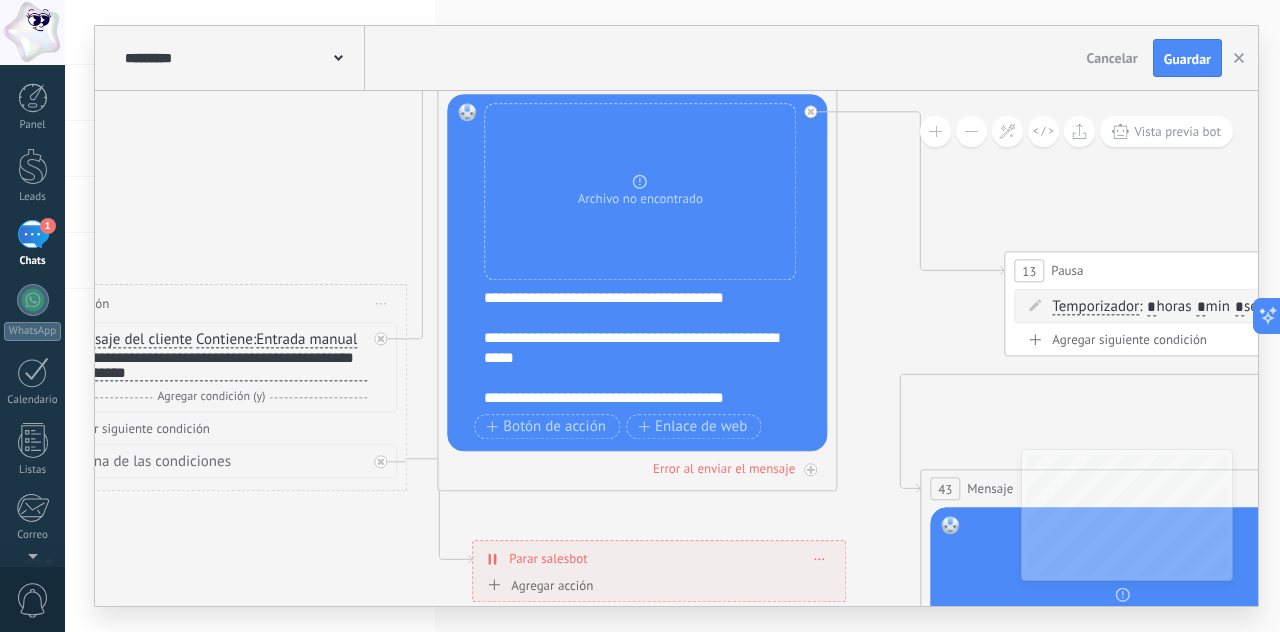 click on "**********" at bounding box center (650, 348) 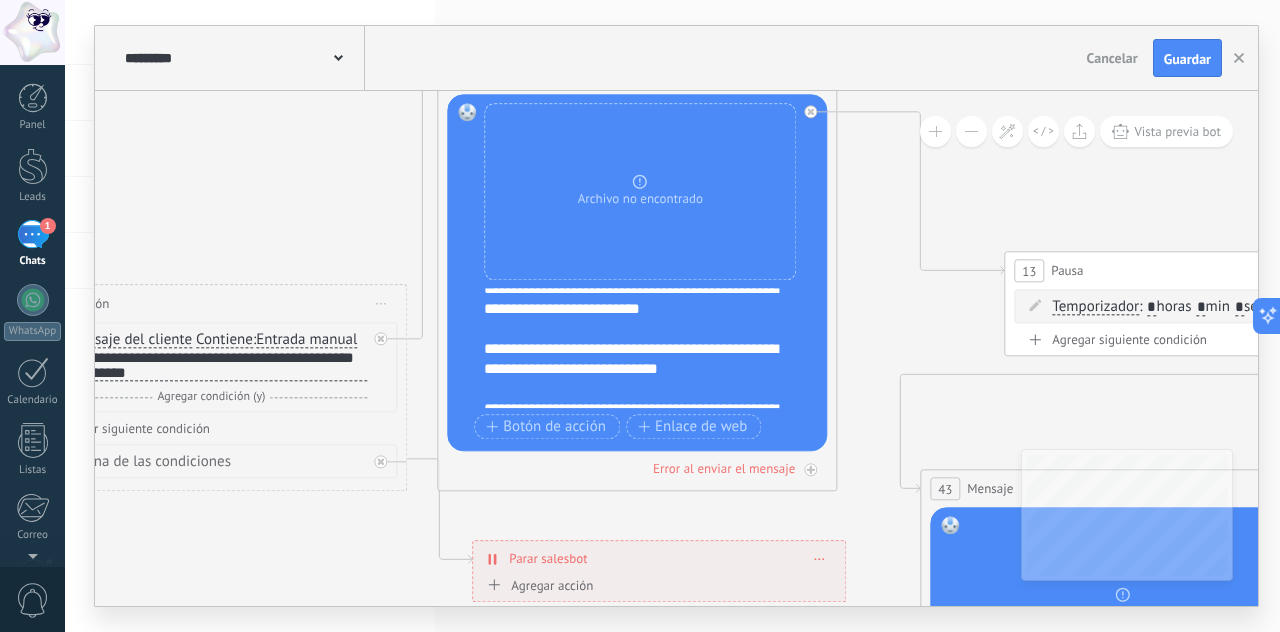 scroll, scrollTop: 0, scrollLeft: 0, axis: both 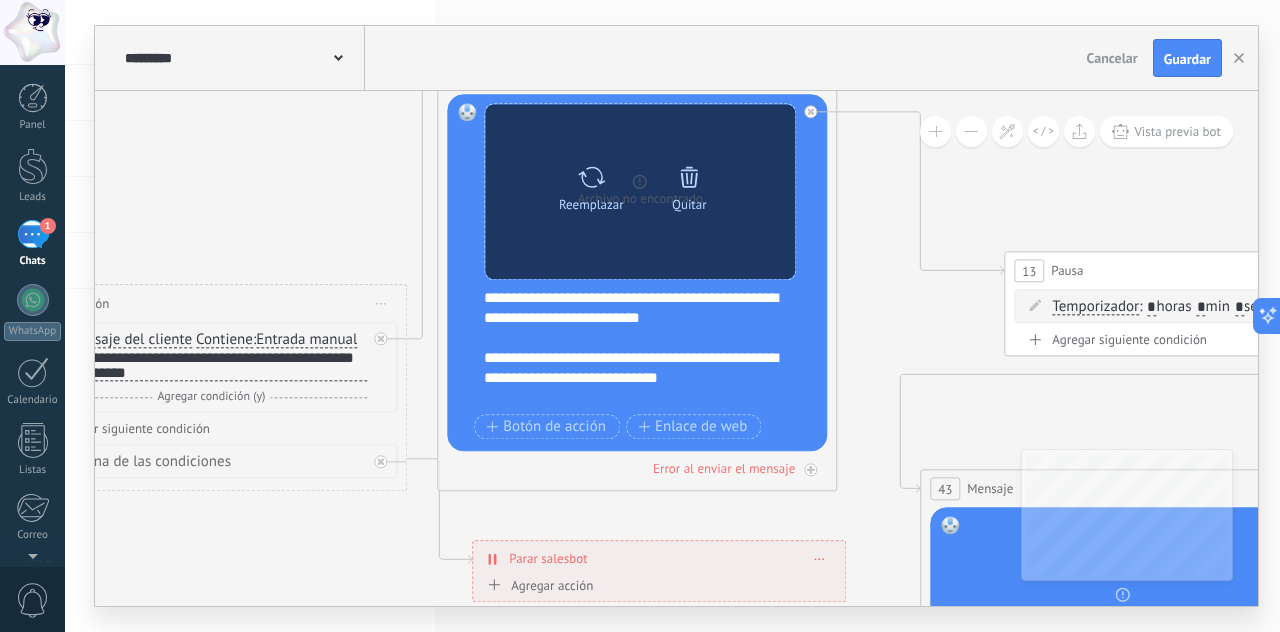 click 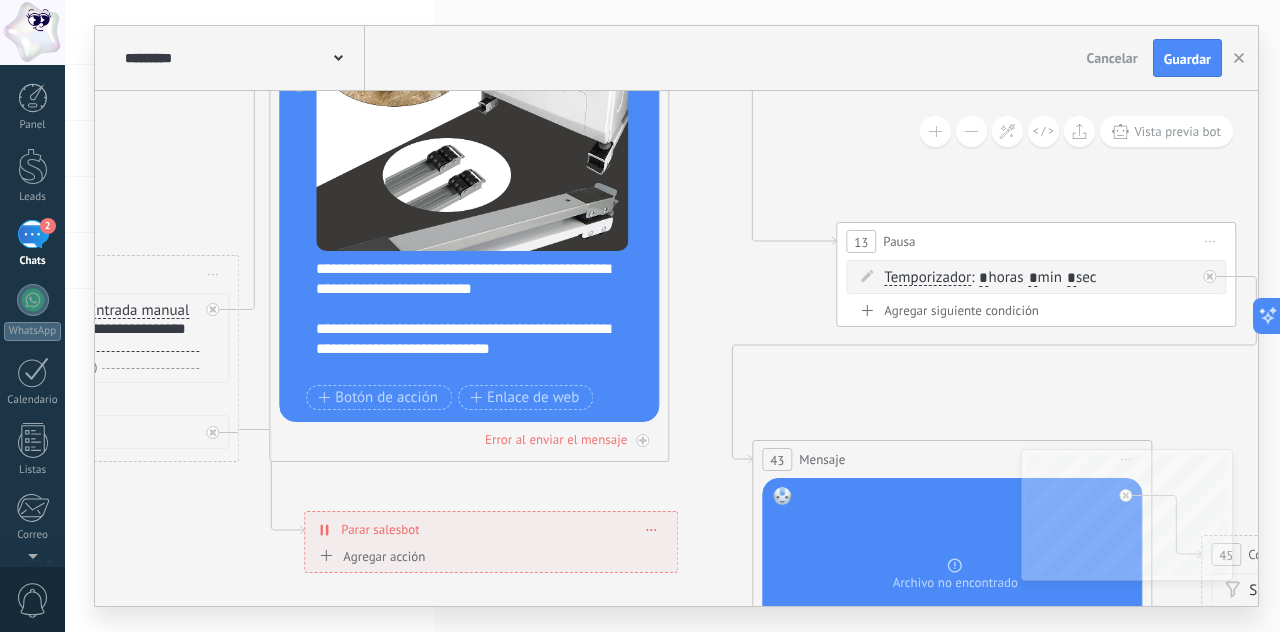 drag, startPoint x: 977, startPoint y: 455, endPoint x: 805, endPoint y: 431, distance: 173.66635 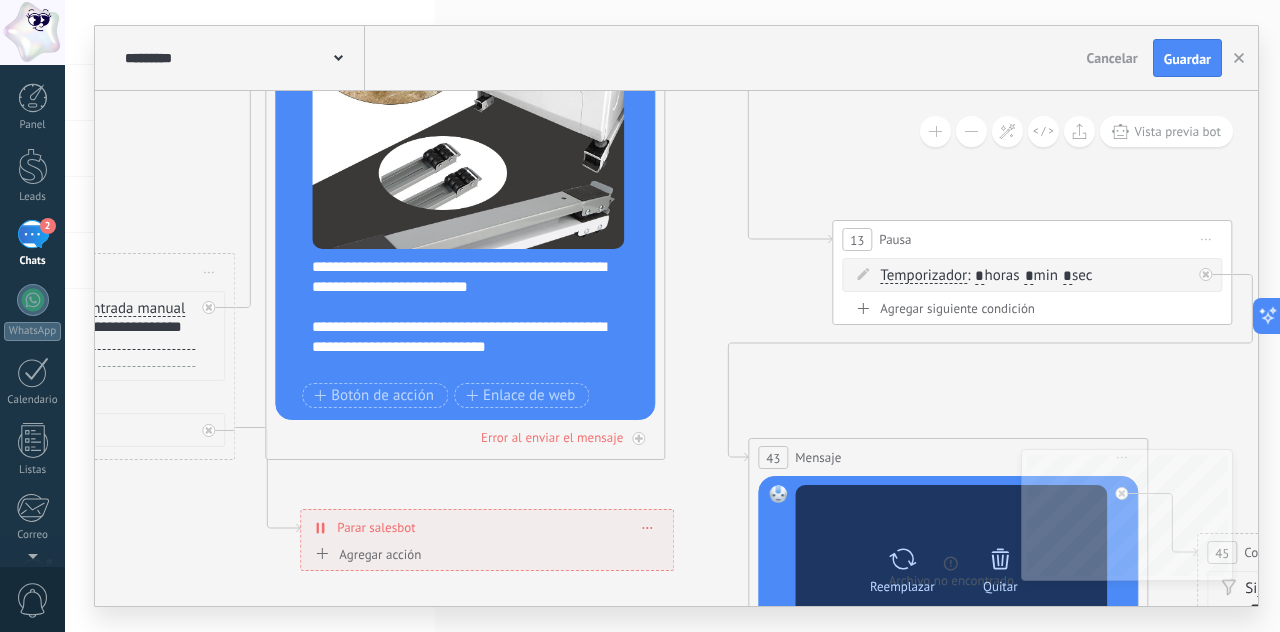 drag, startPoint x: 880, startPoint y: 619, endPoint x: 880, endPoint y: 603, distance: 16 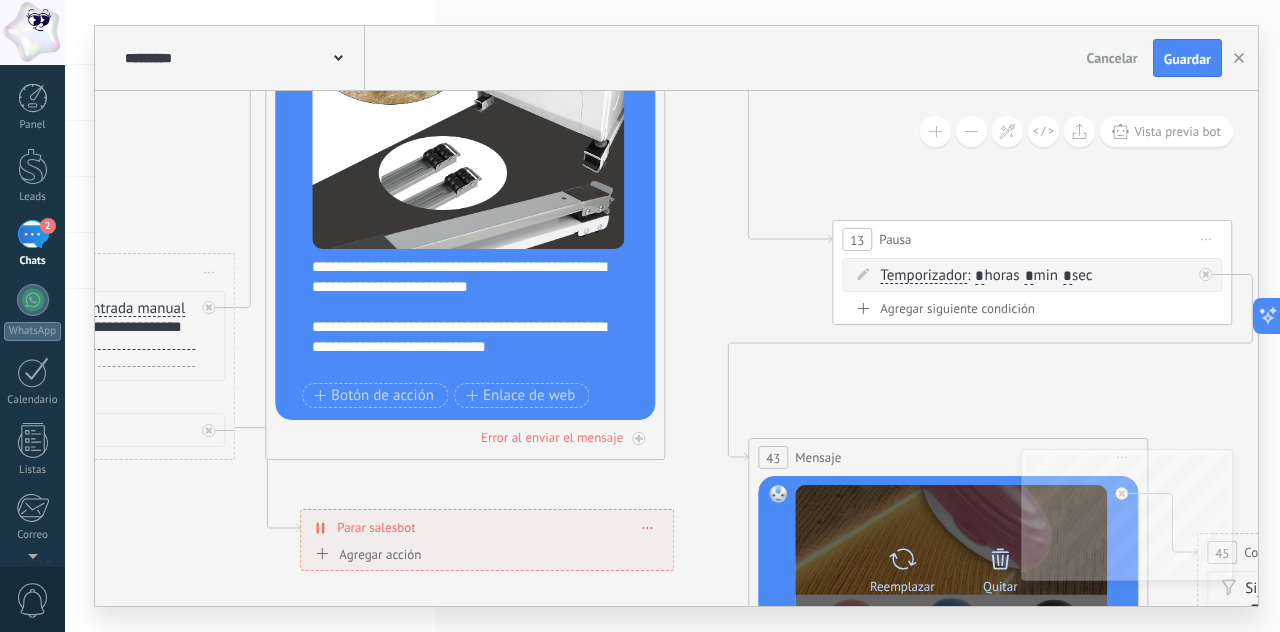 click 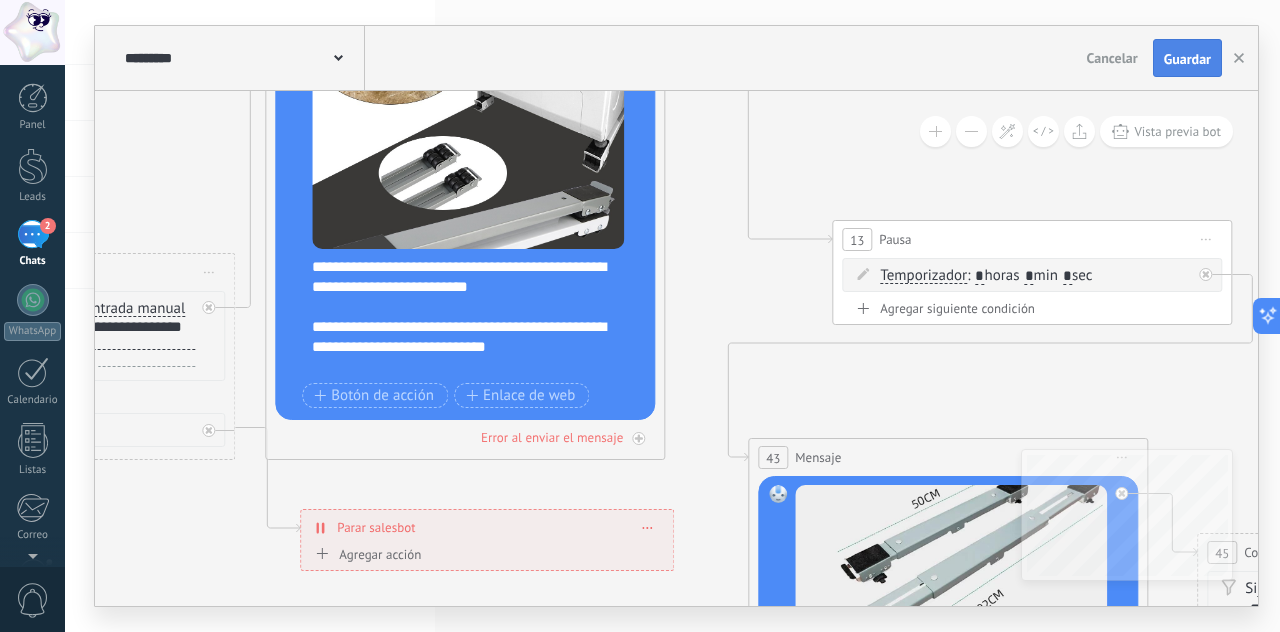 click on "Guardar" at bounding box center (1187, 59) 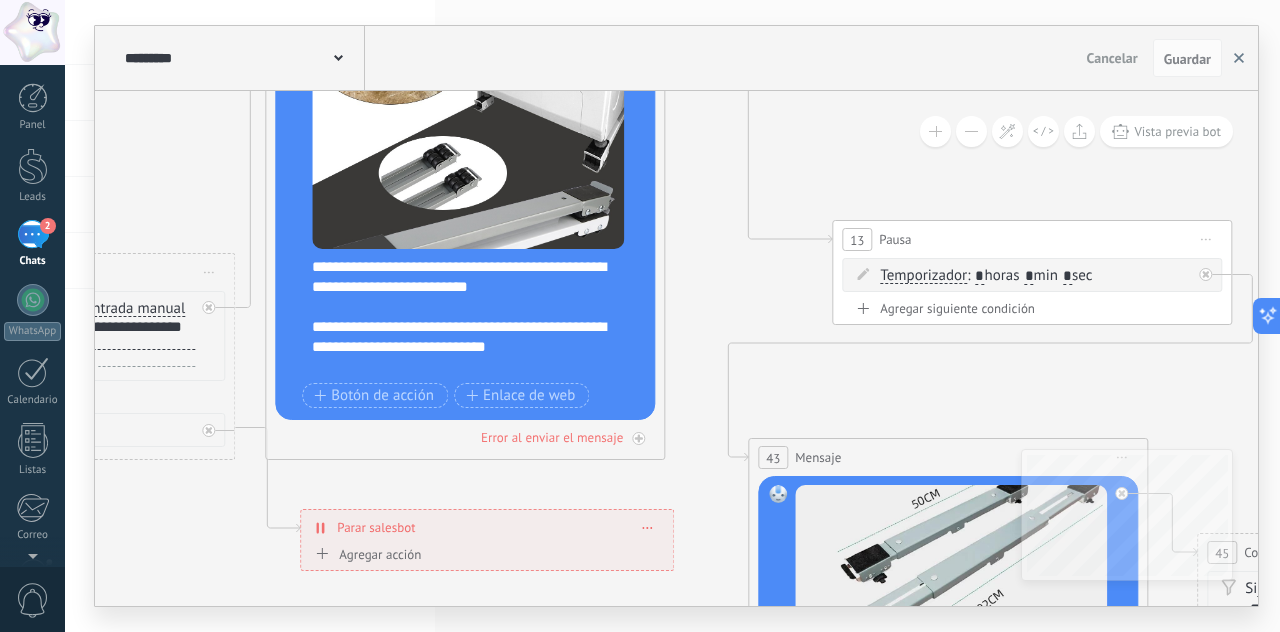 click 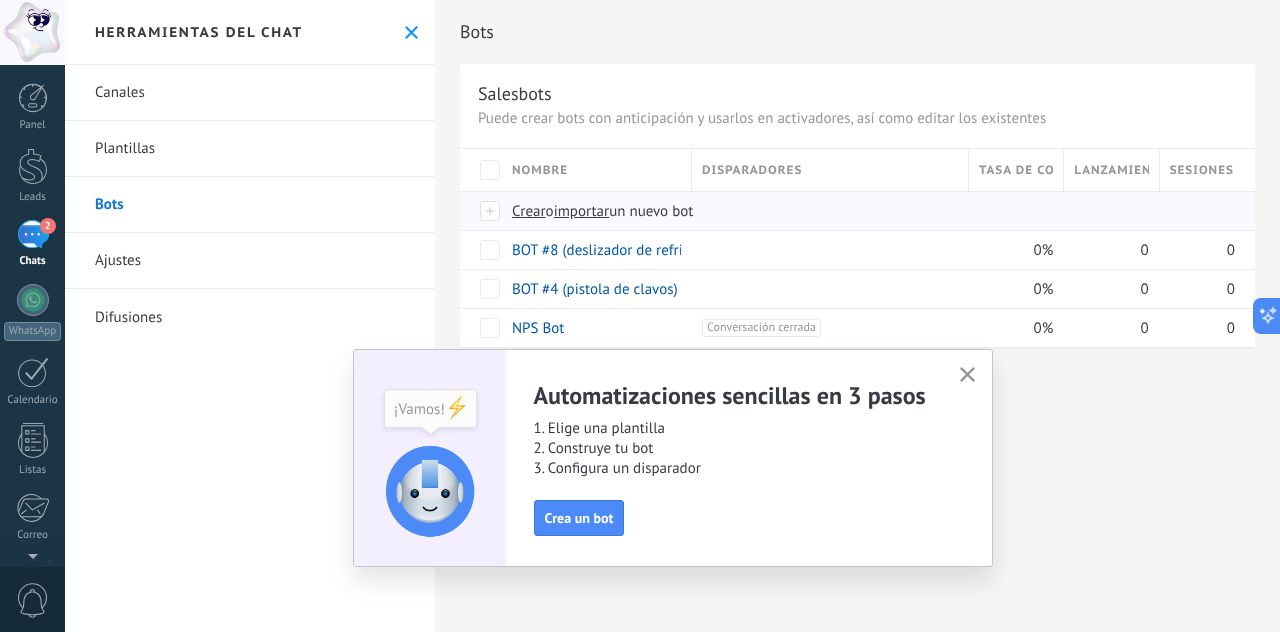 click on "importar" at bounding box center [582, 211] 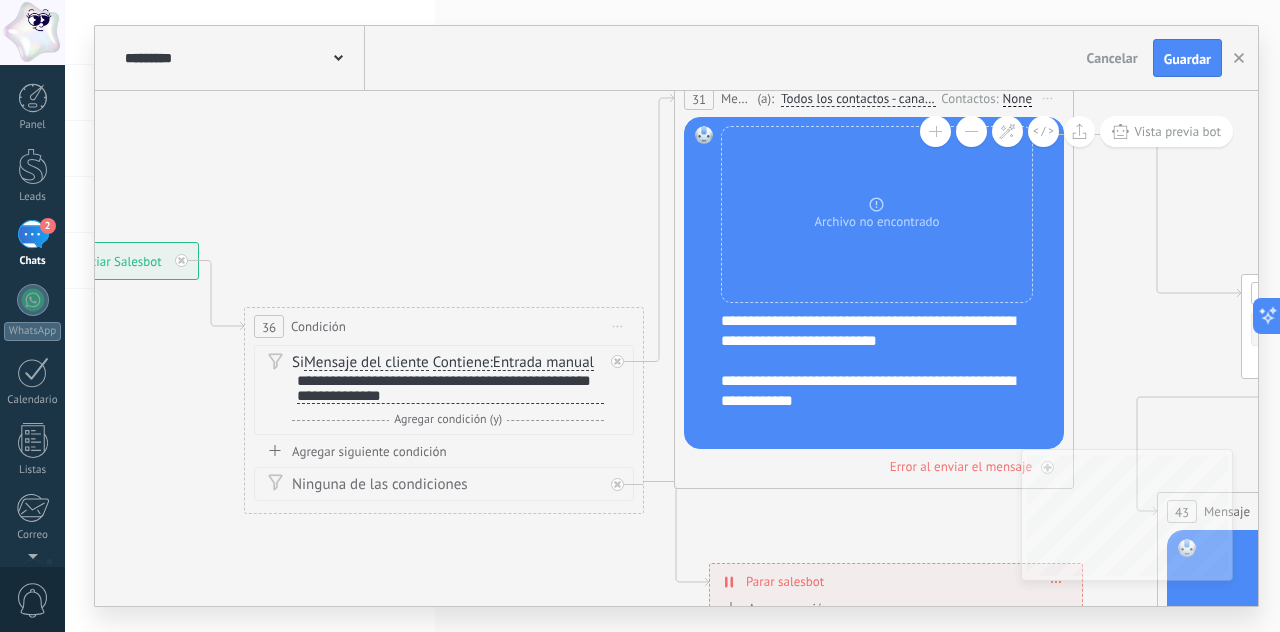 drag, startPoint x: 914, startPoint y: 355, endPoint x: 390, endPoint y: 261, distance: 532.36456 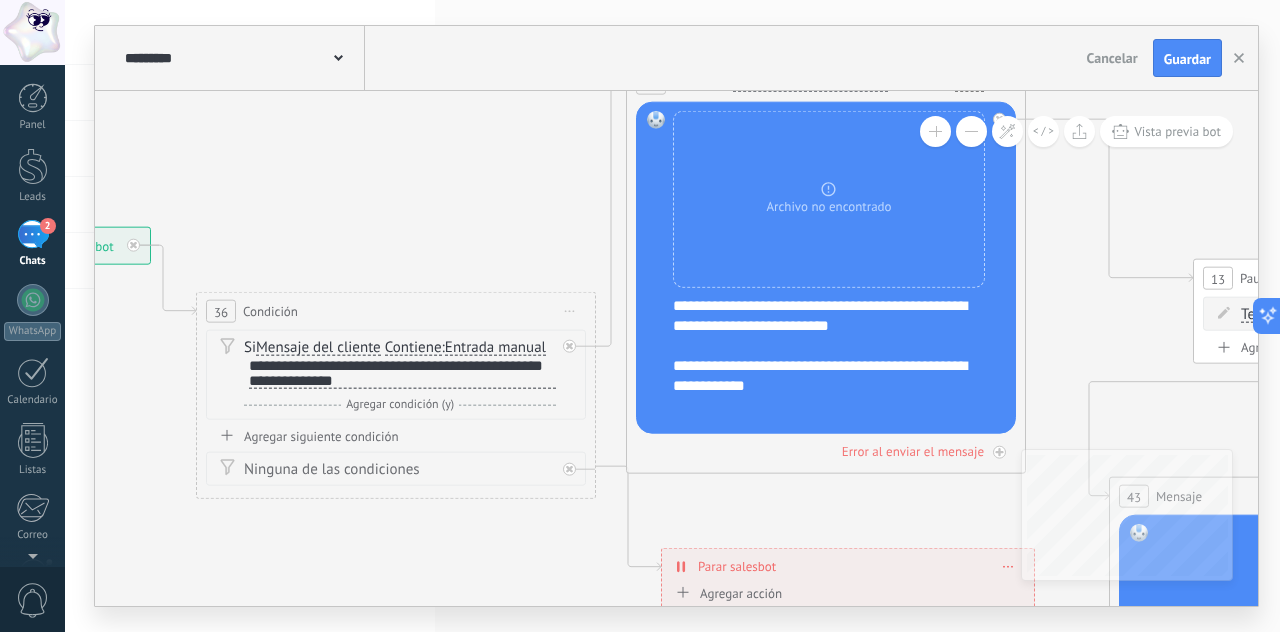 click on "**********" at bounding box center (839, 356) 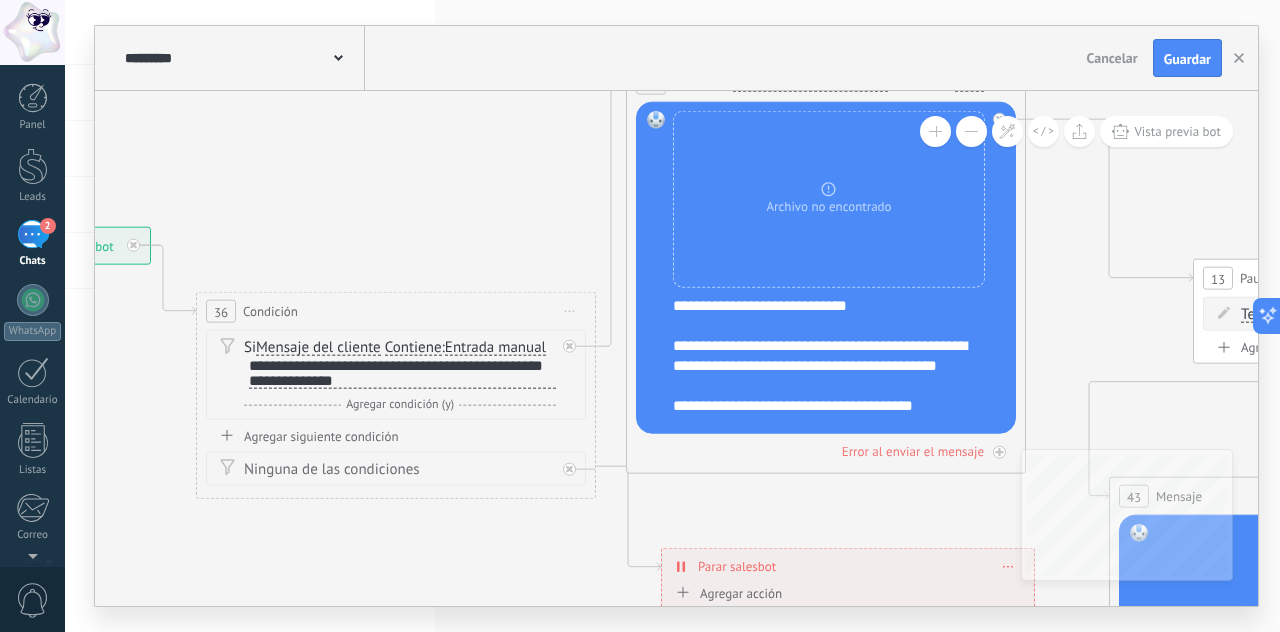 scroll, scrollTop: 320, scrollLeft: 0, axis: vertical 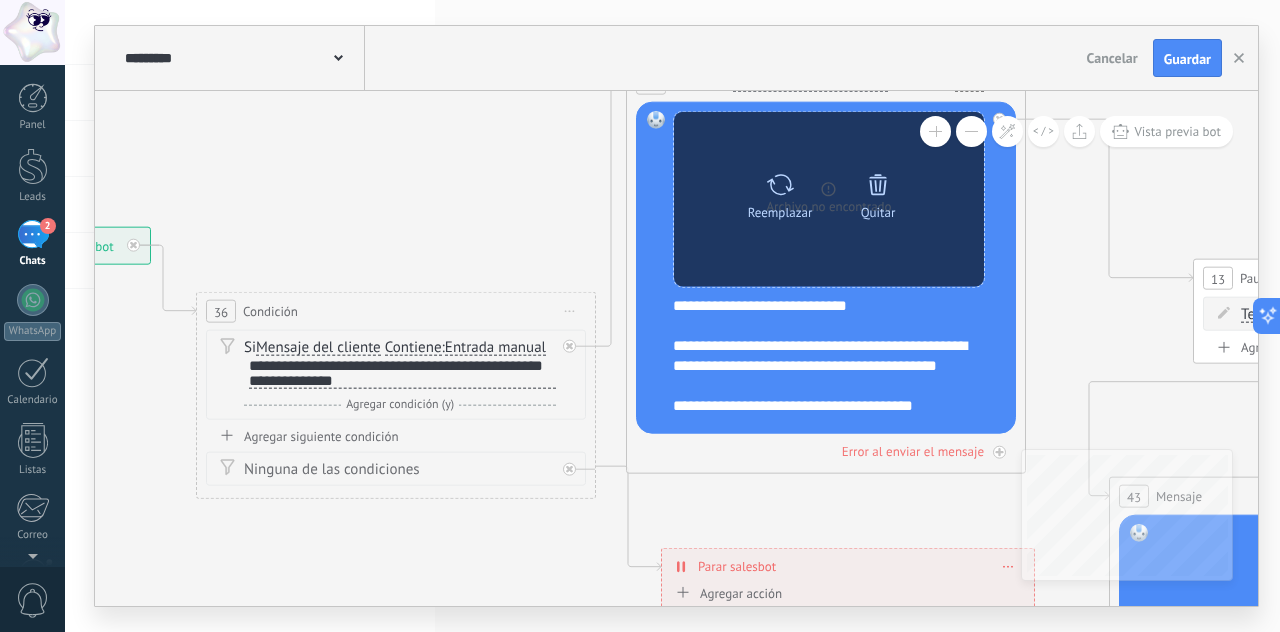 click on "Reemplazar" at bounding box center [780, 191] 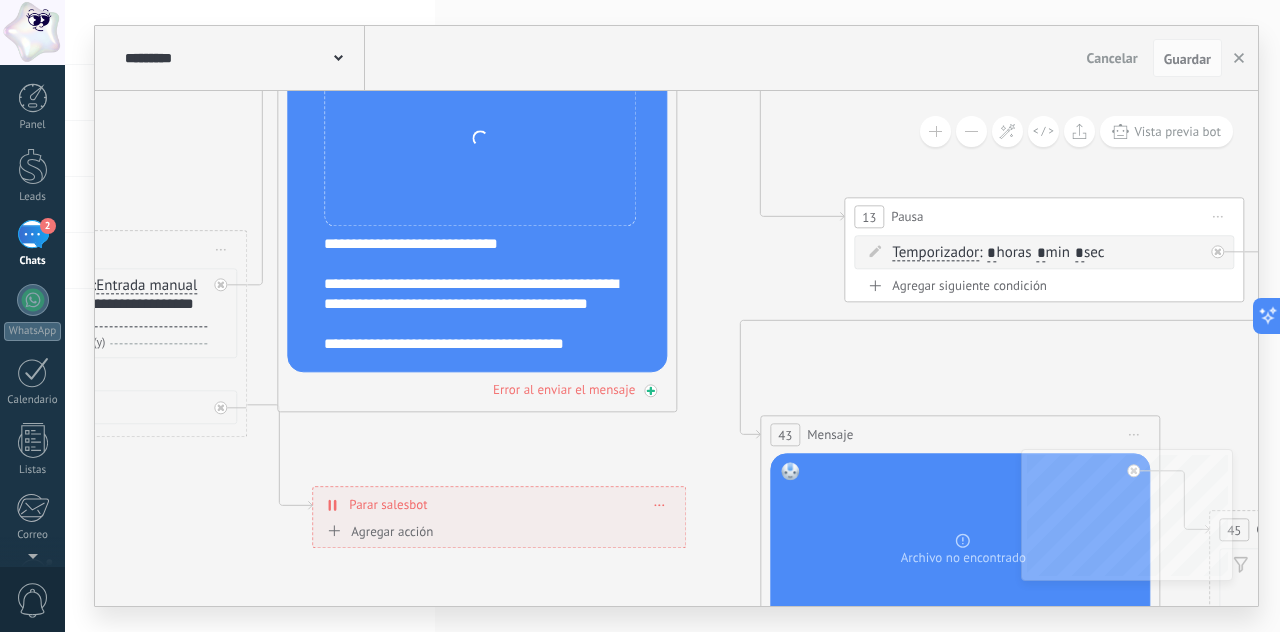 drag, startPoint x: 838, startPoint y: 483, endPoint x: 474, endPoint y: 393, distance: 374.96133 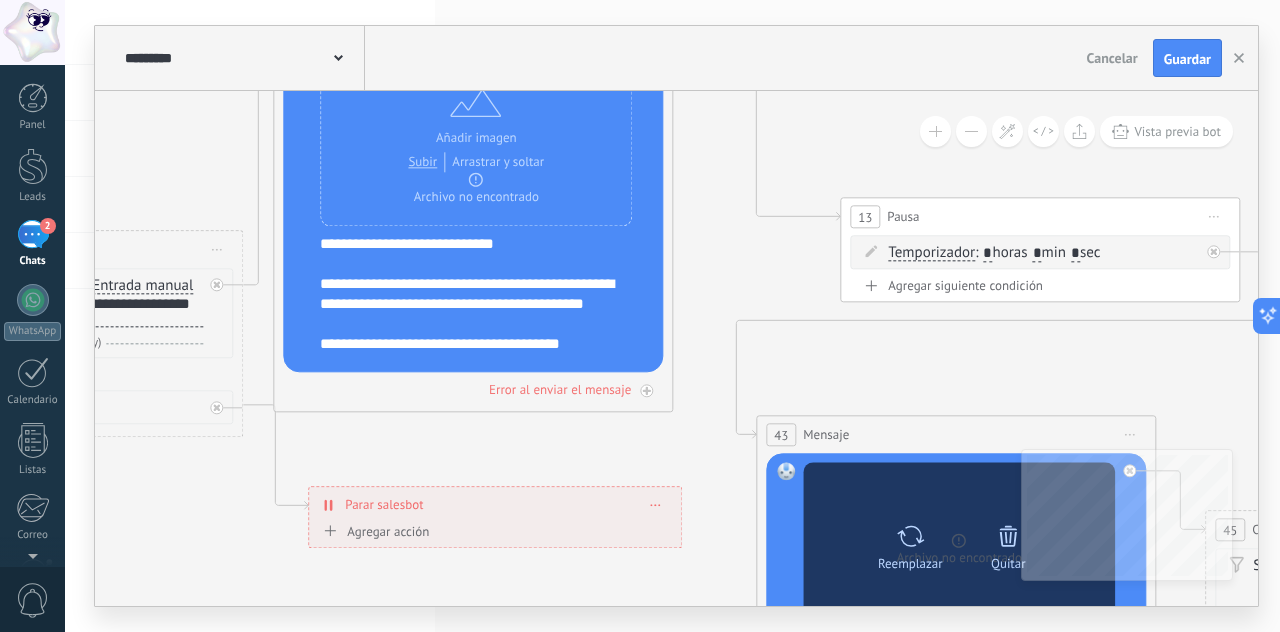 click 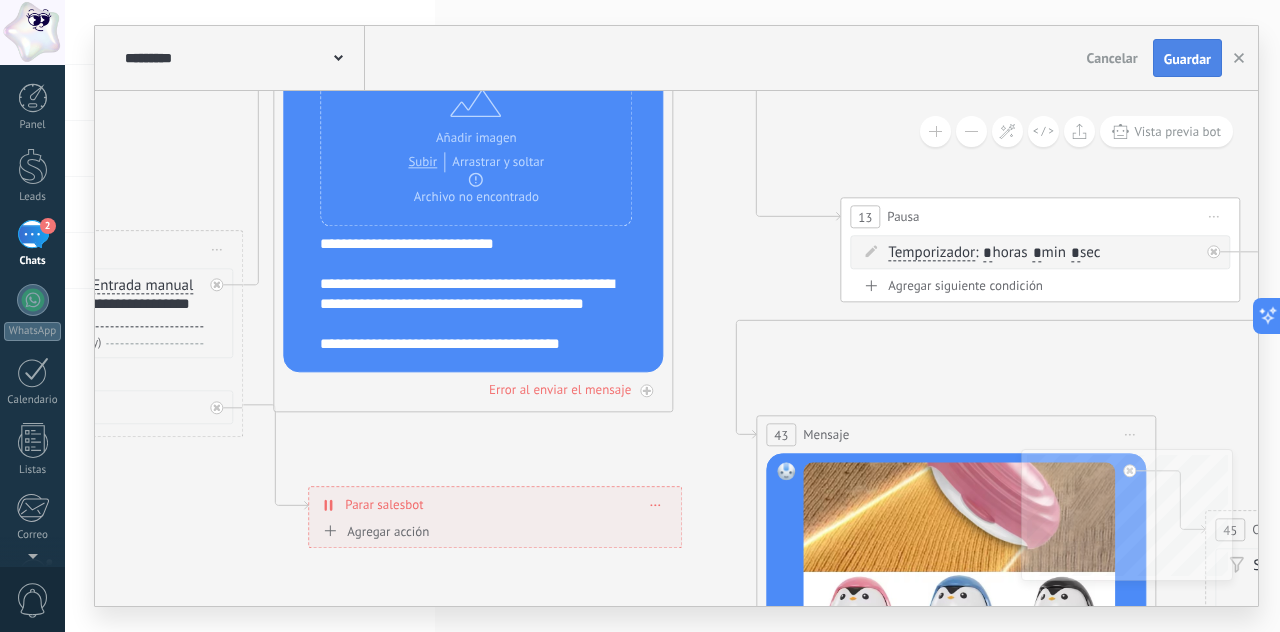 click on "Guardar" at bounding box center (1187, 58) 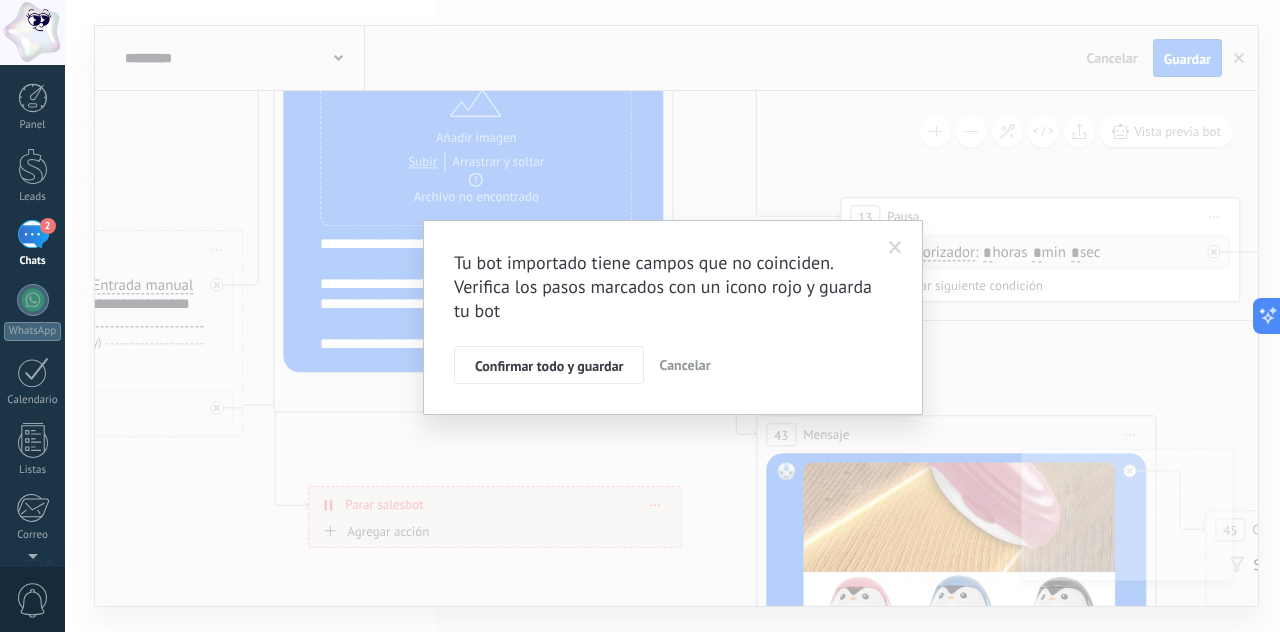 click on "Tu bot importado tiene campos que no coinciden. Verifica los pasos marcados con un icono rojo y guarda tu bot Confirmar todo y guardar Cancelar" at bounding box center (672, 316) 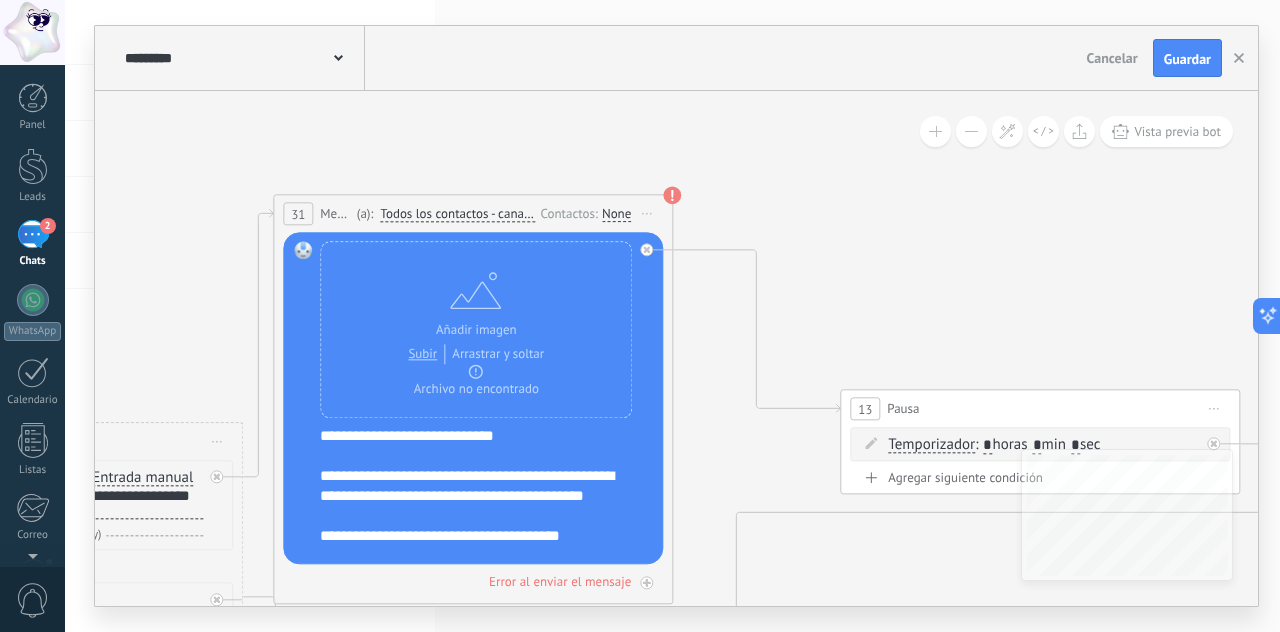 click on "None" at bounding box center (616, 214) 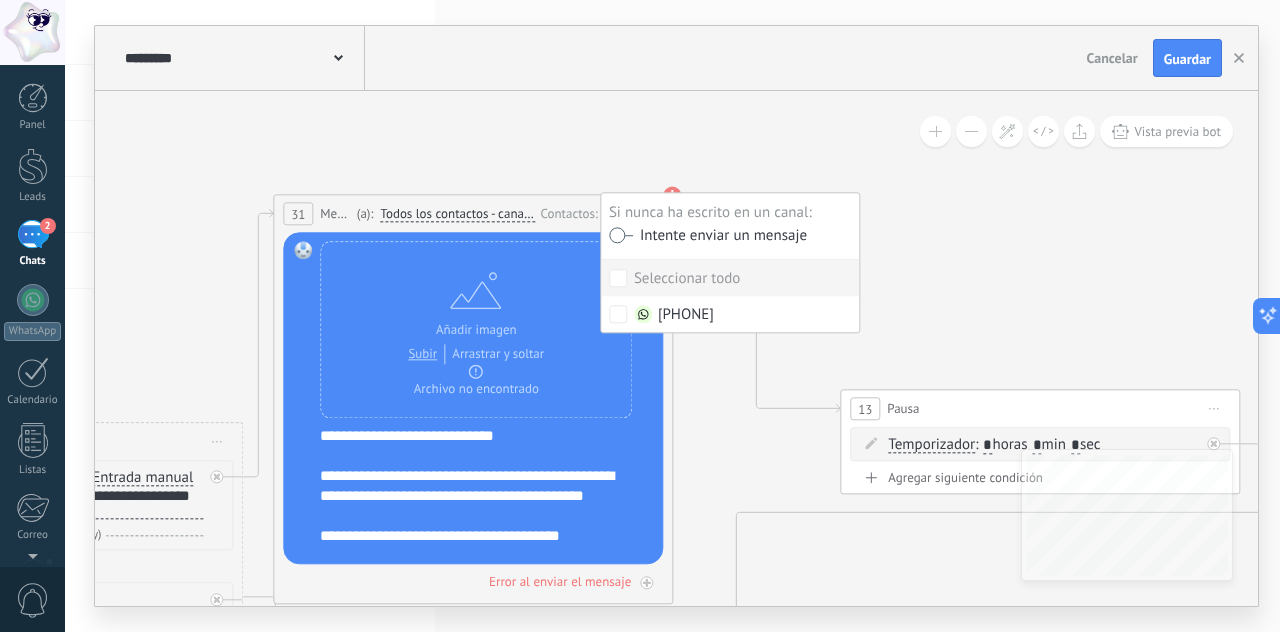 click on "Seleccionar todo" at bounding box center [730, 278] 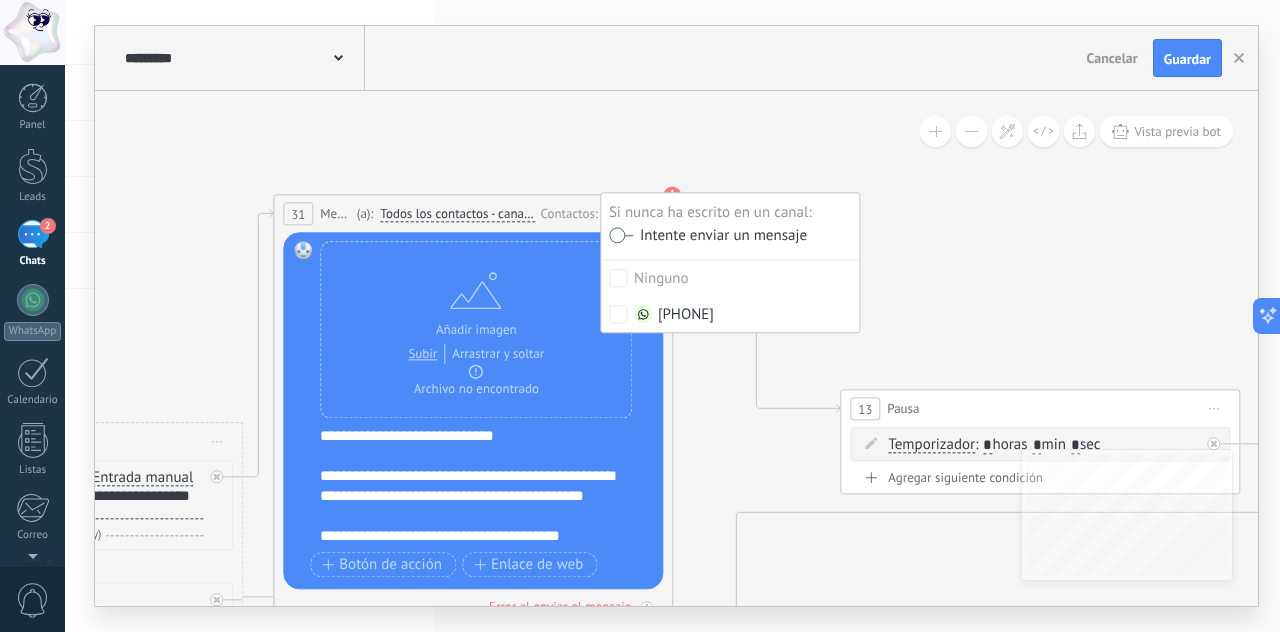 click 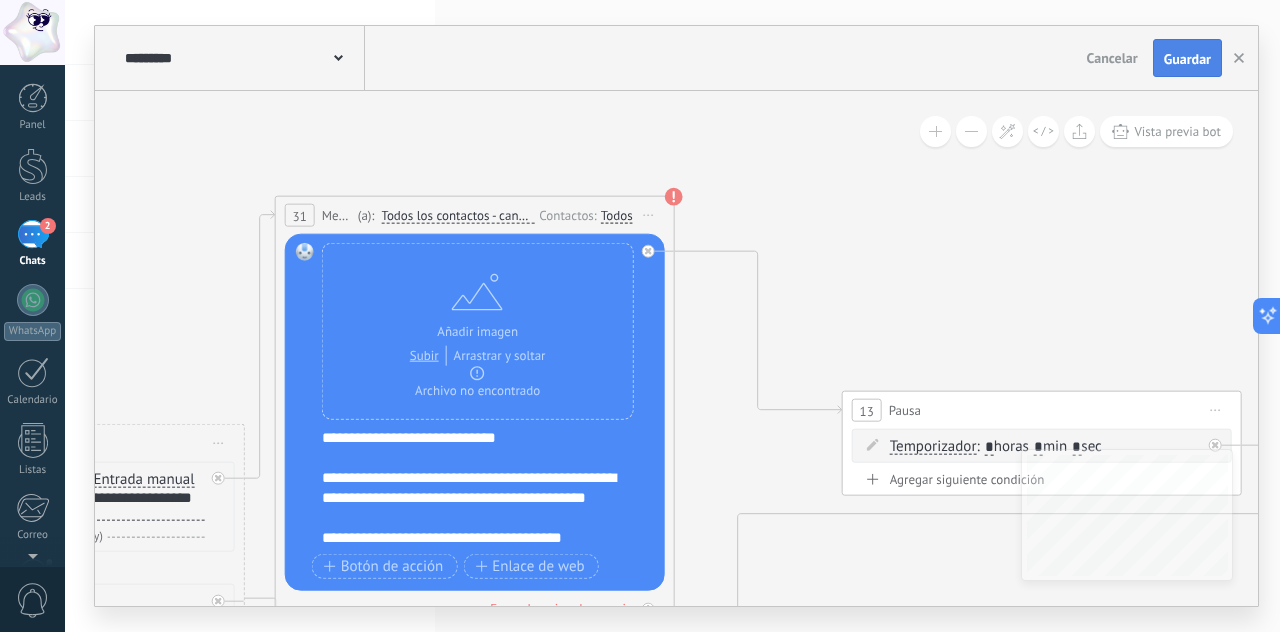 click on "Guardar" at bounding box center [1187, 59] 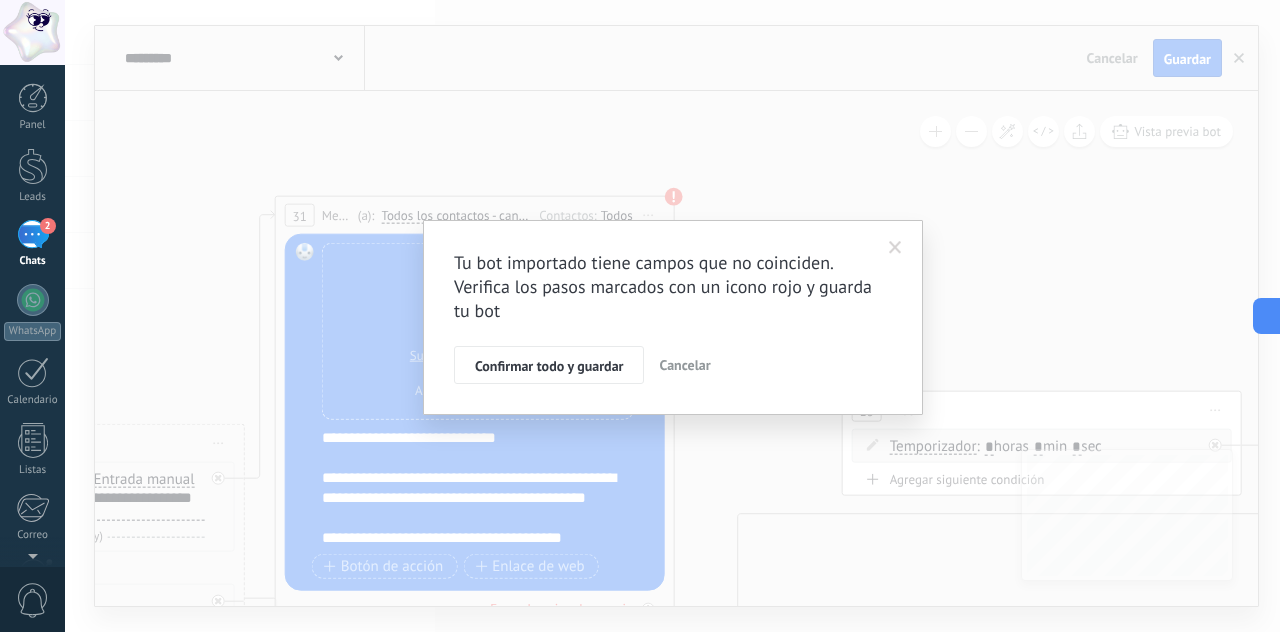click on "Tu bot importado tiene campos que no coinciden. Verifica los pasos marcados con un icono rojo y guarda tu bot Confirmar todo y guardar Cancelar" at bounding box center (672, 316) 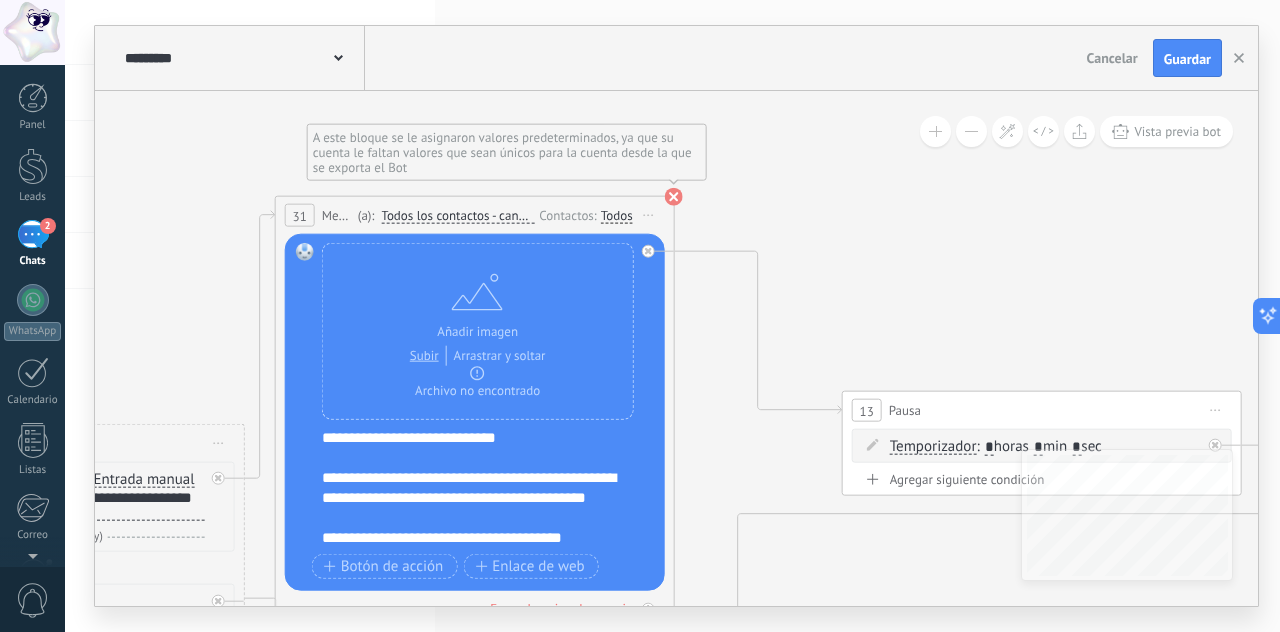 click 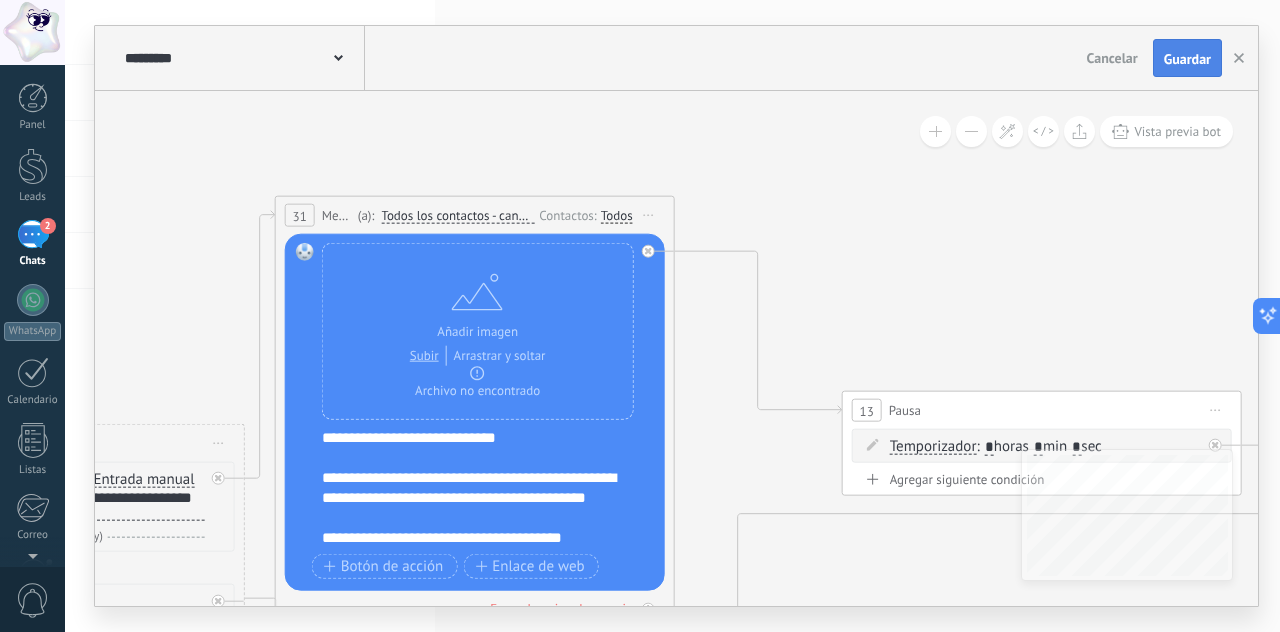 click on "Guardar" at bounding box center [1187, 58] 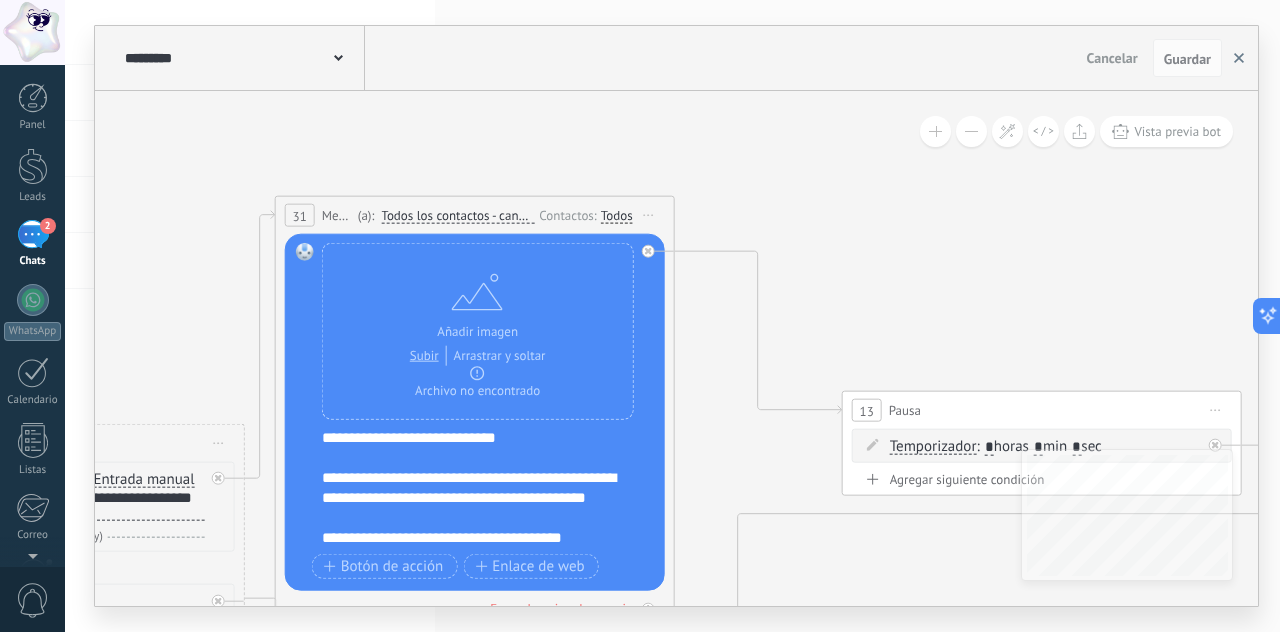 click 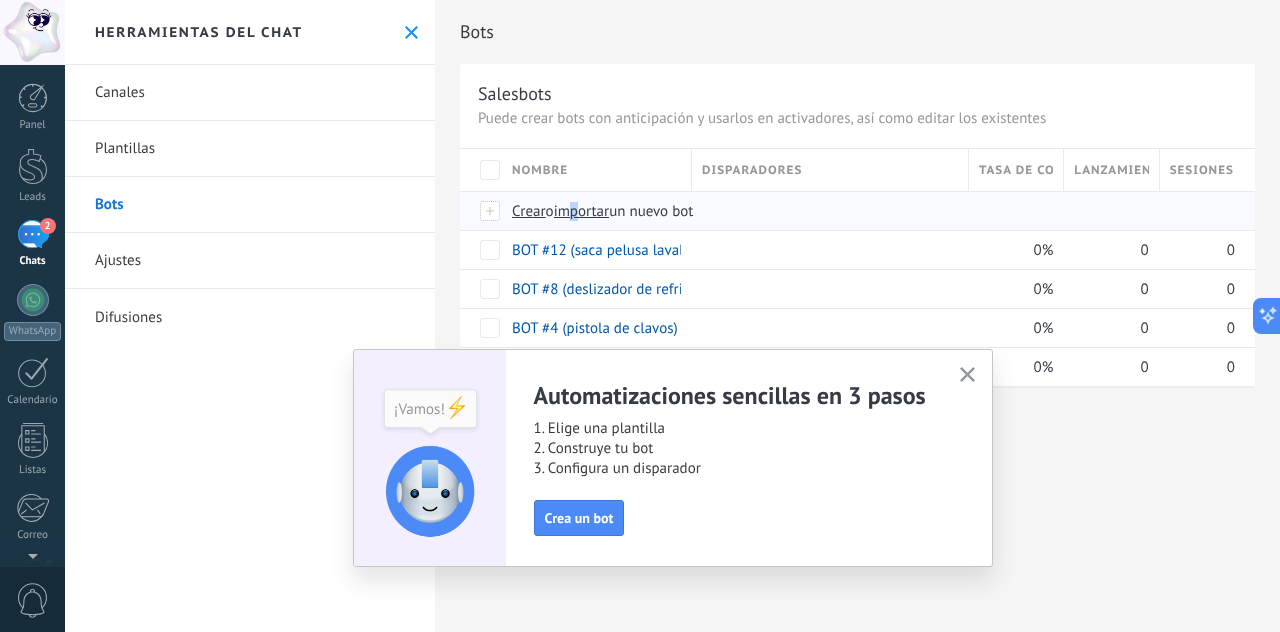 click on "importar" at bounding box center [582, 211] 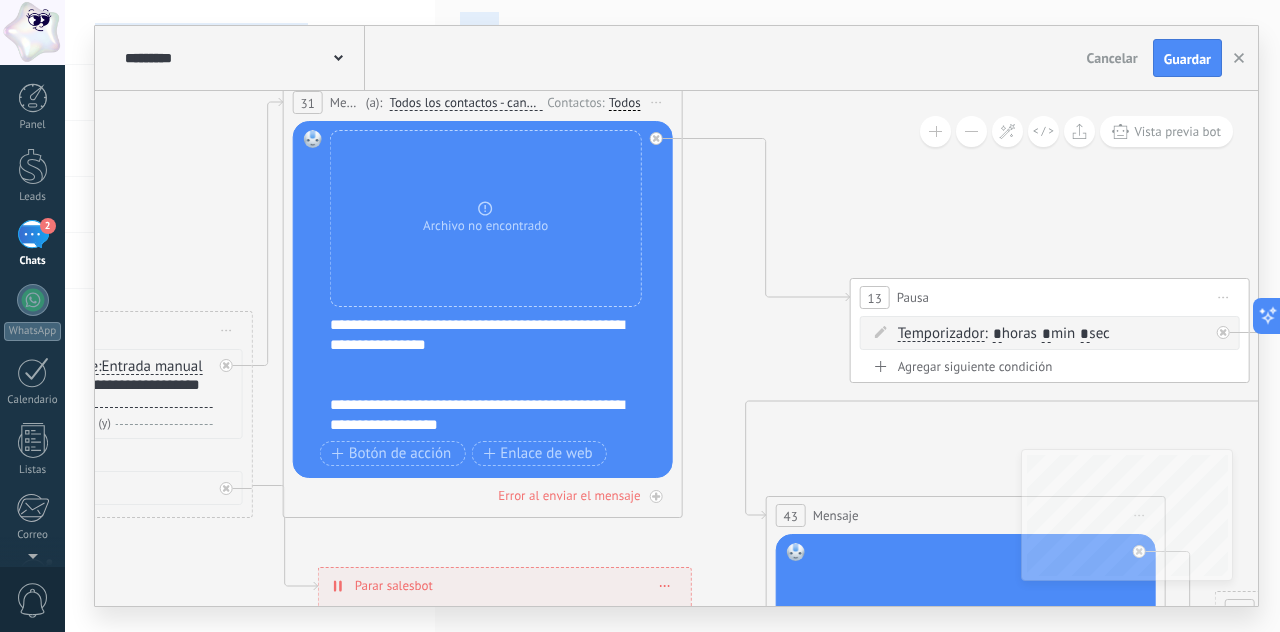 drag, startPoint x: 706, startPoint y: 293, endPoint x: 24, endPoint y: 262, distance: 682.70416 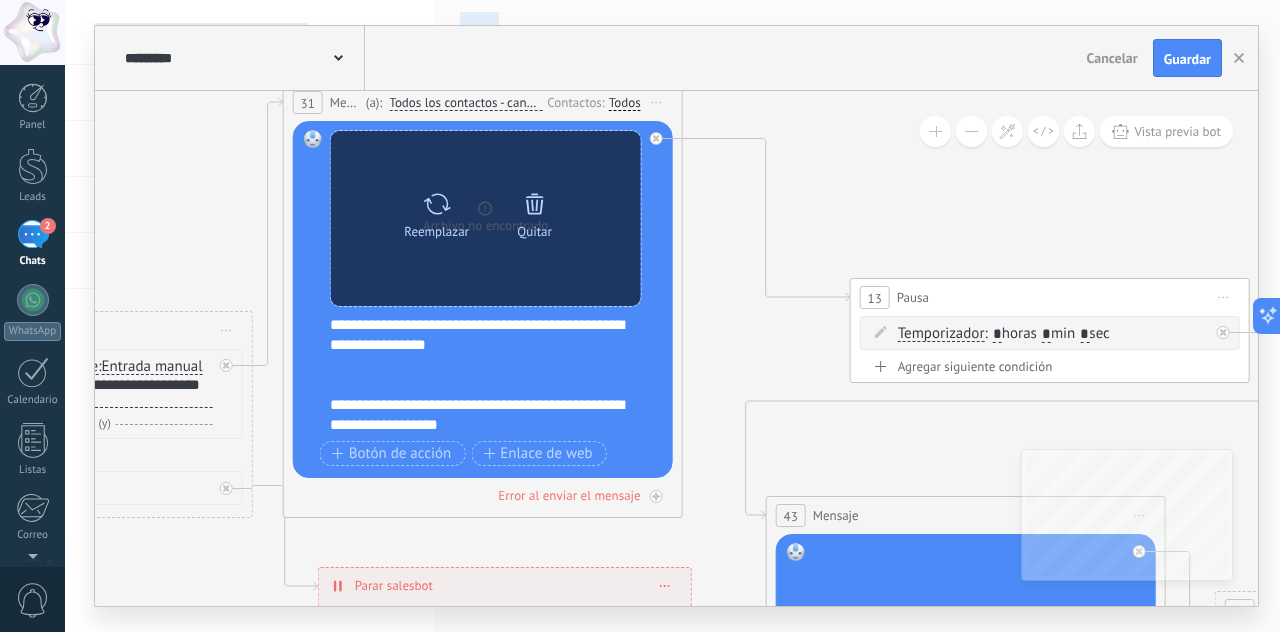 click 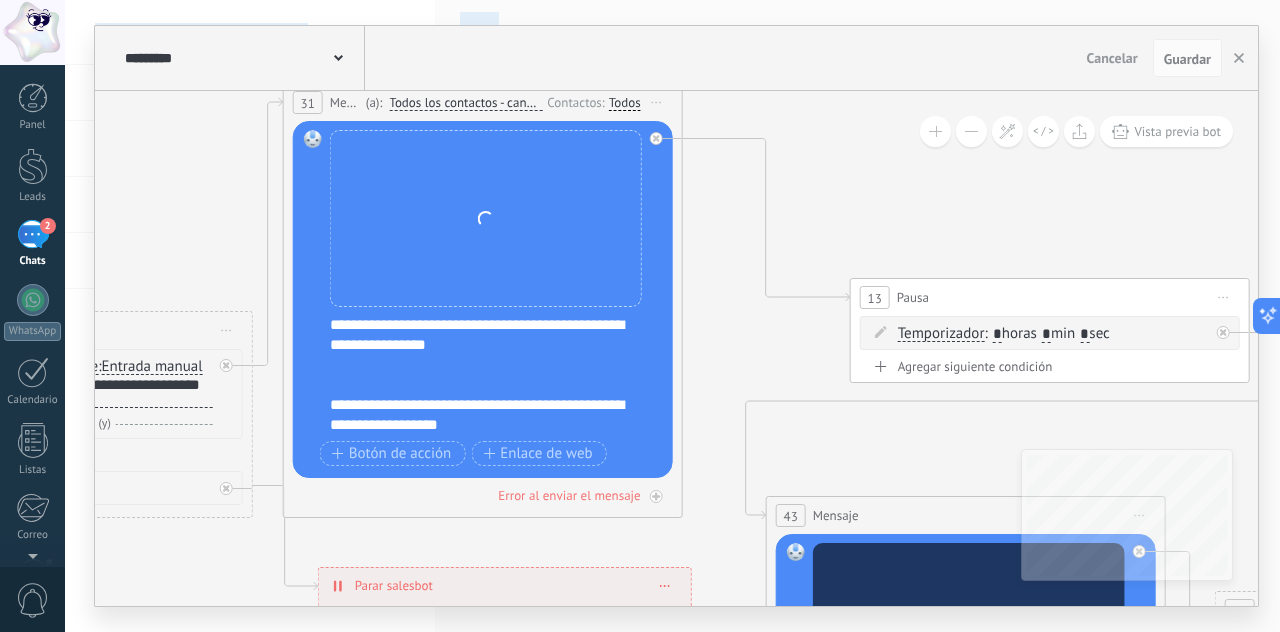 click 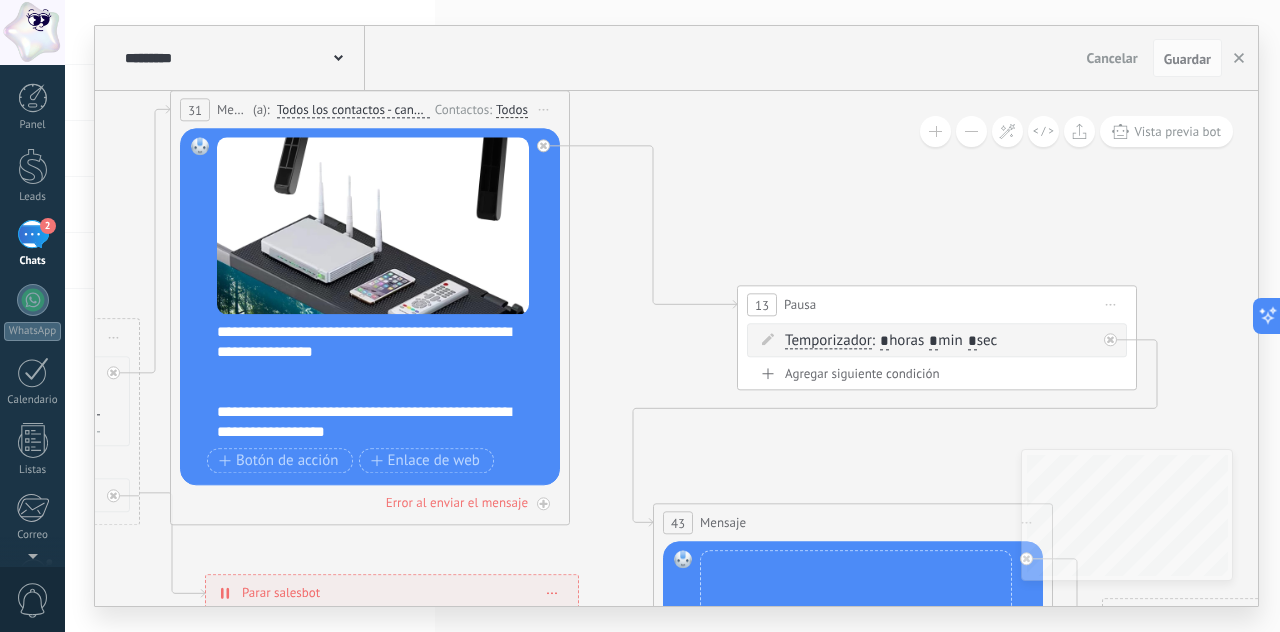 drag, startPoint x: 938, startPoint y: 455, endPoint x: 825, endPoint y: 463, distance: 113.28283 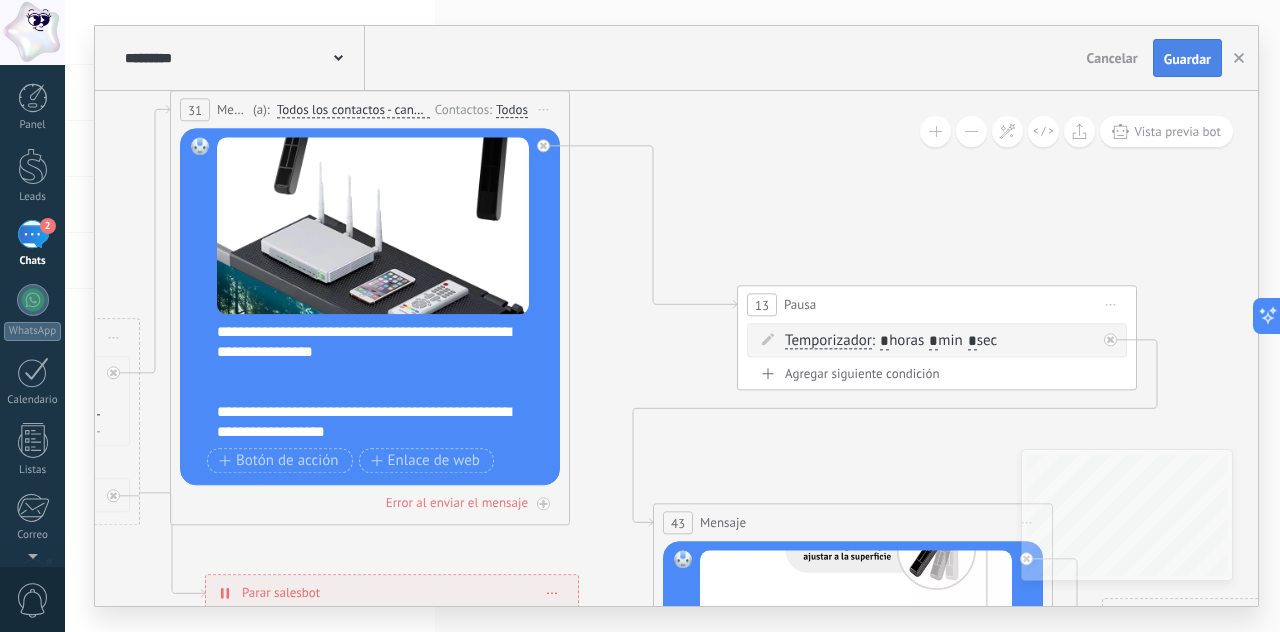click on "Guardar" at bounding box center [1187, 59] 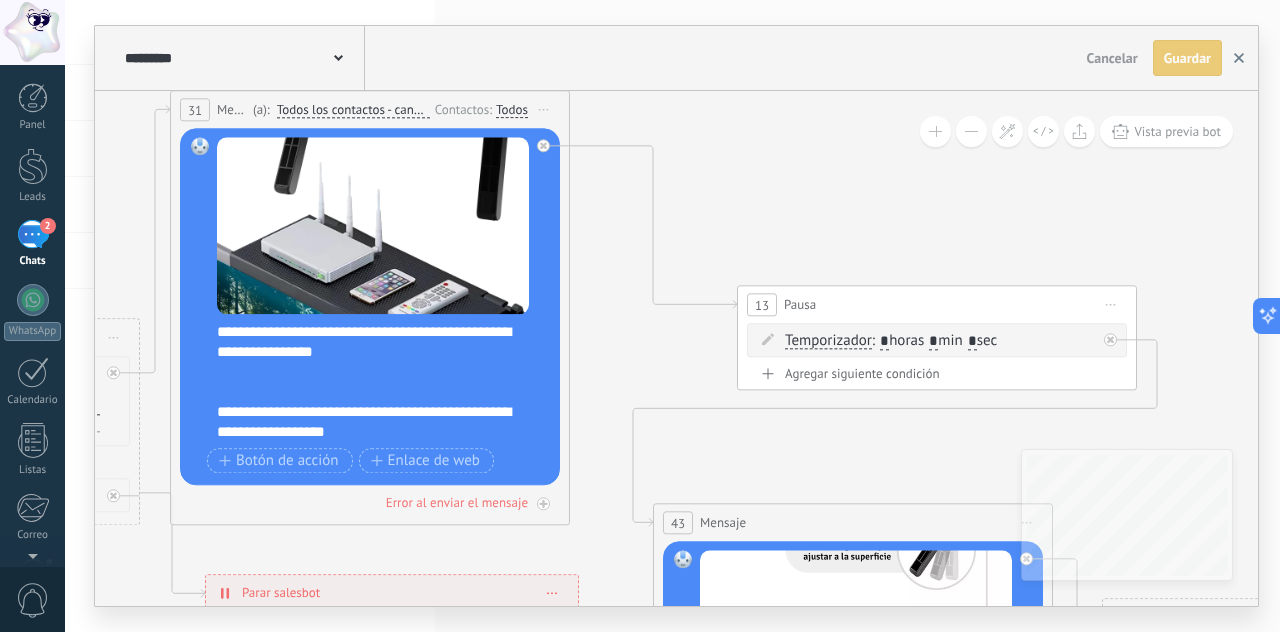click 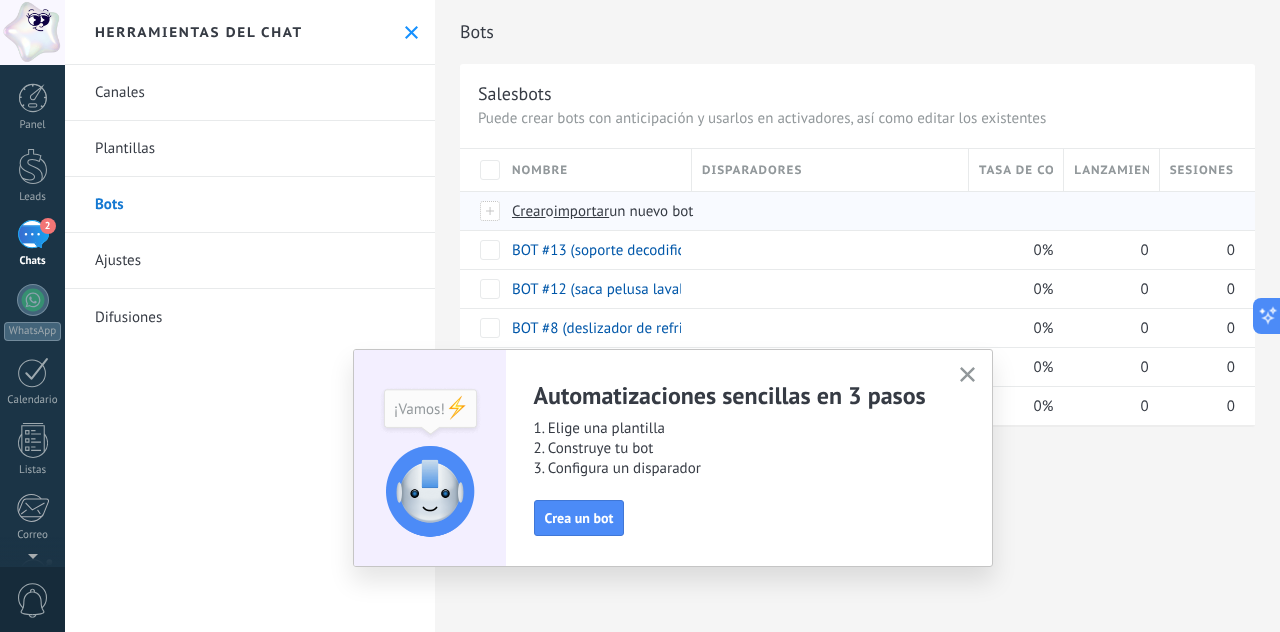click on "importar" at bounding box center [582, 211] 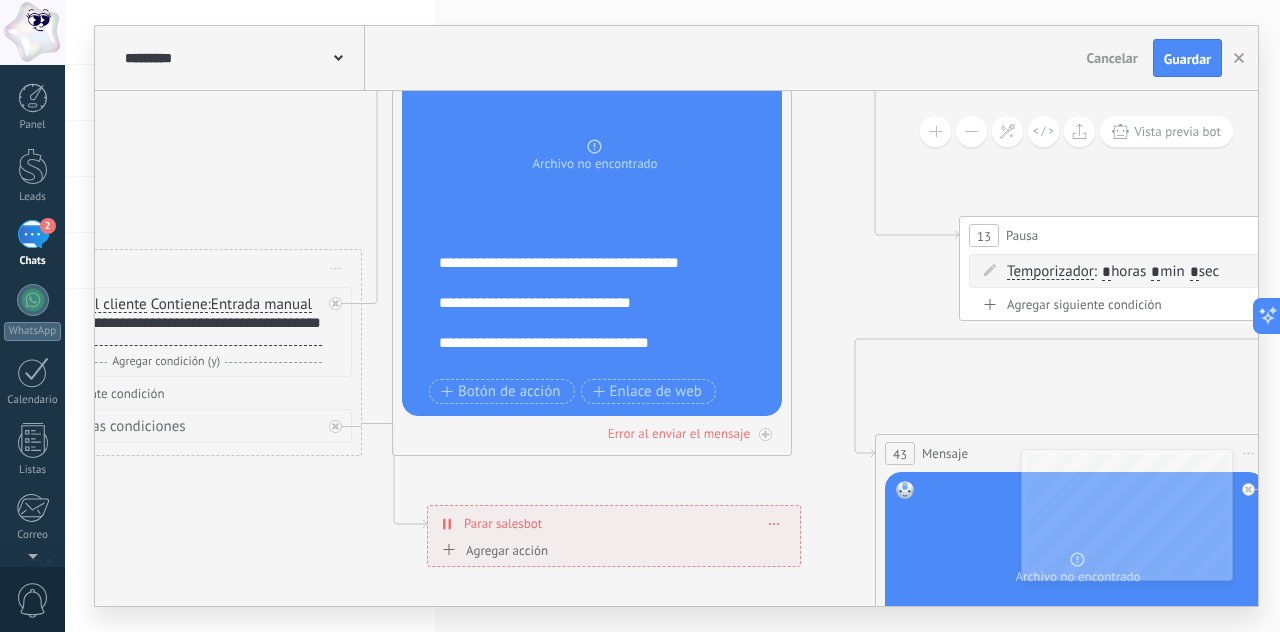 drag, startPoint x: 670, startPoint y: 228, endPoint x: 757, endPoint y: 237, distance: 87.46428 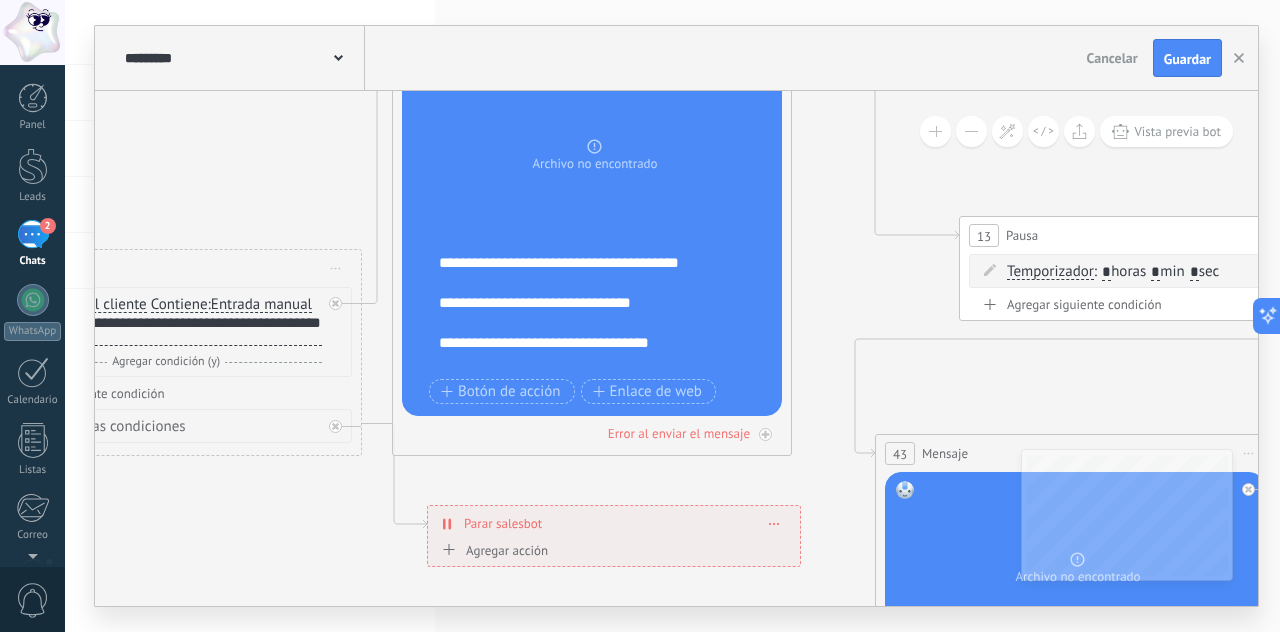 click on "**********" at bounding box center [605, 313] 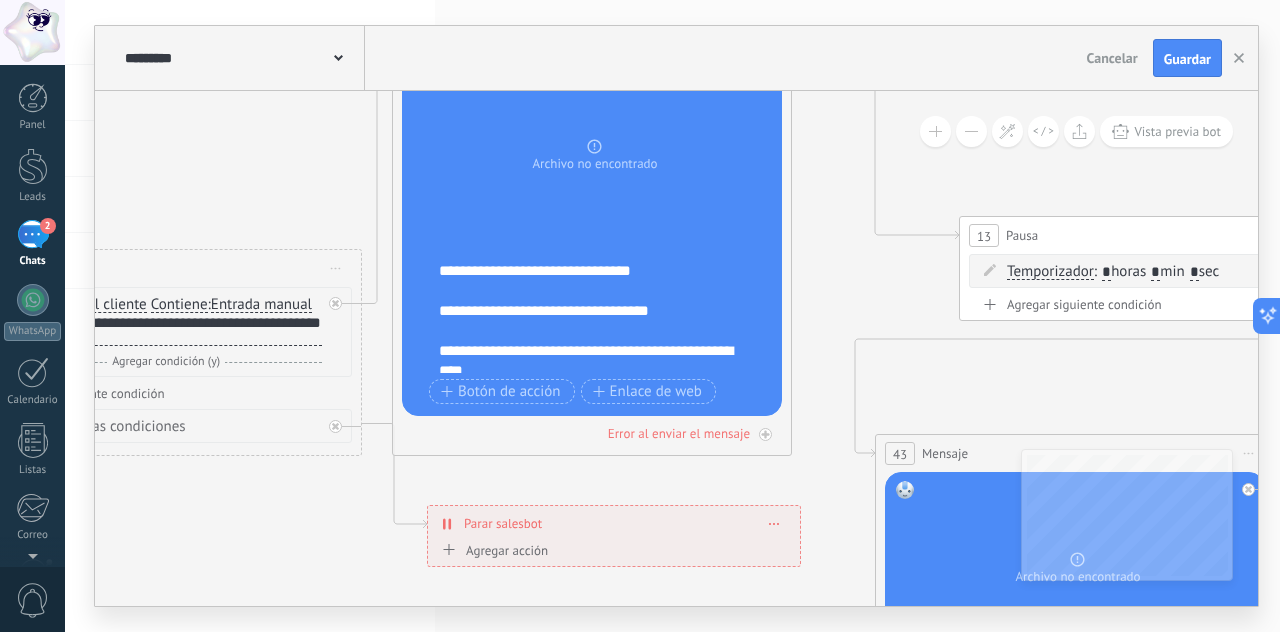 scroll, scrollTop: 0, scrollLeft: 0, axis: both 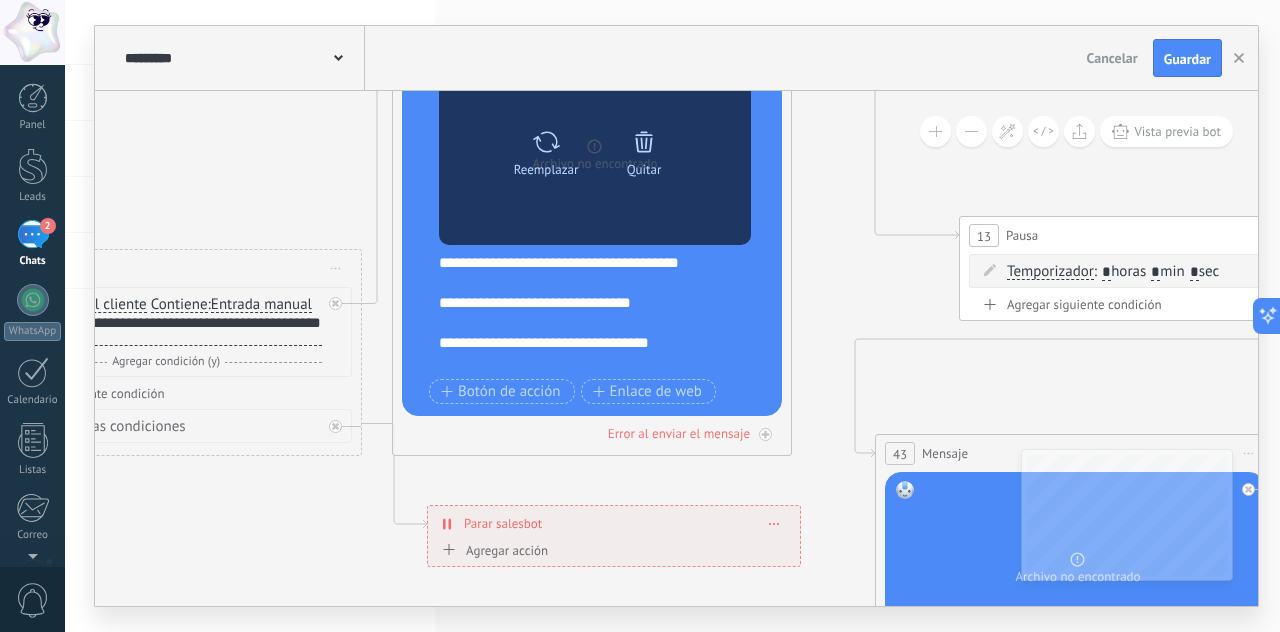 click 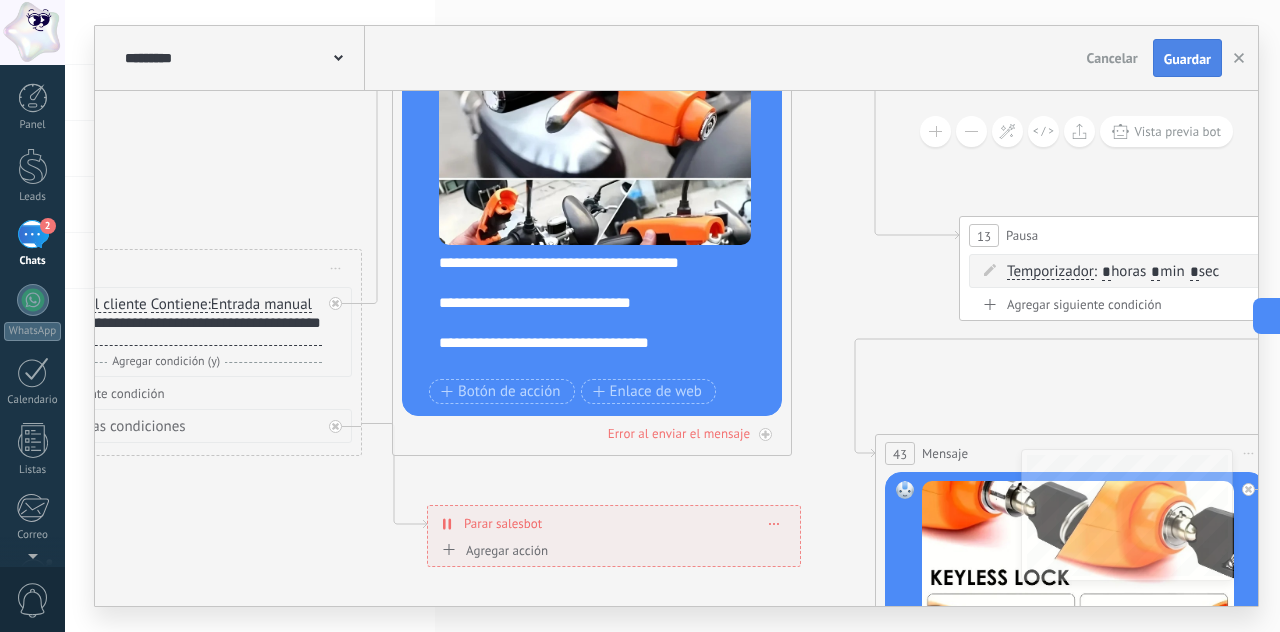 click on "Guardar" at bounding box center (1187, 59) 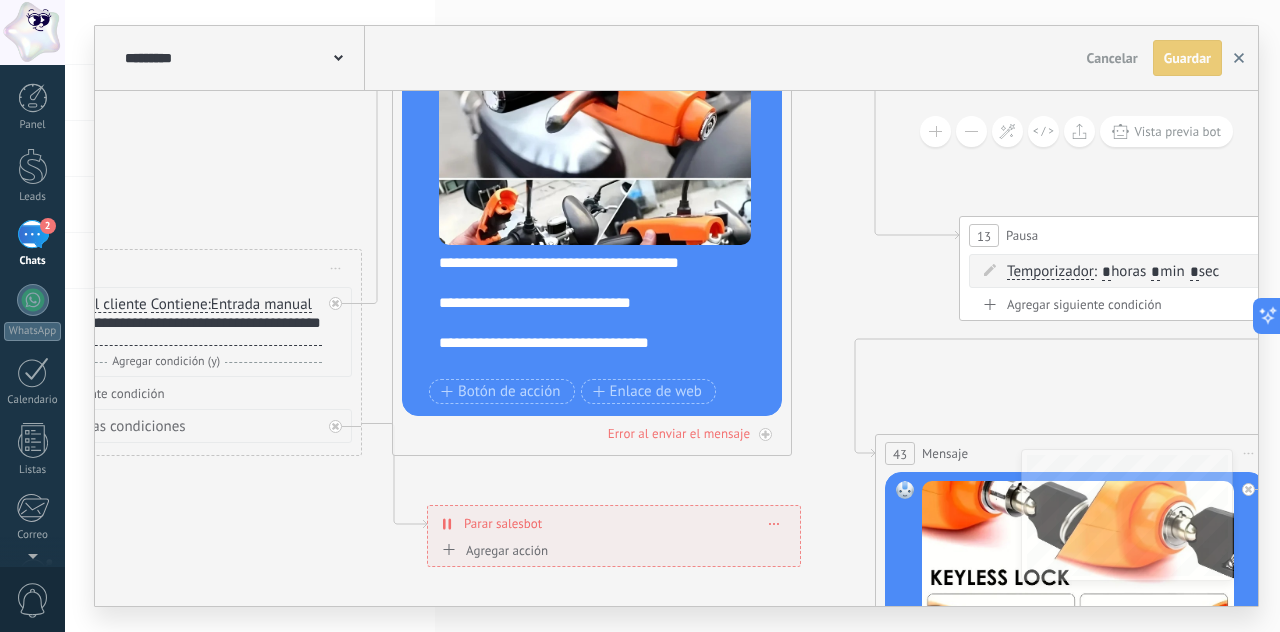 click at bounding box center (1239, 58) 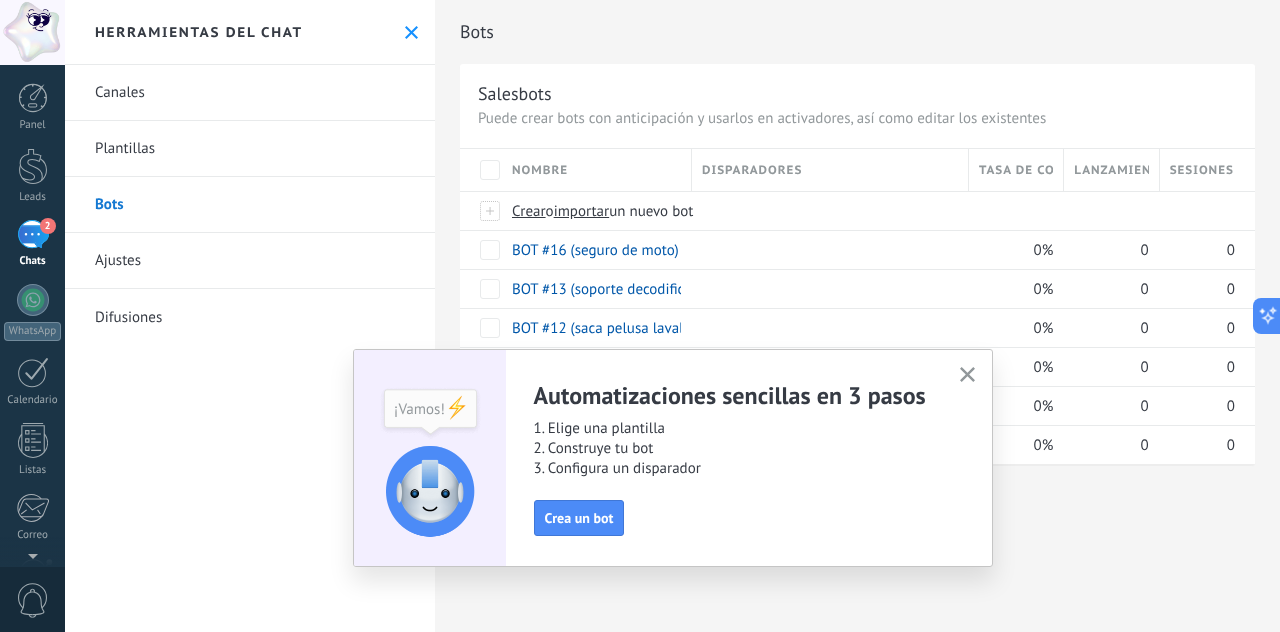 click 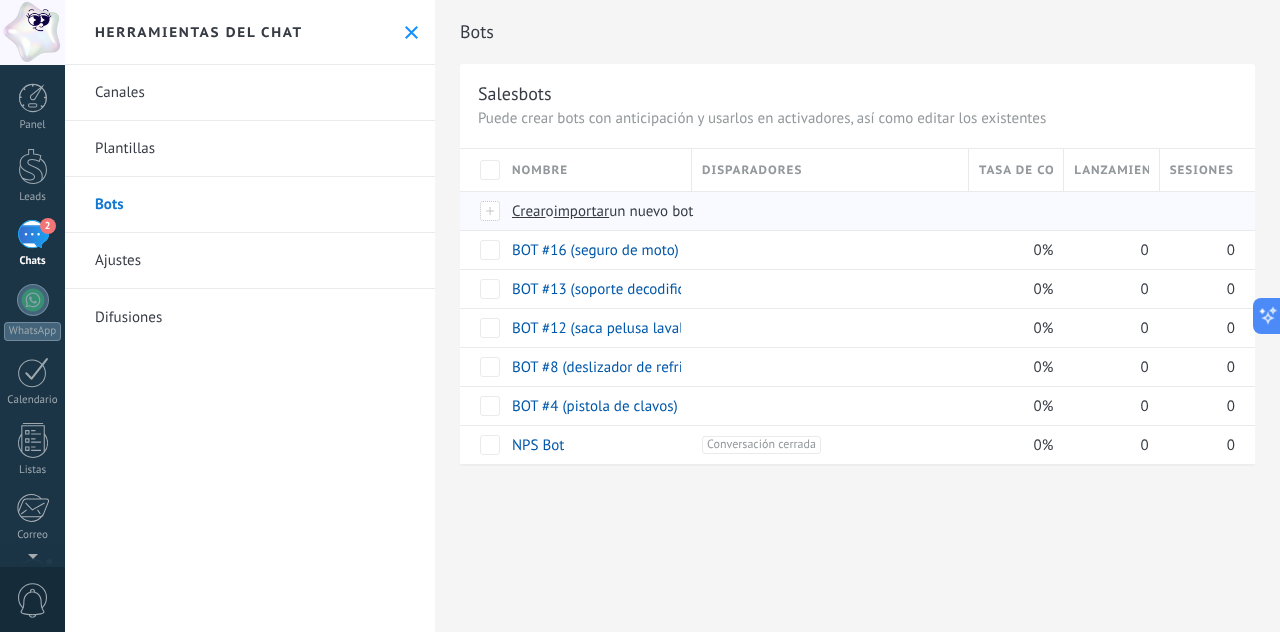 click on "importar" at bounding box center [582, 211] 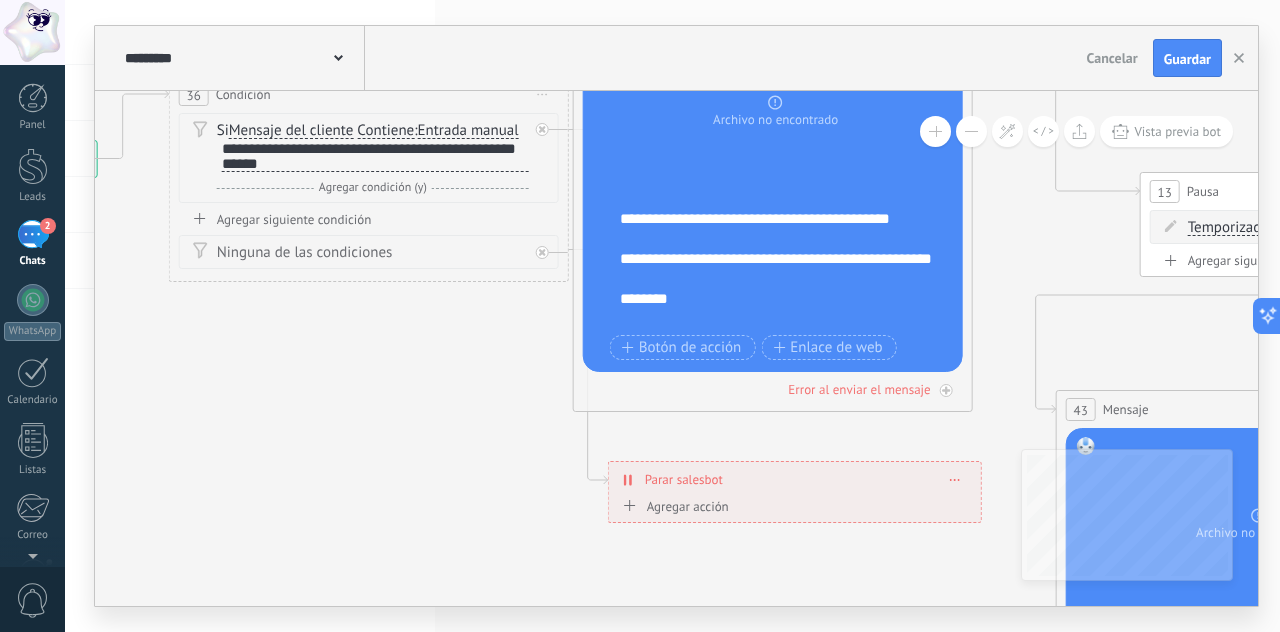 drag, startPoint x: 878, startPoint y: 514, endPoint x: 146, endPoint y: 325, distance: 756.006 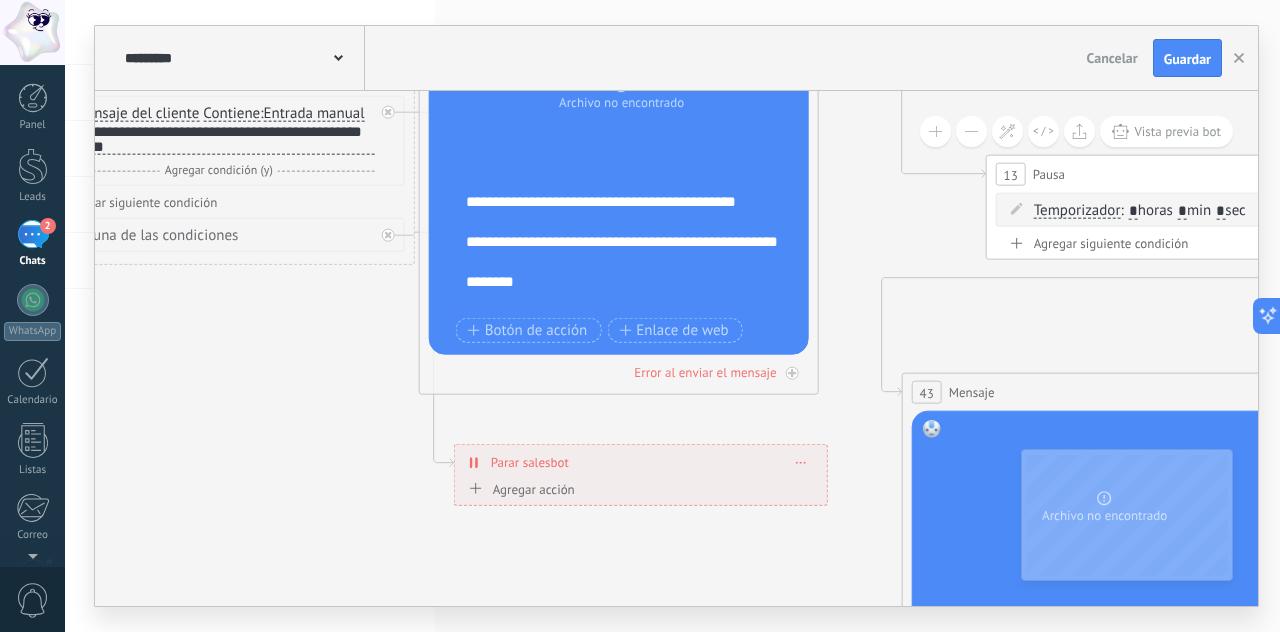 click on "**********" at bounding box center (632, 252) 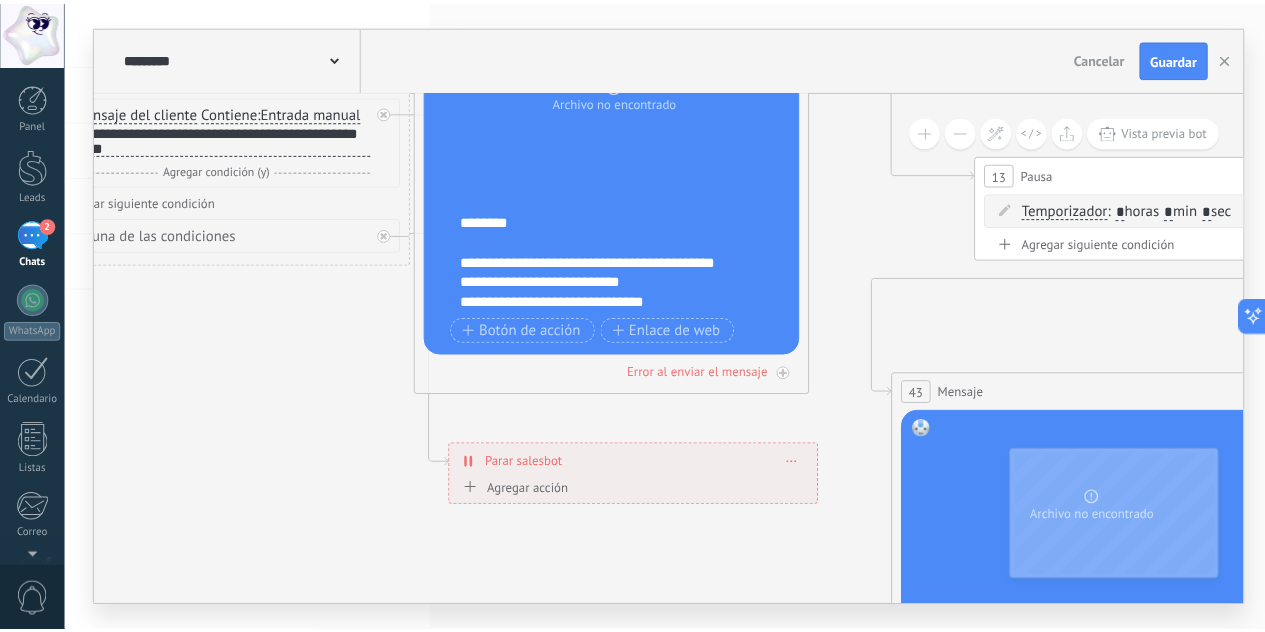 scroll, scrollTop: 0, scrollLeft: 0, axis: both 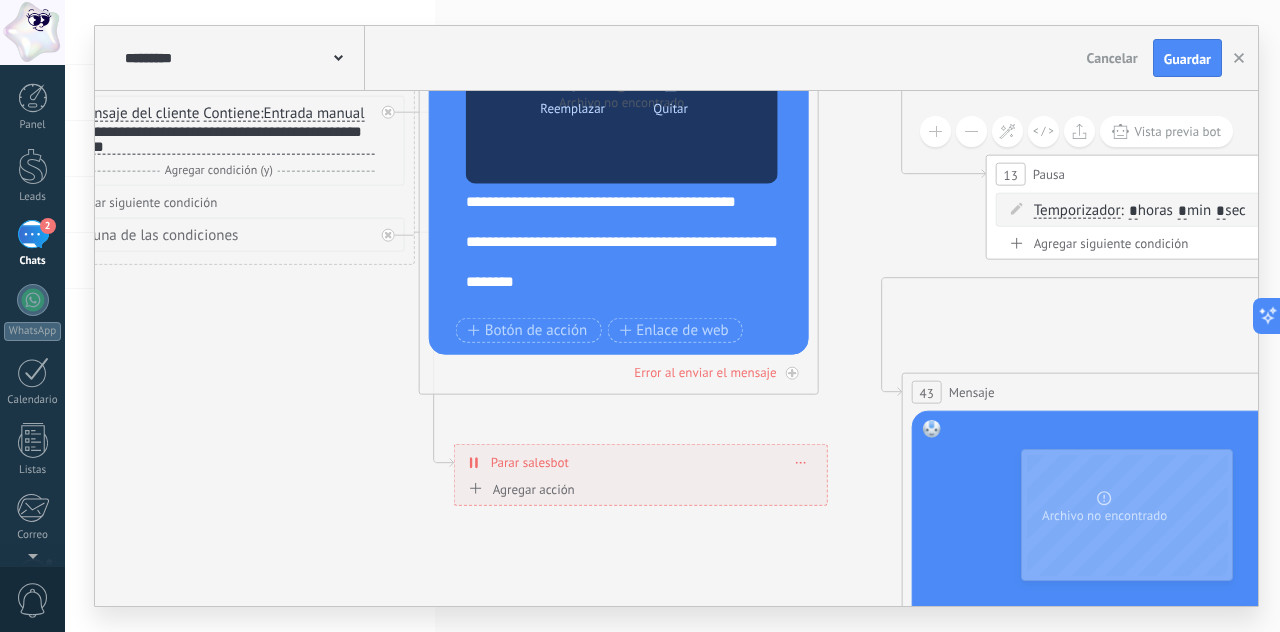 click 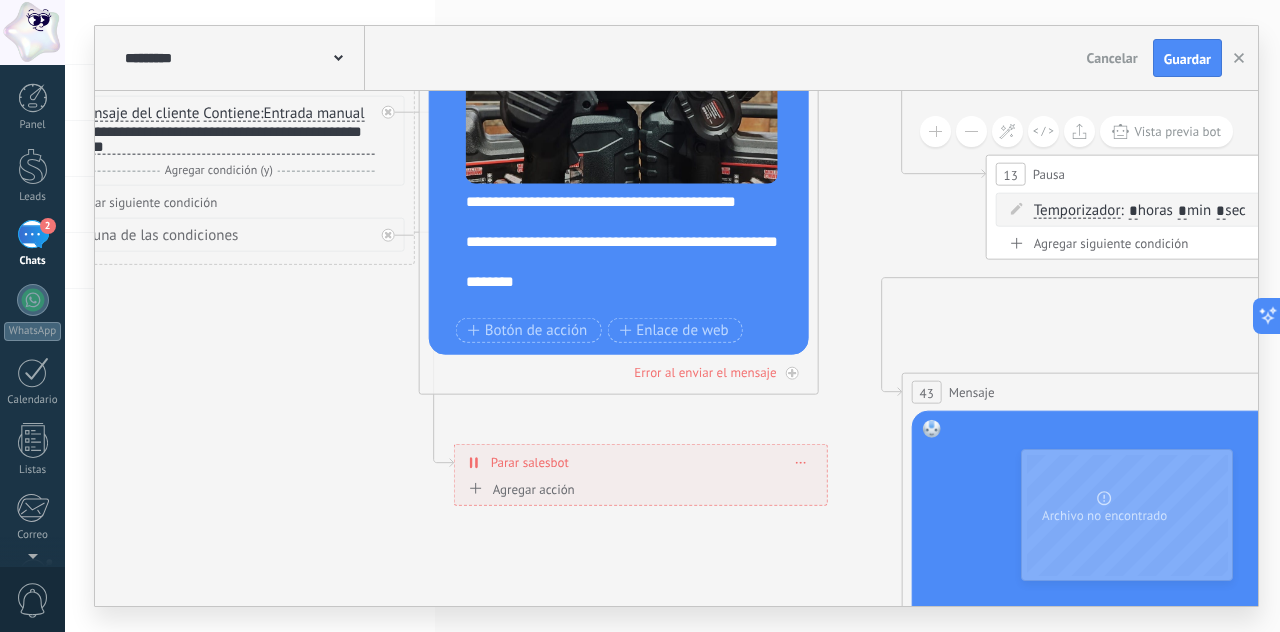 drag, startPoint x: 992, startPoint y: 492, endPoint x: 933, endPoint y: 402, distance: 107.61505 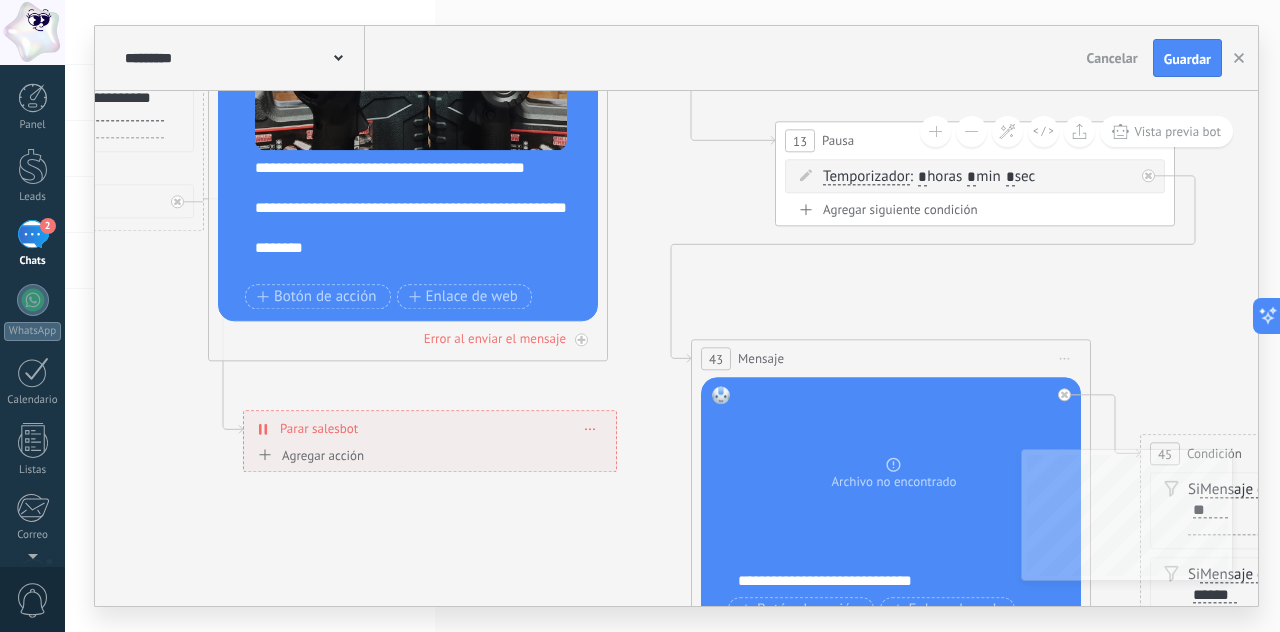 drag, startPoint x: 970, startPoint y: 359, endPoint x: 760, endPoint y: 325, distance: 212.73457 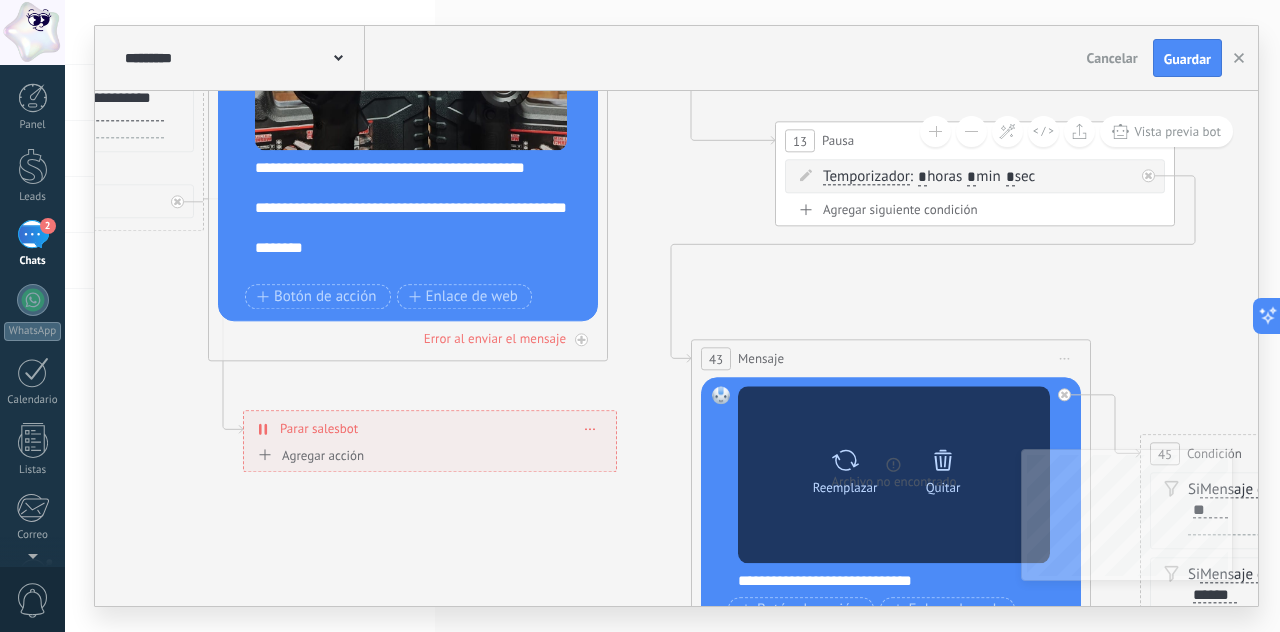 click 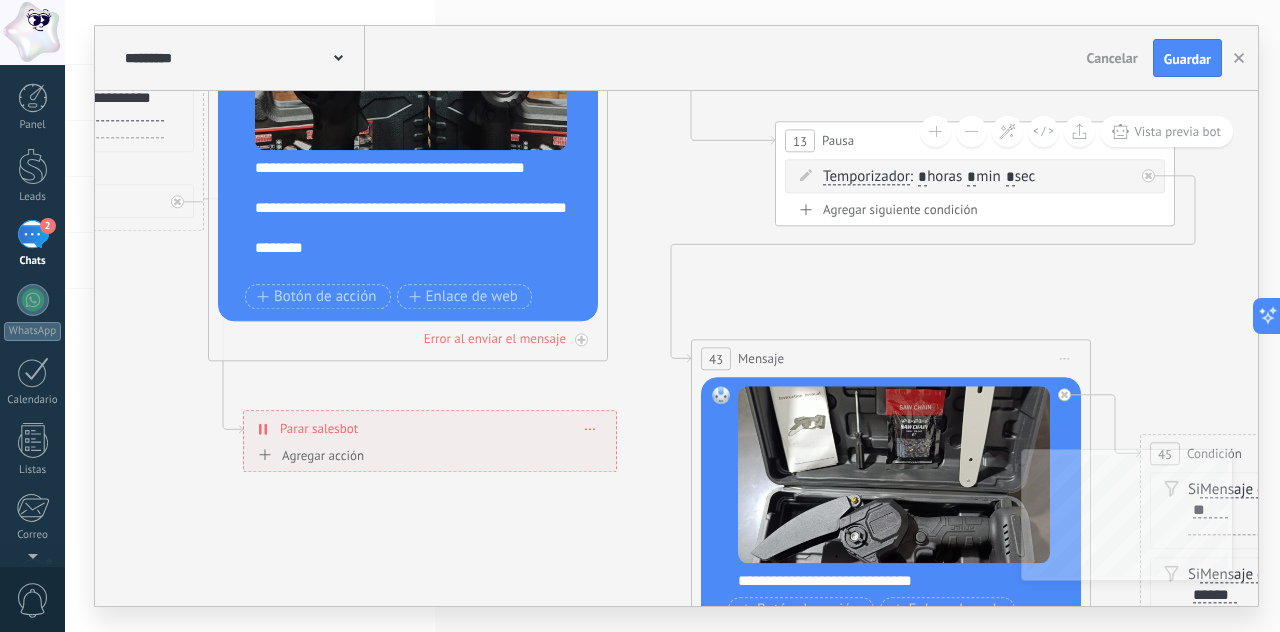 click on "Cancelar Guardar" at bounding box center (1156, 58) 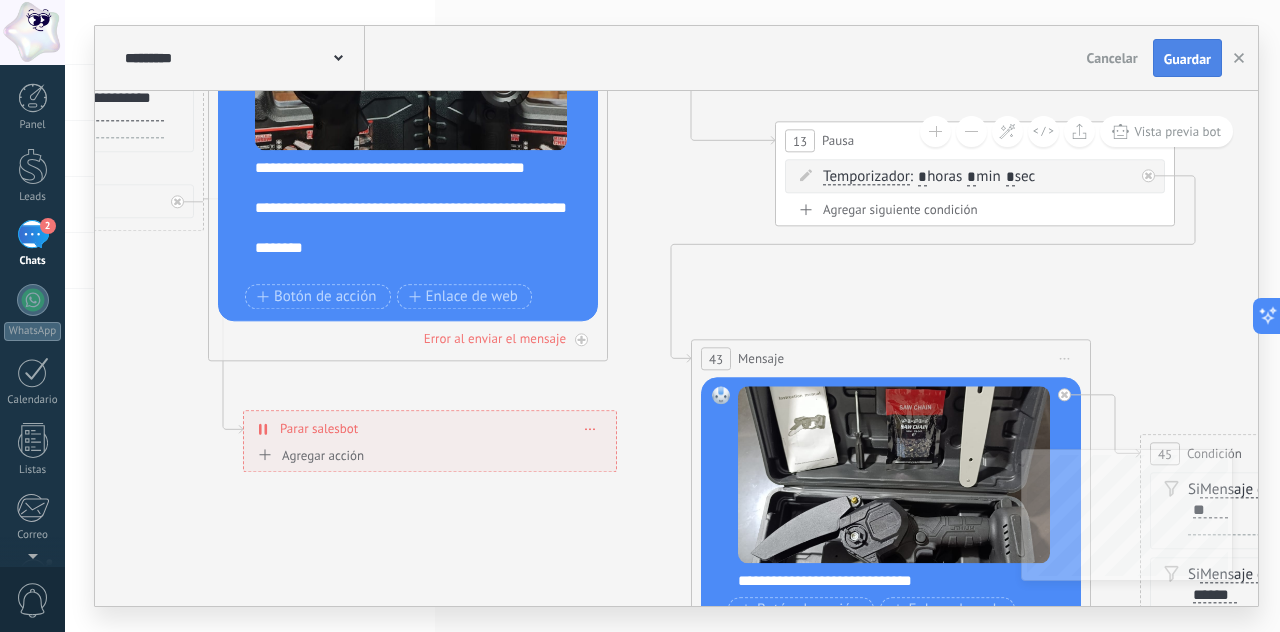 click on "Guardar" at bounding box center (1187, 59) 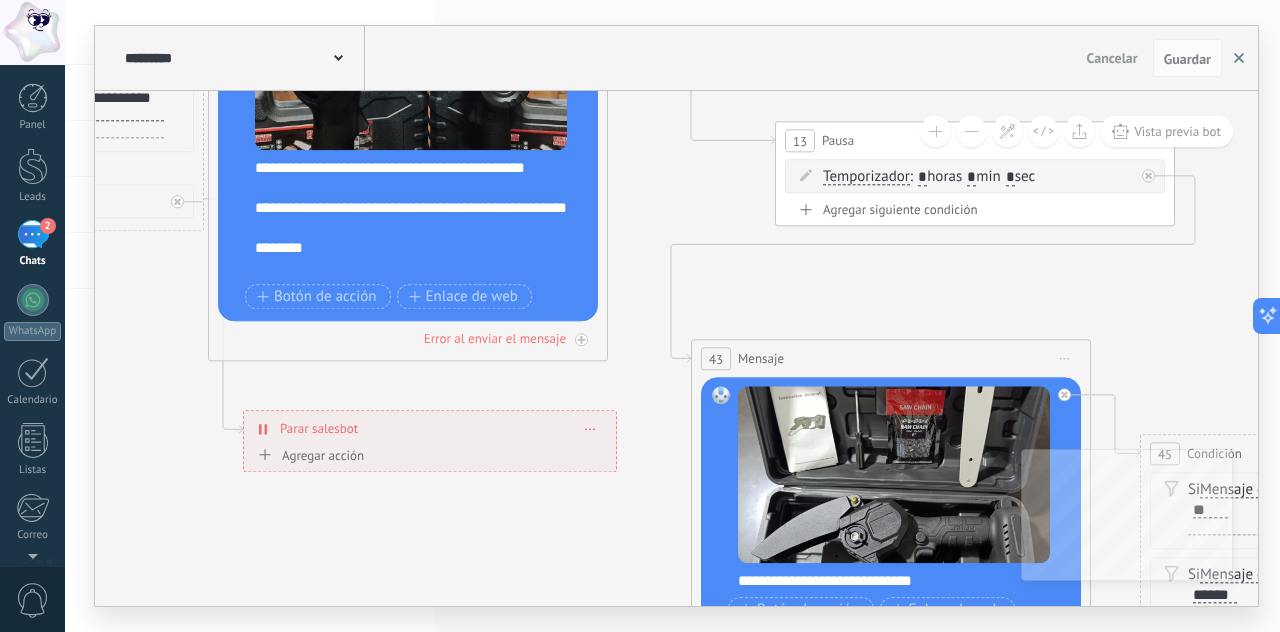 click at bounding box center (1239, 58) 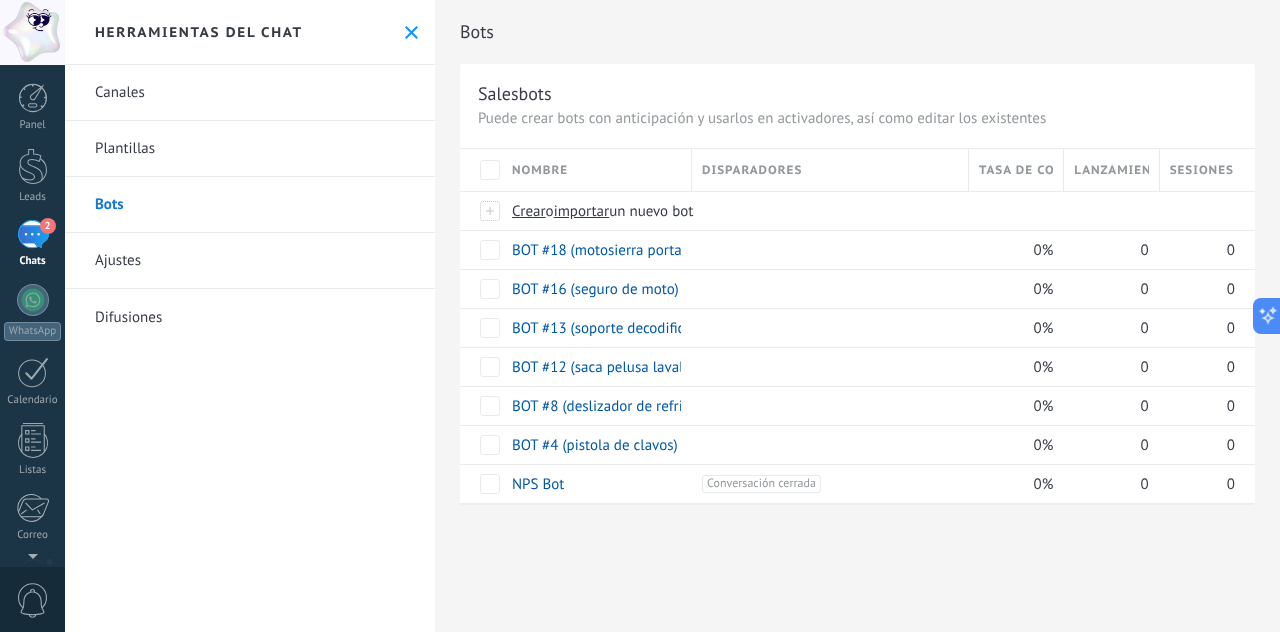 click on "Panel
Leads
2
Chats
WhatsApp
Clientes" at bounding box center (32, 425) 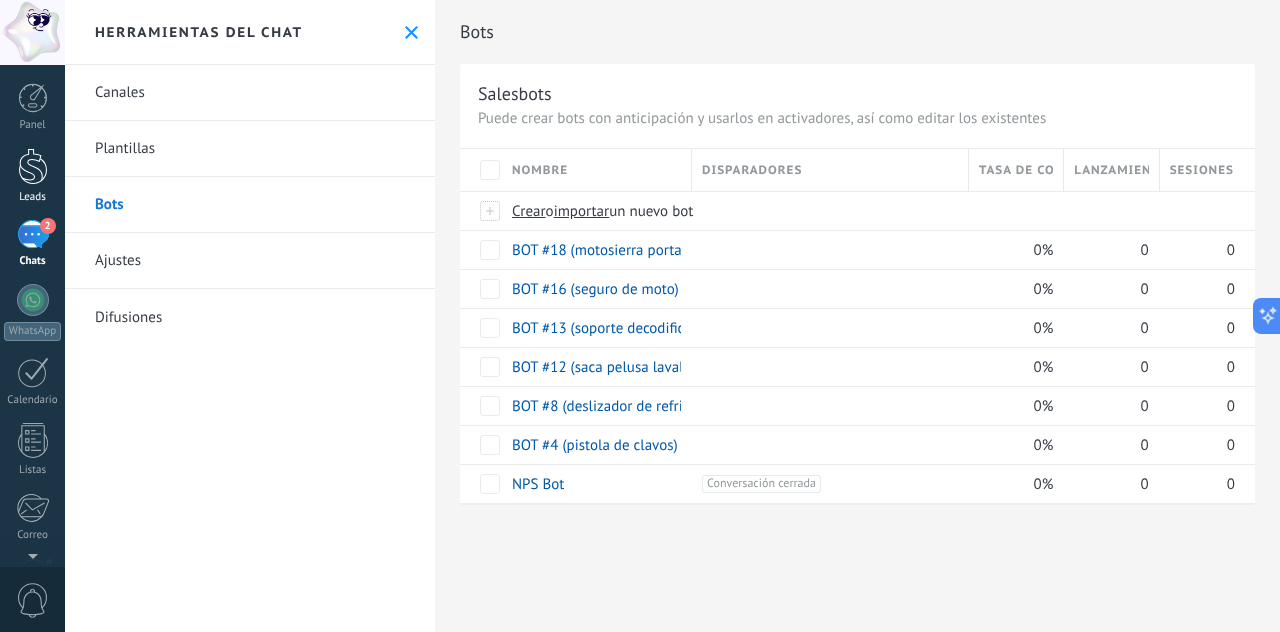click at bounding box center [33, 166] 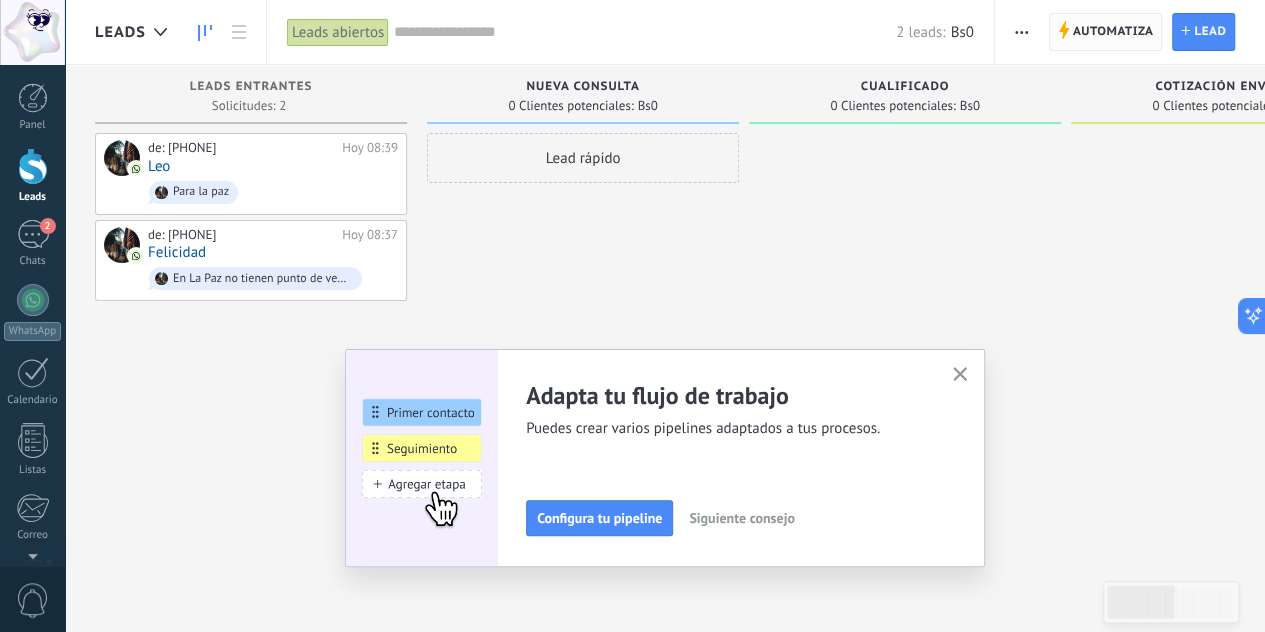 click on "Automatiza" at bounding box center [1113, 32] 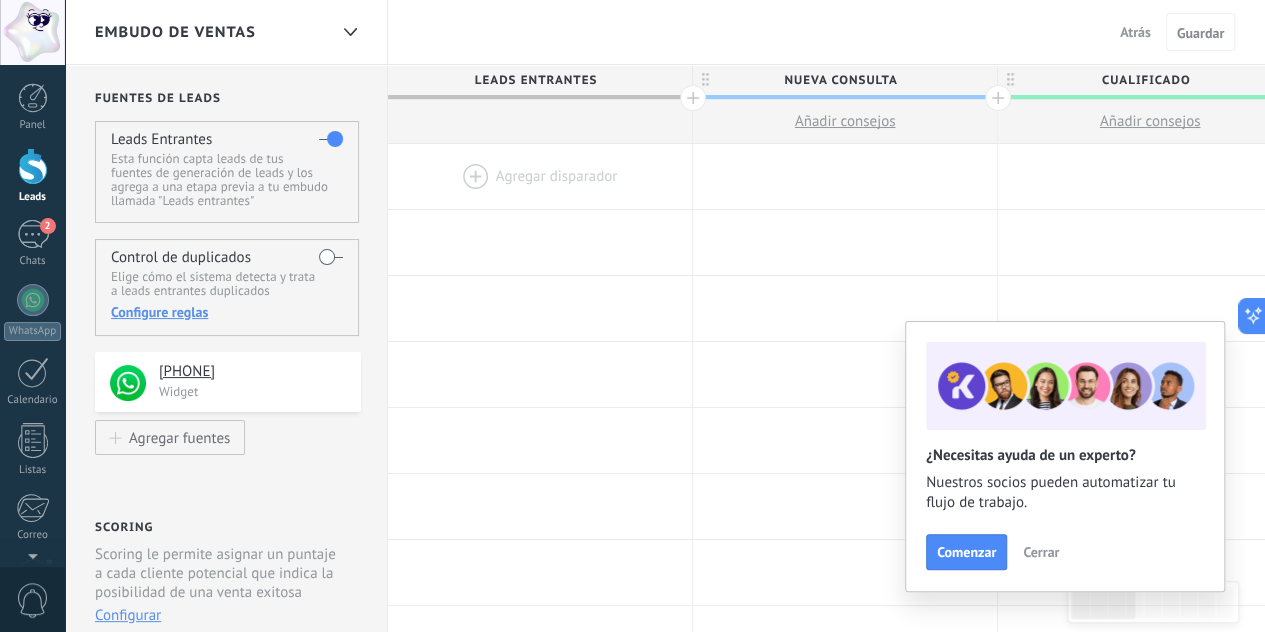 click at bounding box center [540, 176] 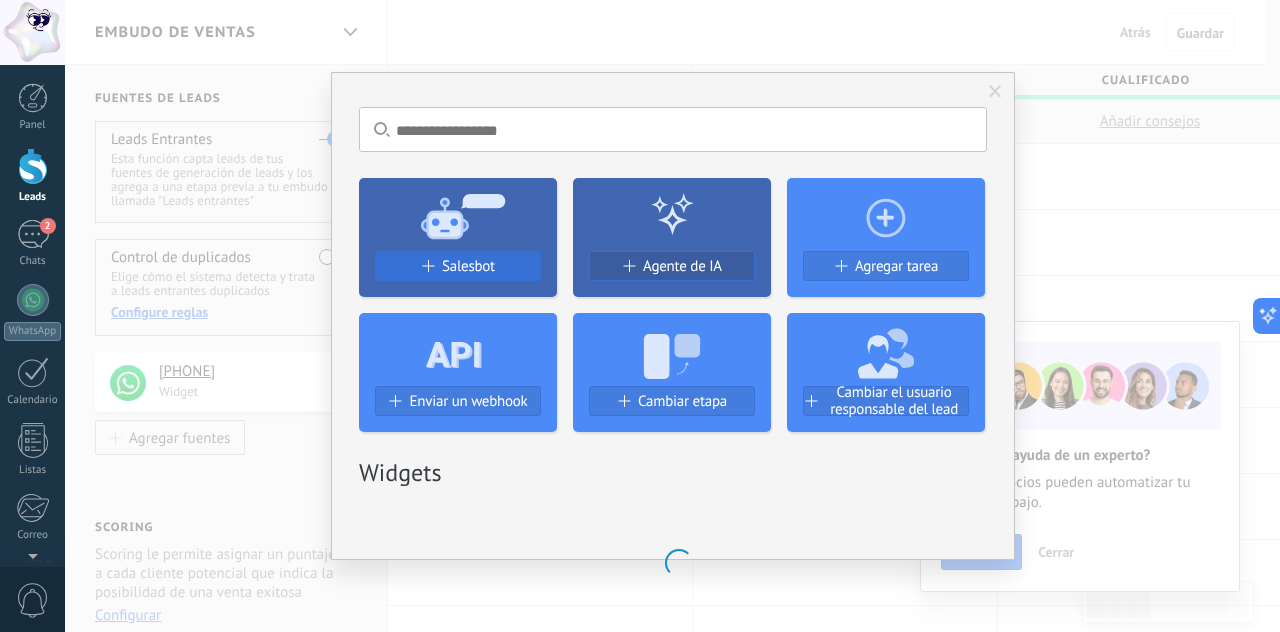 click on "Salesbot" at bounding box center (468, 266) 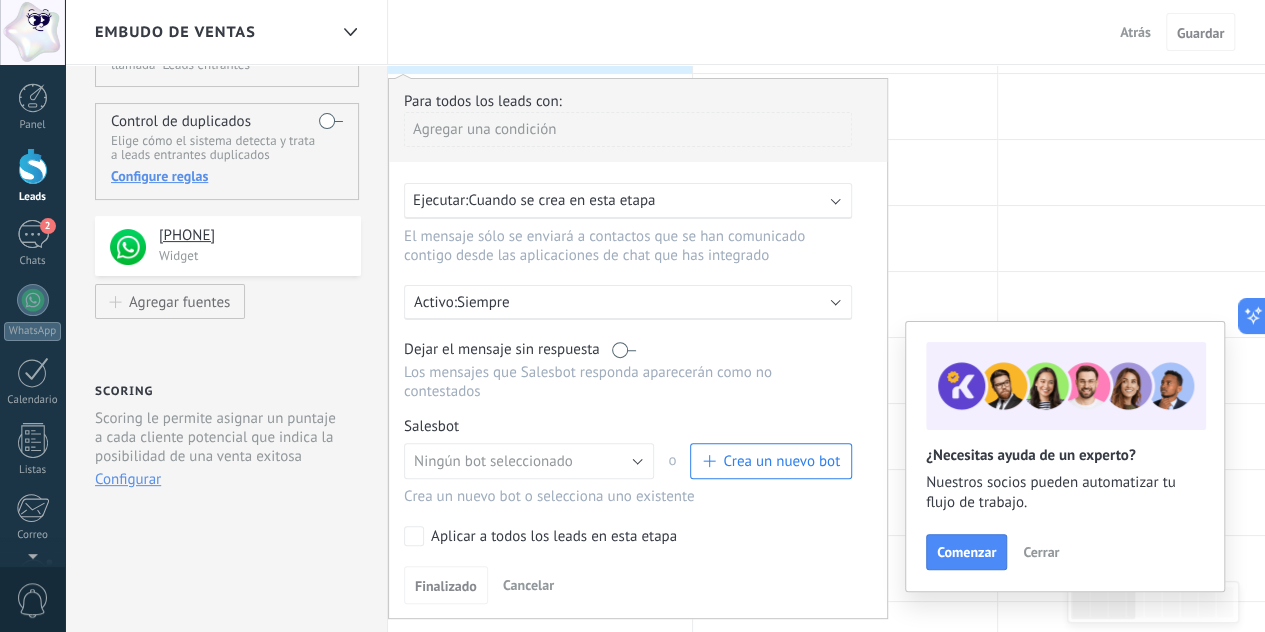 scroll, scrollTop: 300, scrollLeft: 0, axis: vertical 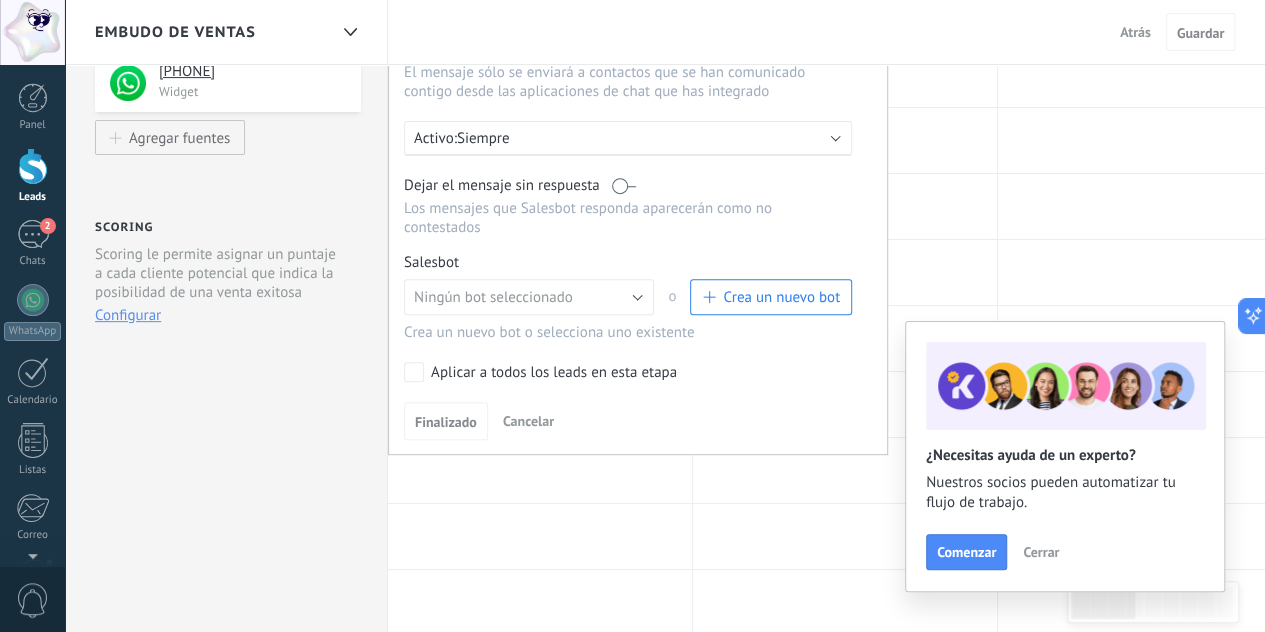 click on "Aplicar a todos los leads en esta etapa" at bounding box center (554, 373) 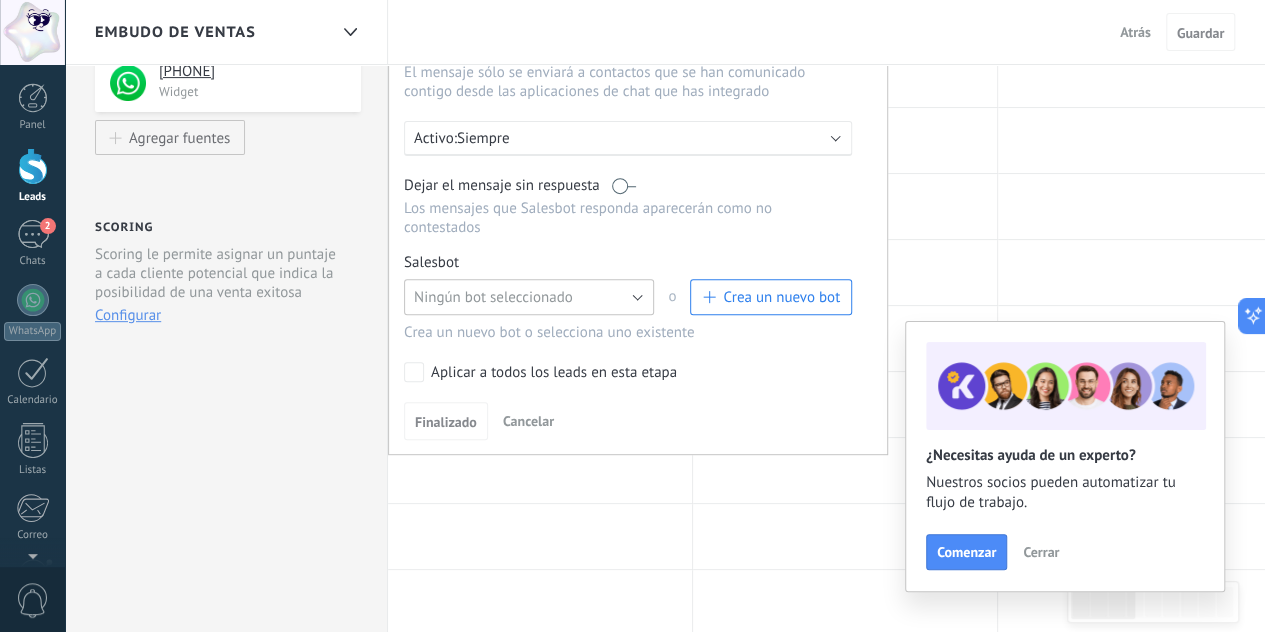 click on "Ningún bot seleccionado" at bounding box center [529, 297] 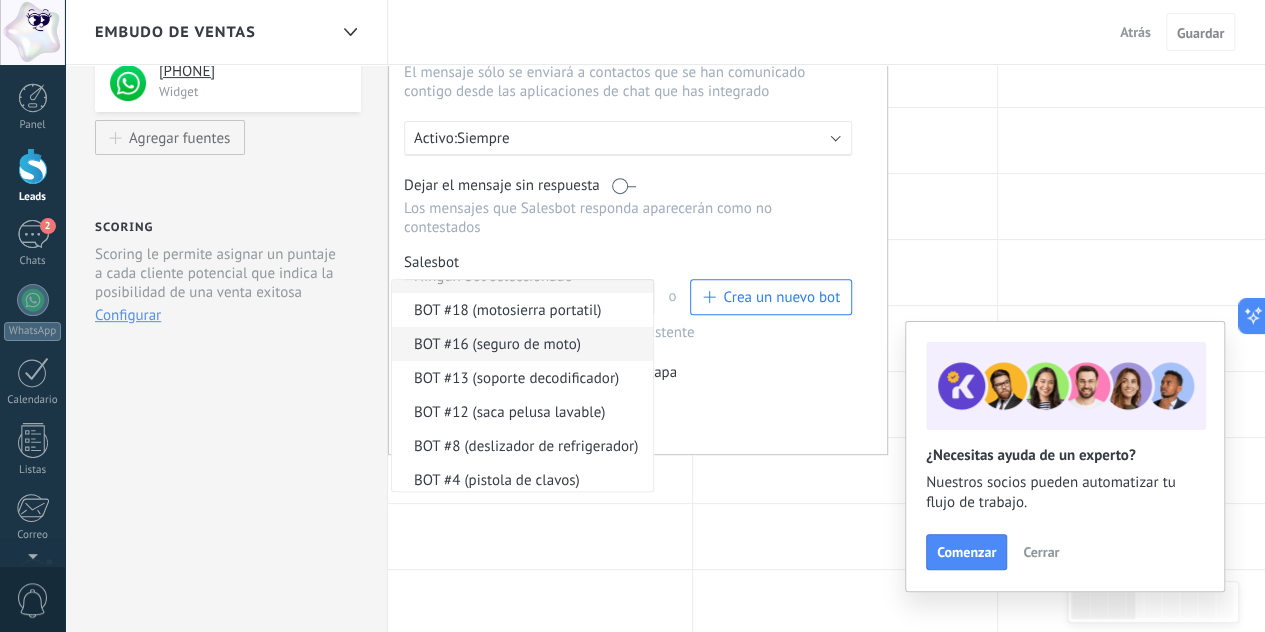 scroll, scrollTop: 29, scrollLeft: 0, axis: vertical 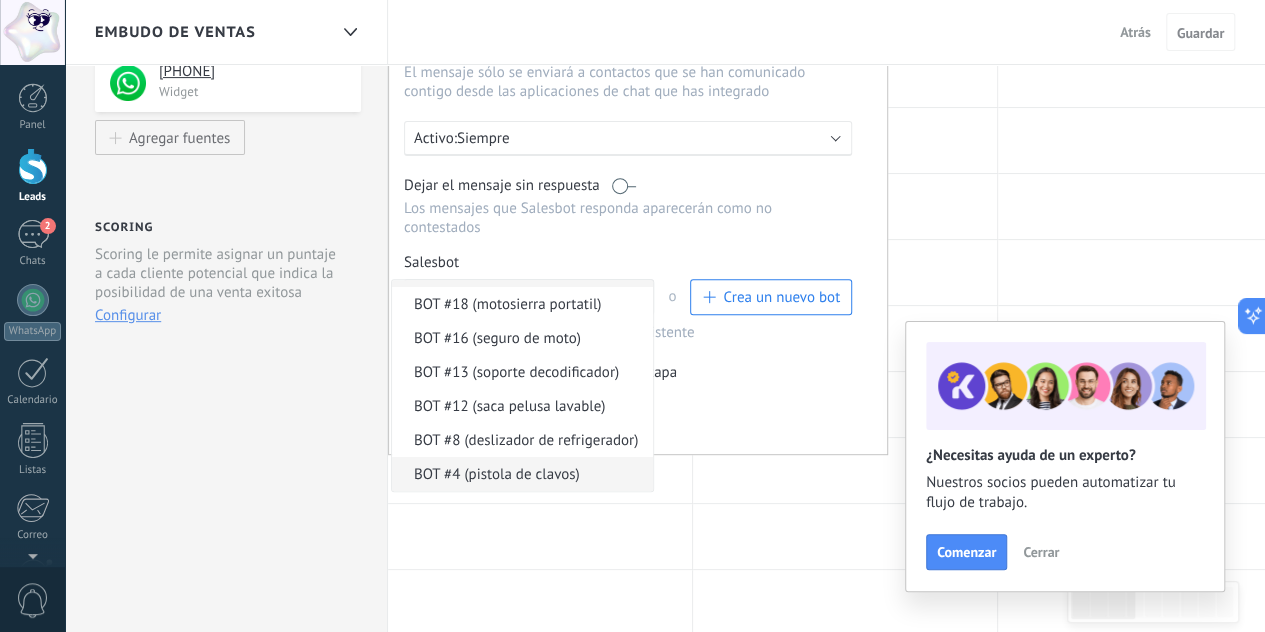 click on "BOT  #4 (pistola de clavos)" at bounding box center (519, 474) 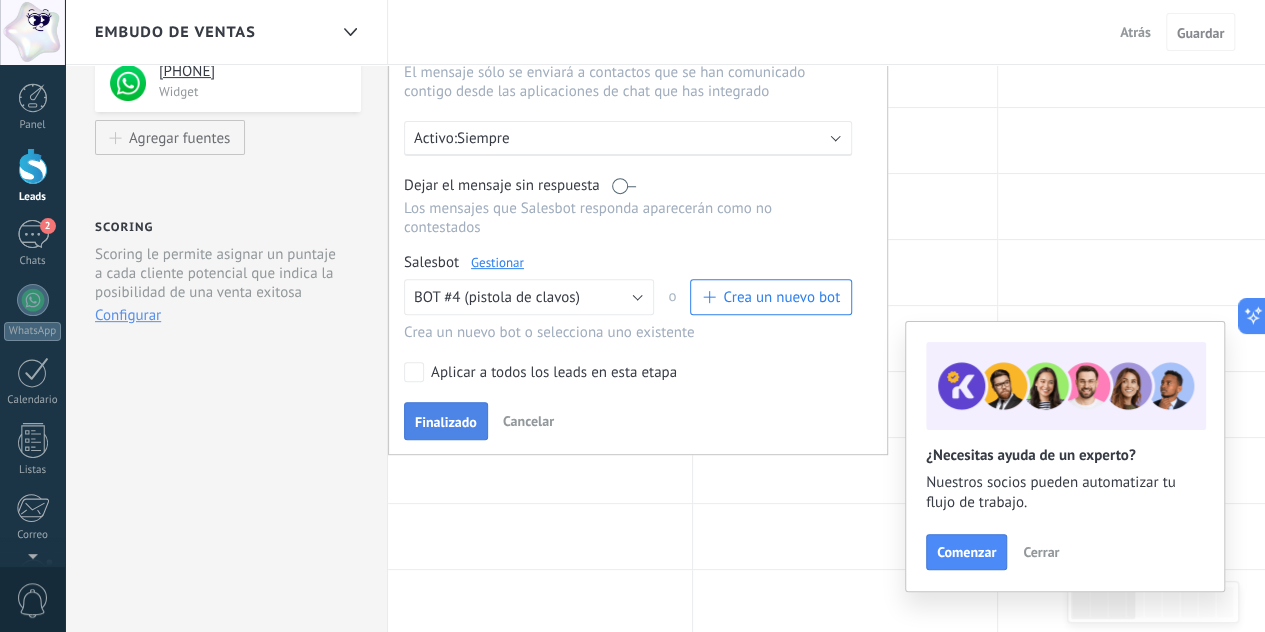 click on "Finalizado" at bounding box center [446, 422] 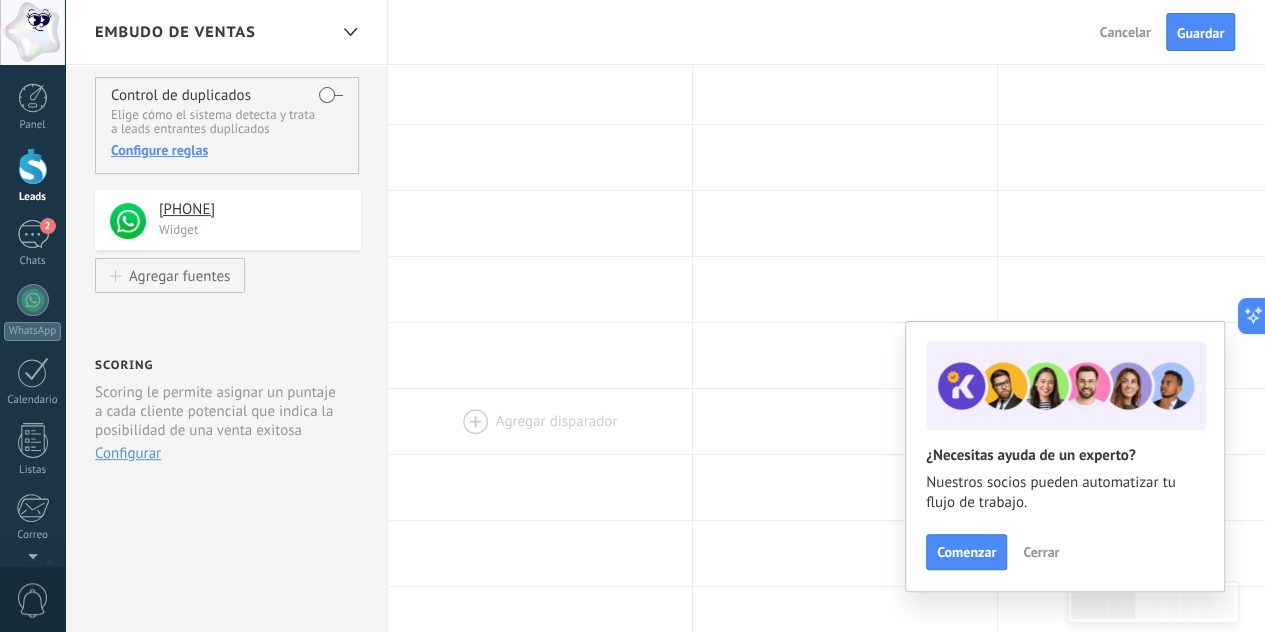 scroll, scrollTop: 100, scrollLeft: 0, axis: vertical 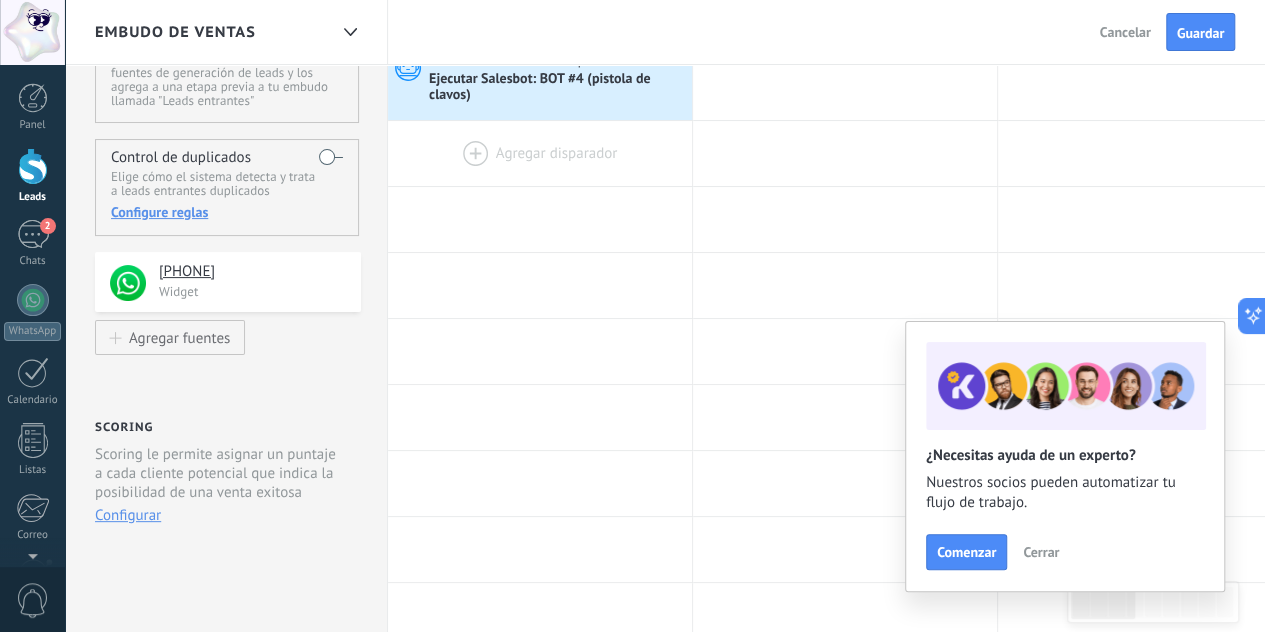 click on "**********" at bounding box center (1760, 705) 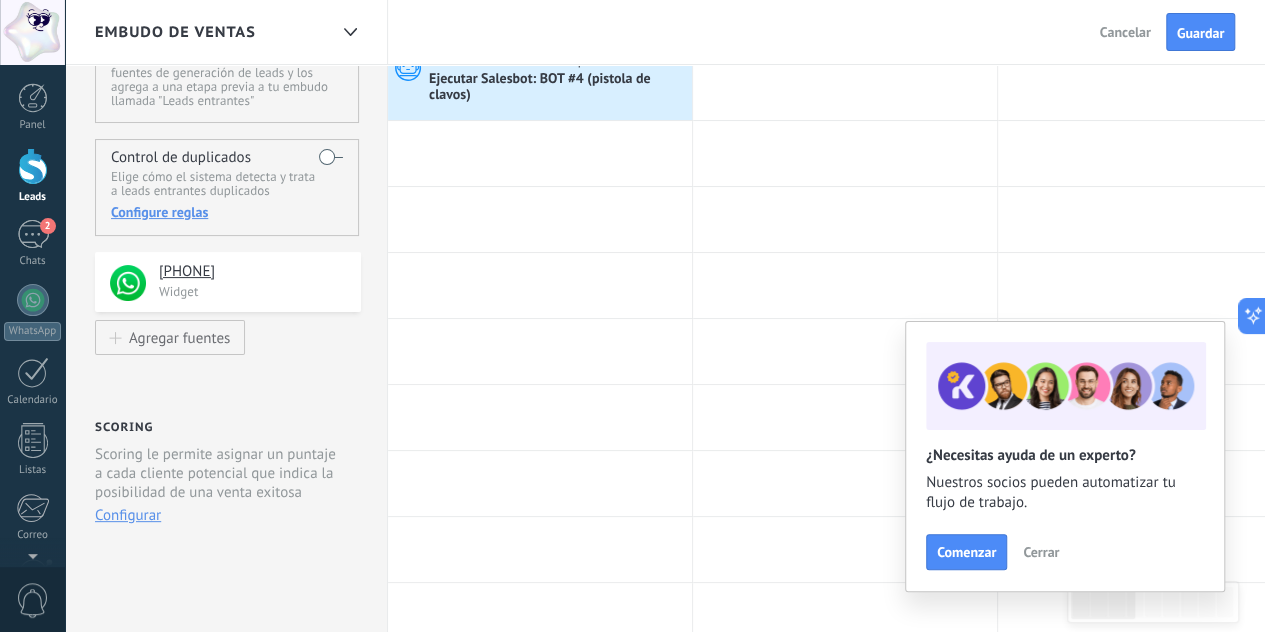 scroll, scrollTop: 0, scrollLeft: 0, axis: both 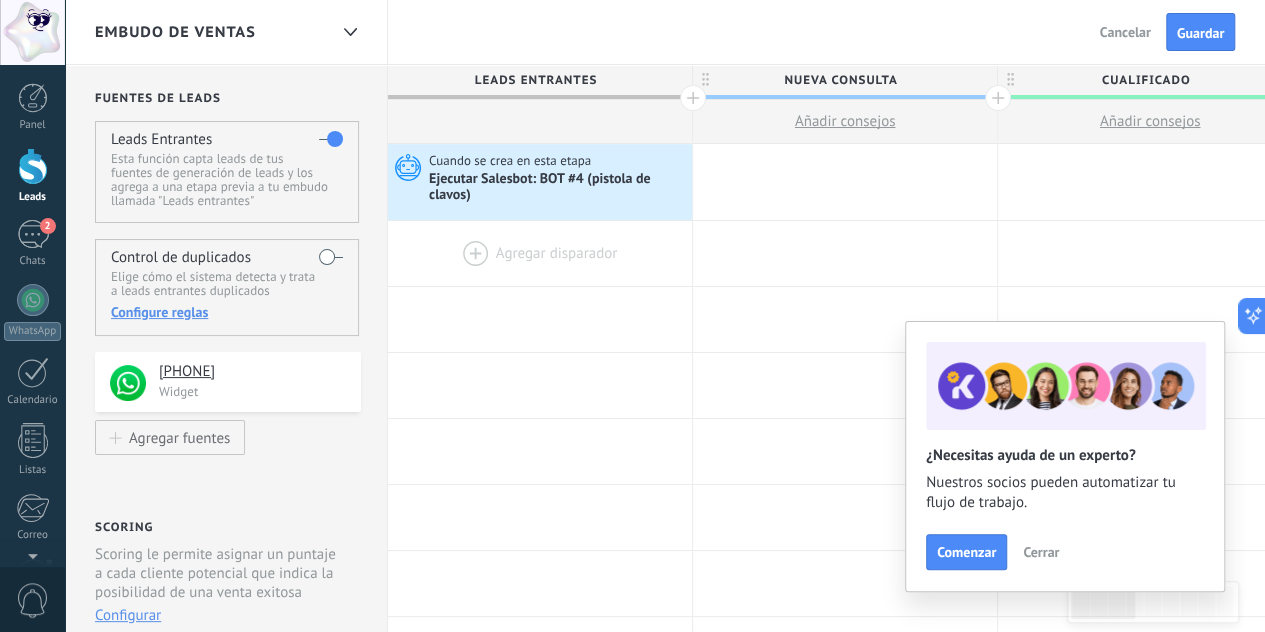 click at bounding box center (540, 253) 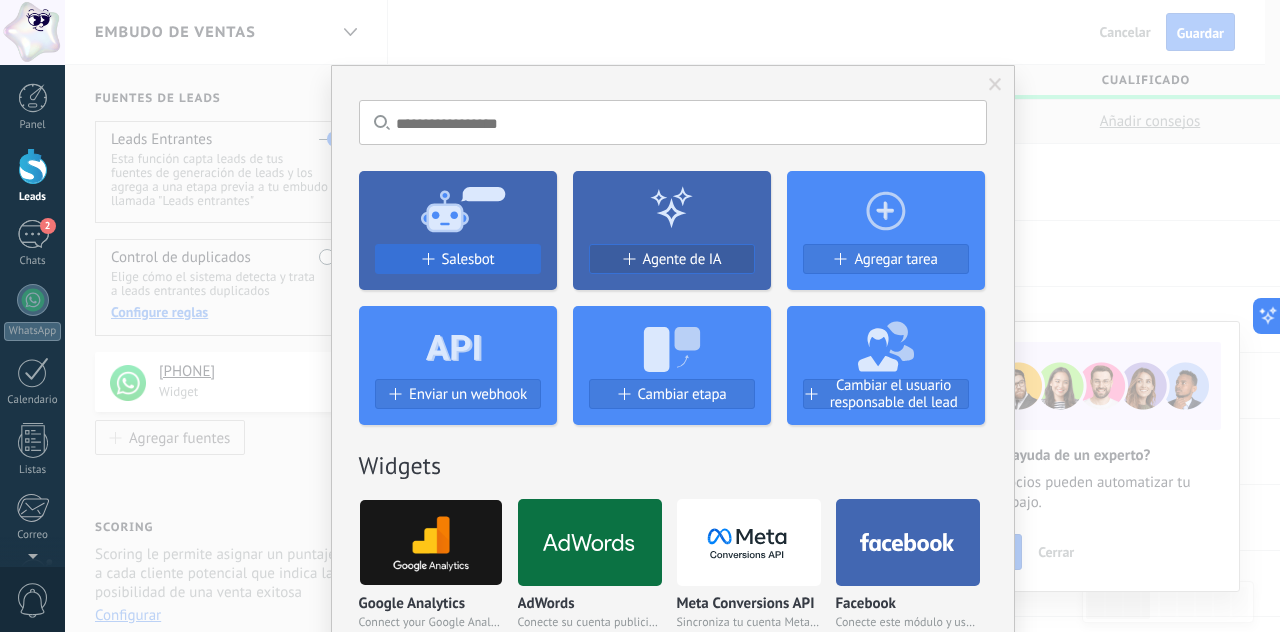 click on "Salesbot" at bounding box center (468, 259) 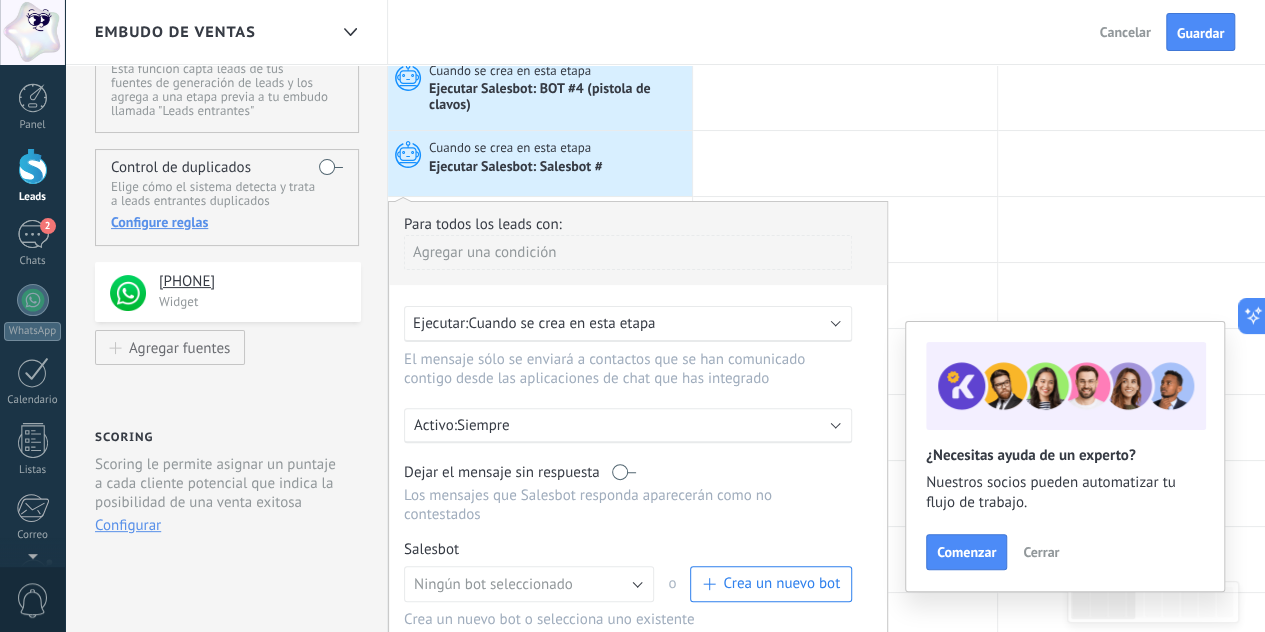 scroll, scrollTop: 200, scrollLeft: 0, axis: vertical 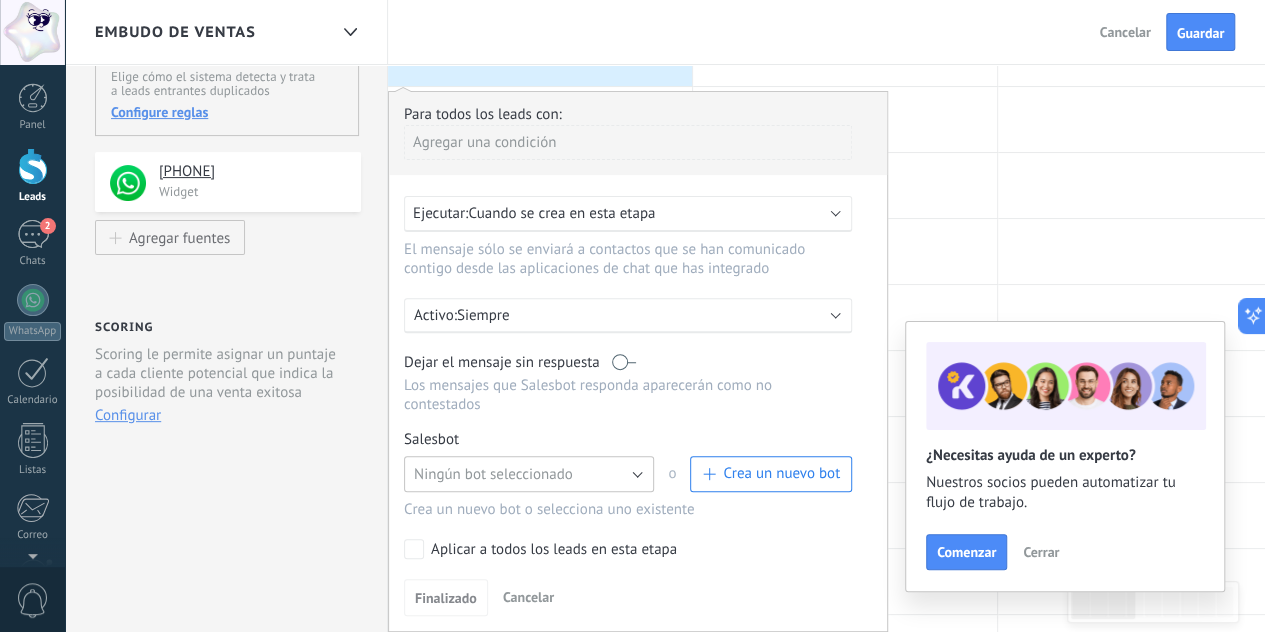 click on "Ningún bot seleccionado" at bounding box center (493, 474) 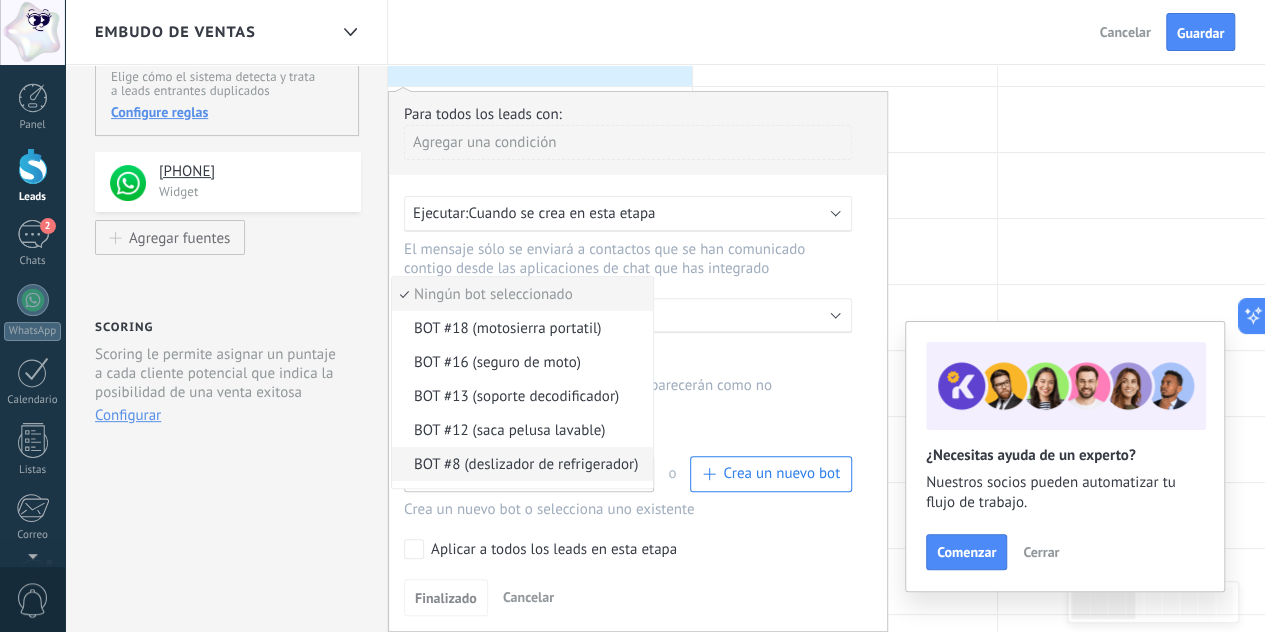 scroll, scrollTop: 29, scrollLeft: 0, axis: vertical 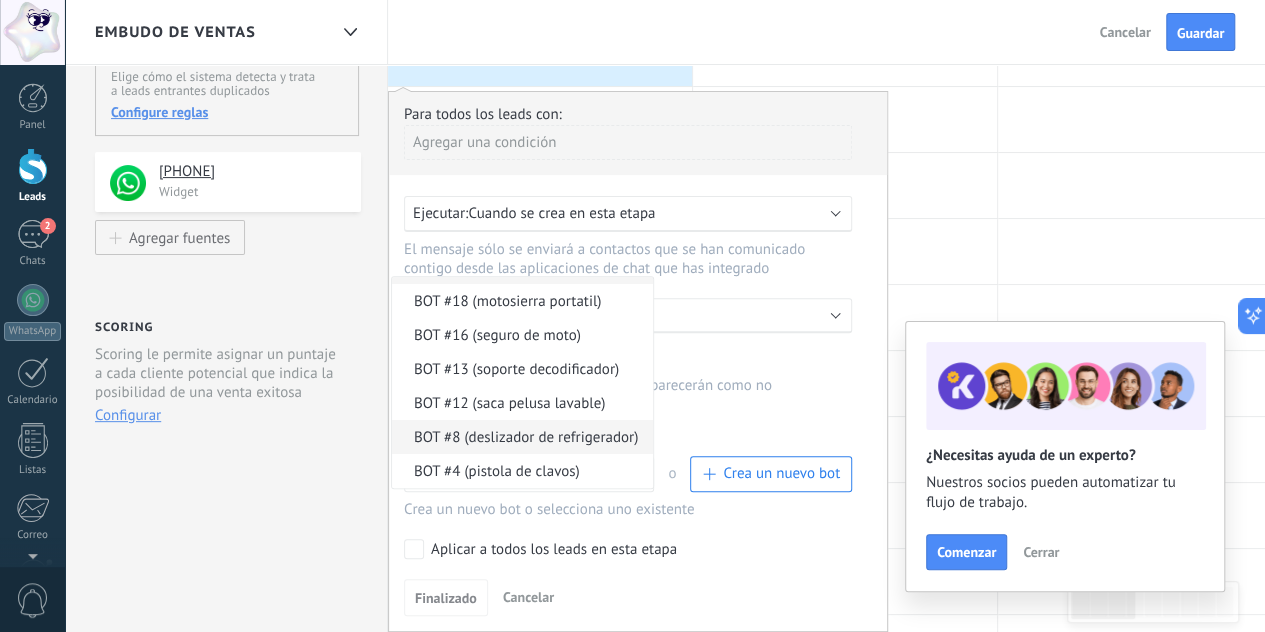 click on "BOT  #8 (deslizador de refrigerador)" at bounding box center [519, 437] 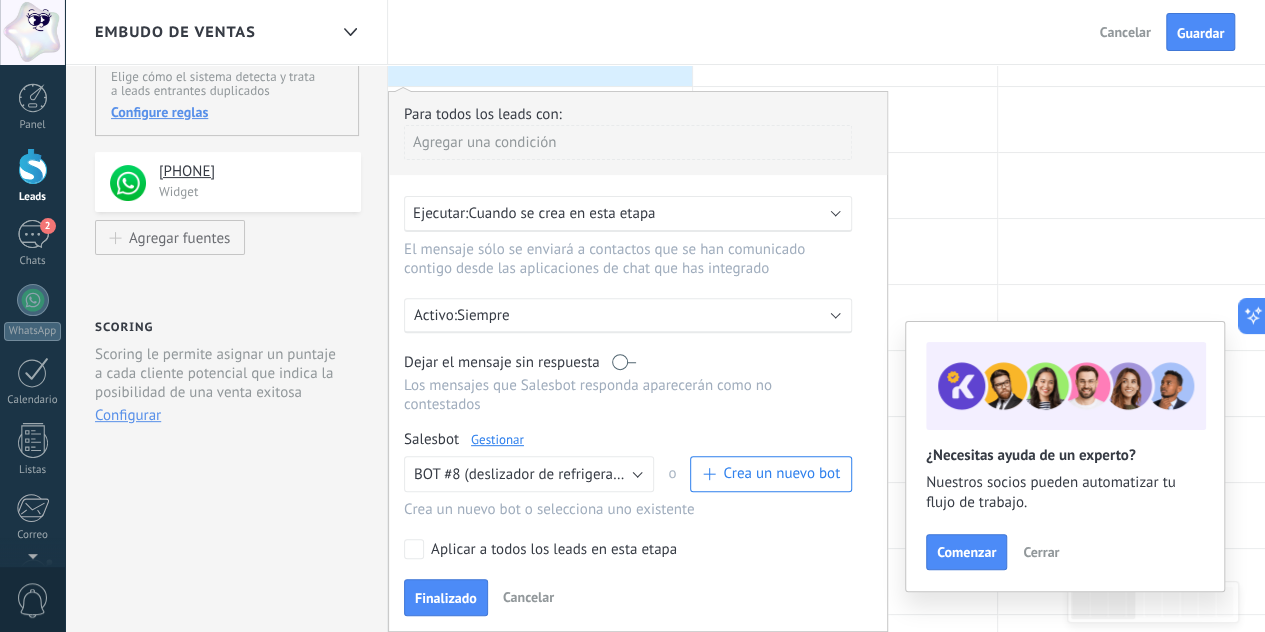 click on "Aplicar a todos los leads en esta etapa" at bounding box center (554, 550) 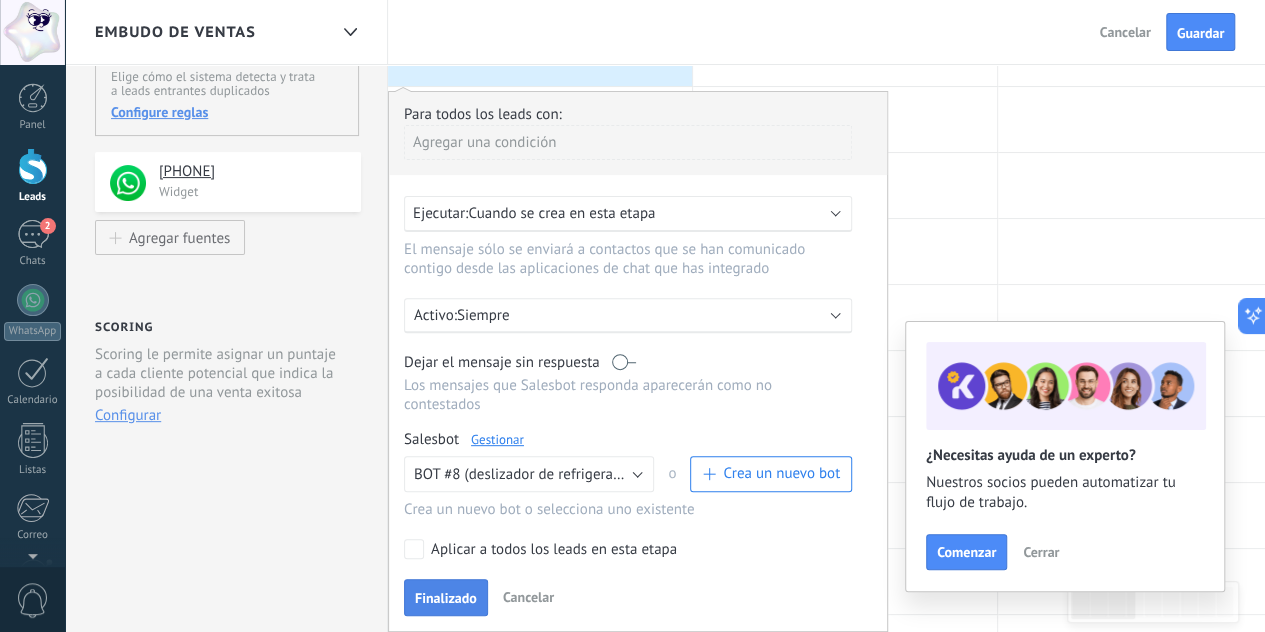 click on "Finalizado" at bounding box center (446, 598) 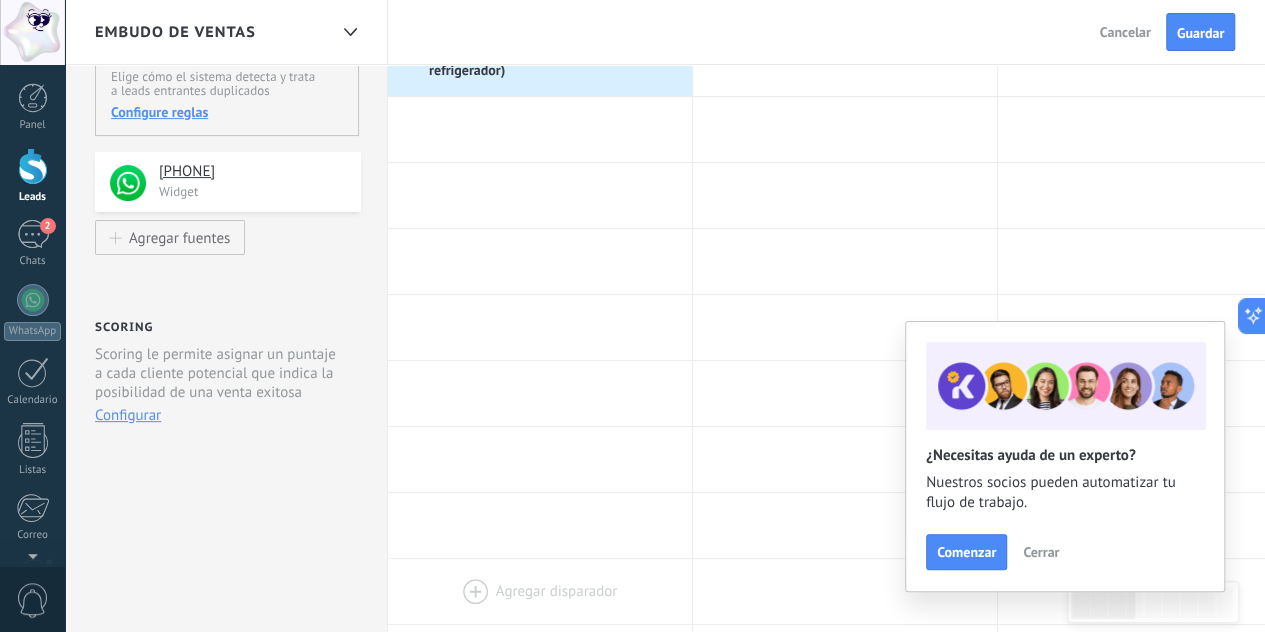 scroll, scrollTop: 0, scrollLeft: 0, axis: both 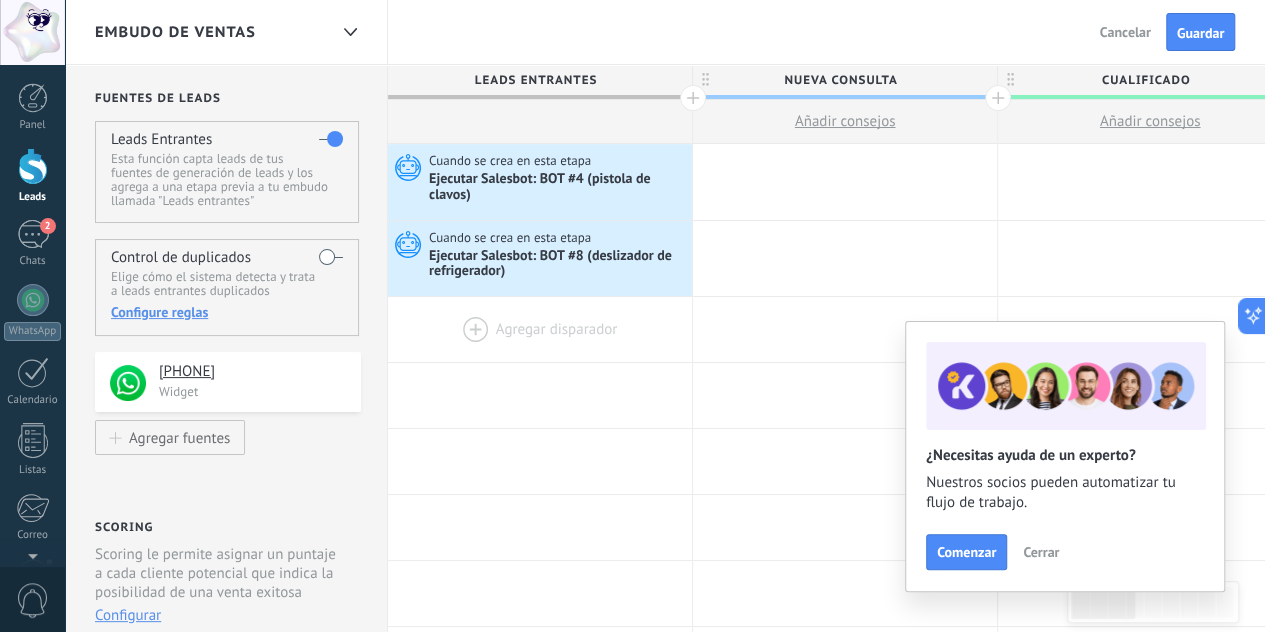 click at bounding box center [540, 329] 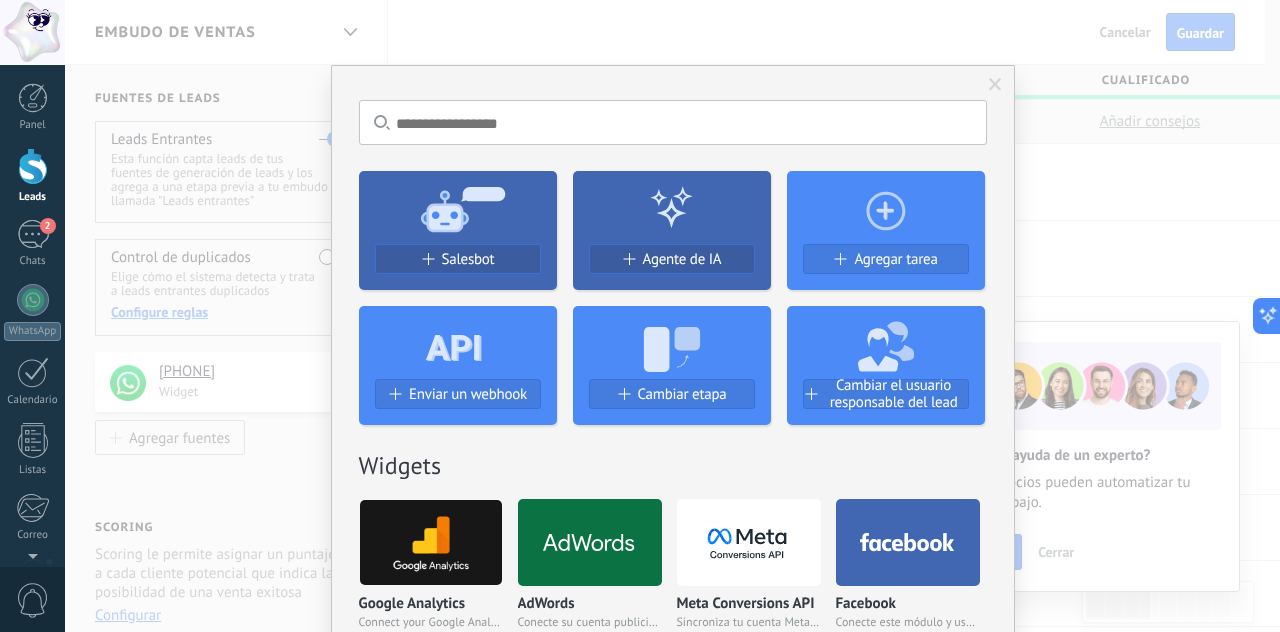 click on "Salesbot" at bounding box center (458, 267) 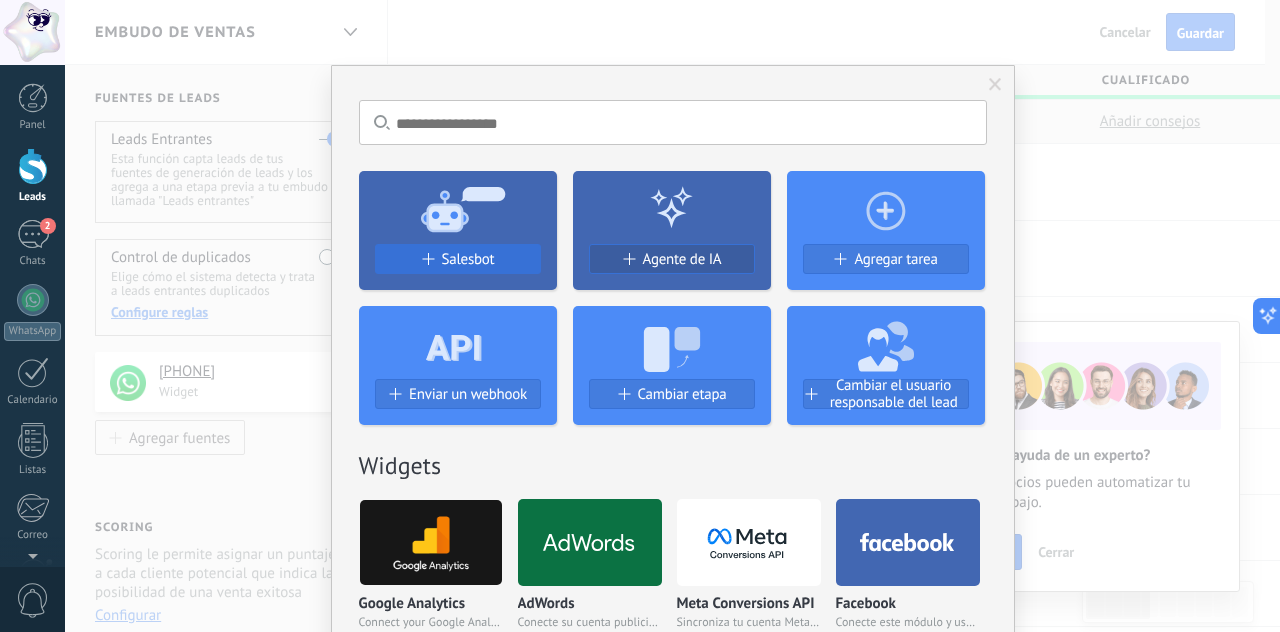 click on "Salesbot" at bounding box center (458, 259) 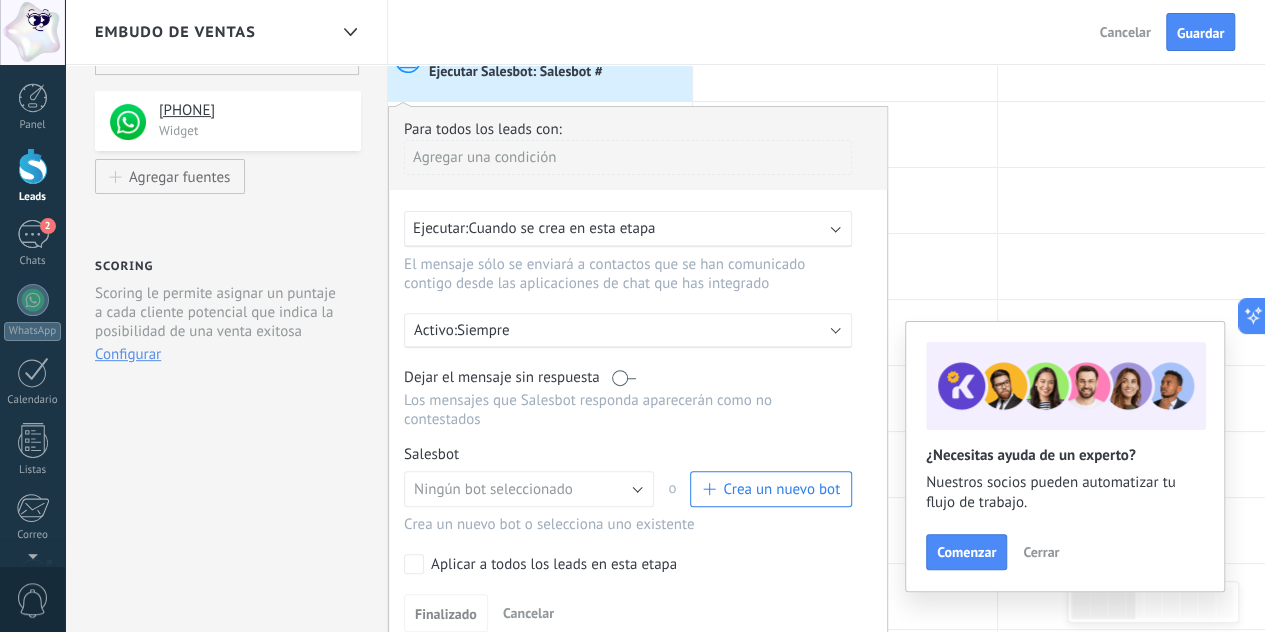 scroll, scrollTop: 300, scrollLeft: 0, axis: vertical 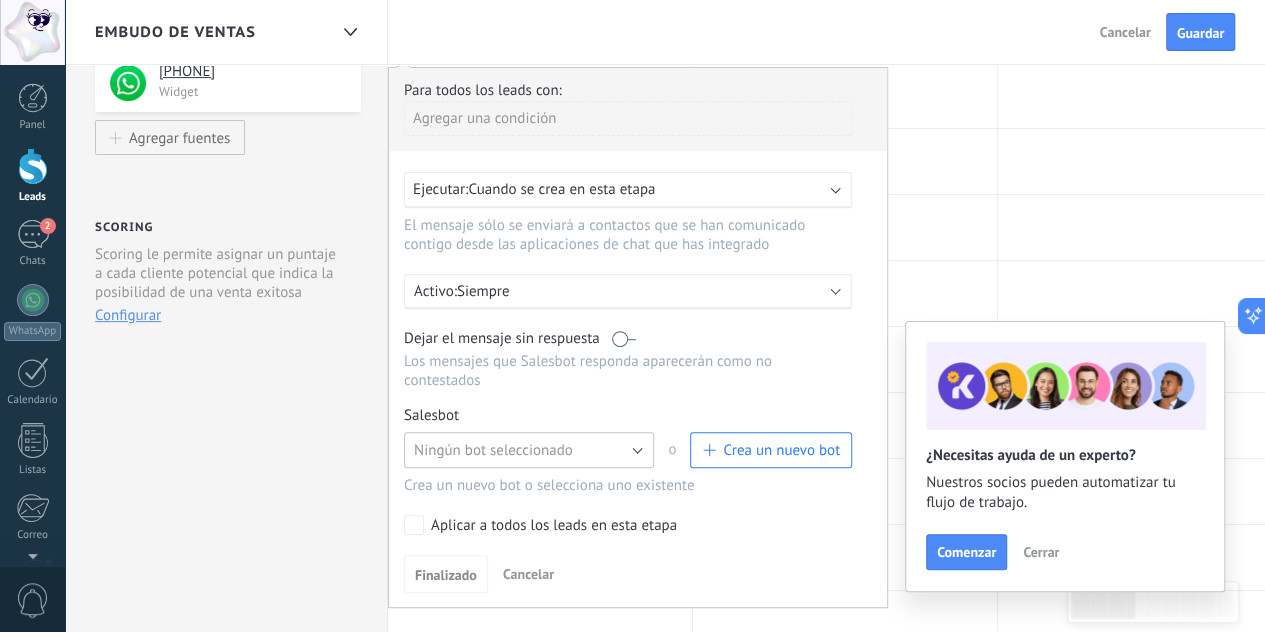 click on "Ningún bot seleccionado" at bounding box center [493, 450] 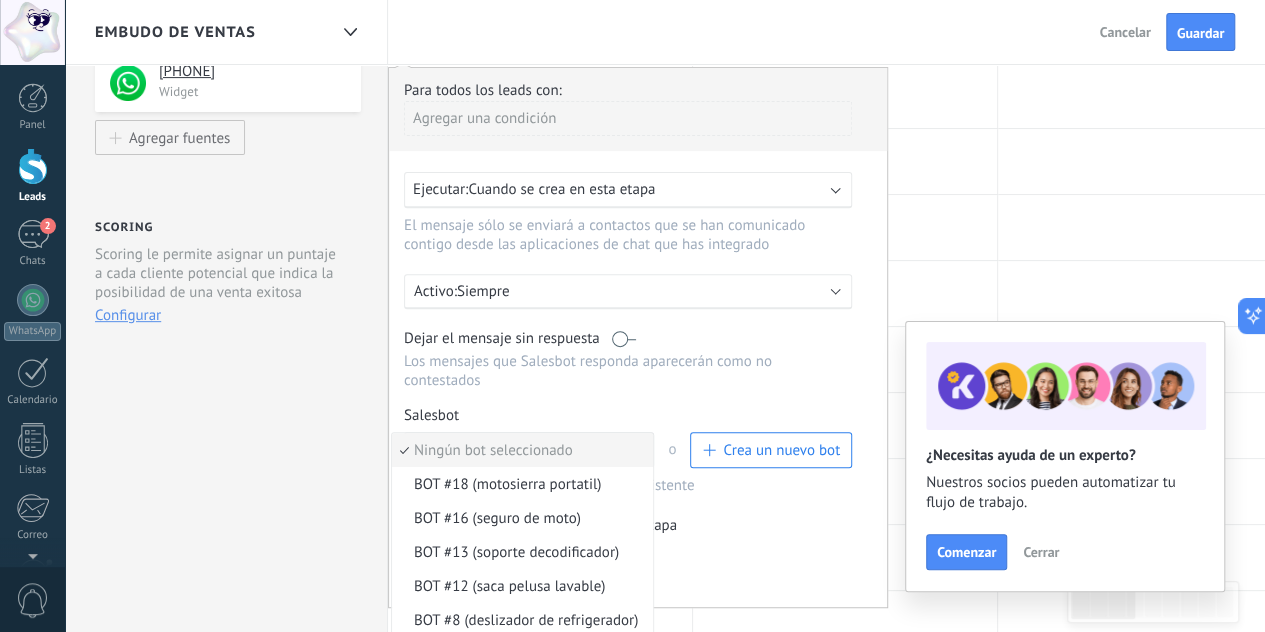 drag, startPoint x: 526, startPoint y: 577, endPoint x: 529, endPoint y: 553, distance: 24.186773 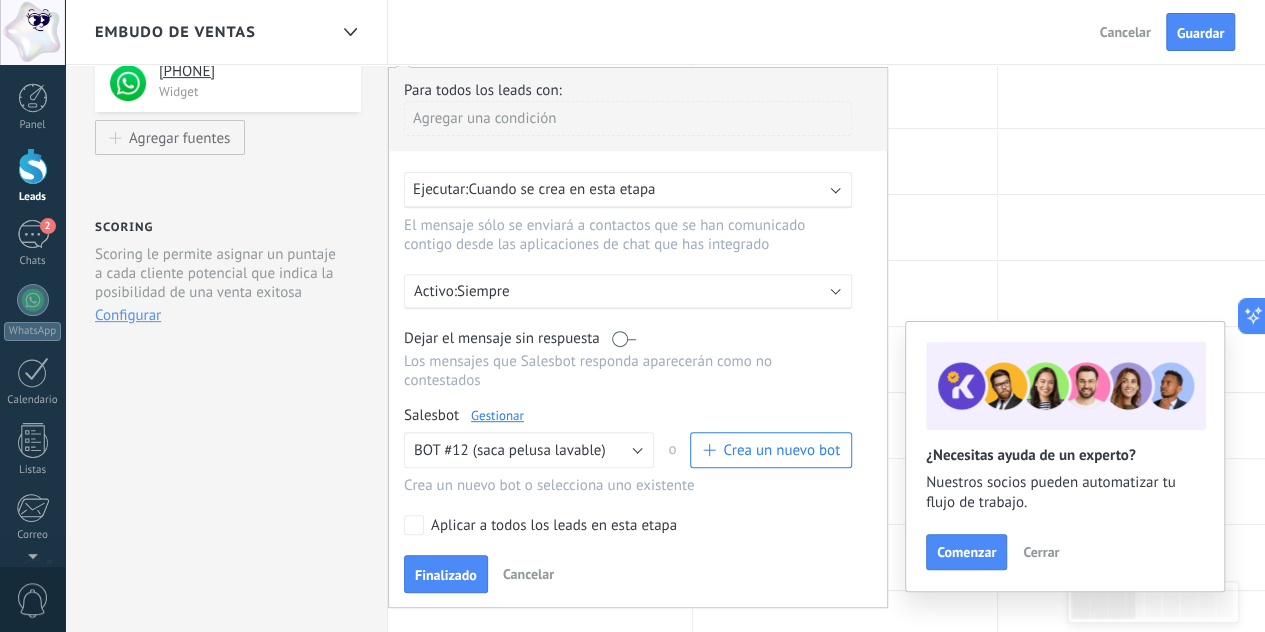 click on "Aplicar a todos los leads en esta etapa" at bounding box center (554, 526) 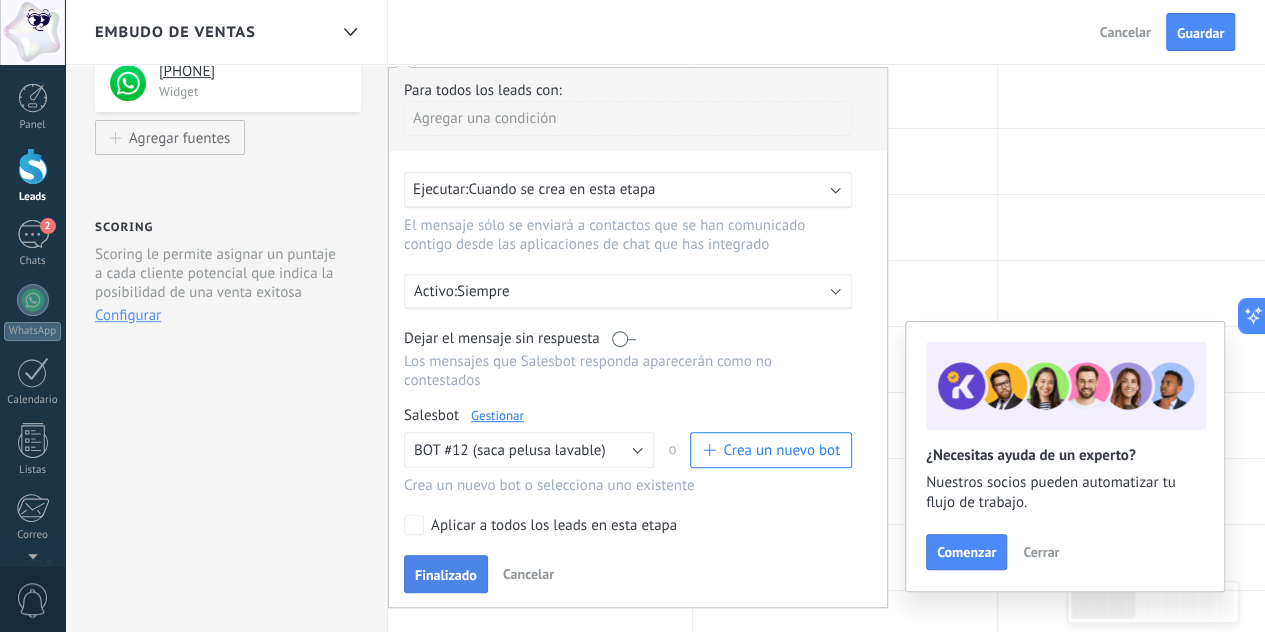click on "Finalizado" at bounding box center (446, 575) 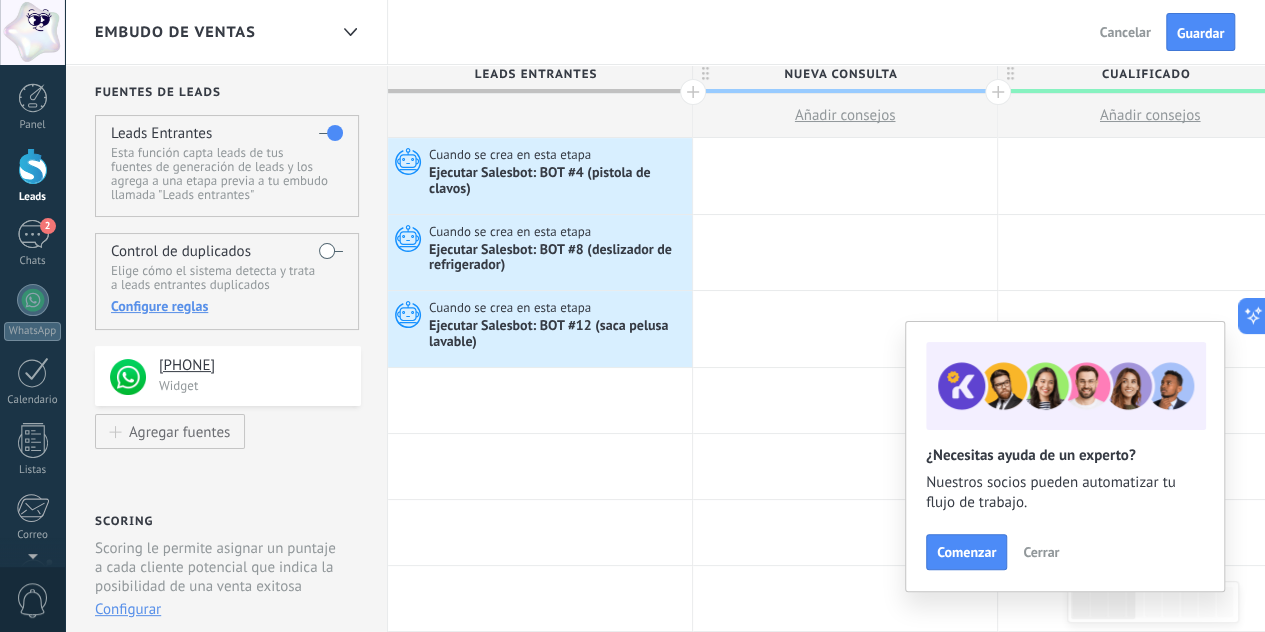 scroll, scrollTop: 0, scrollLeft: 0, axis: both 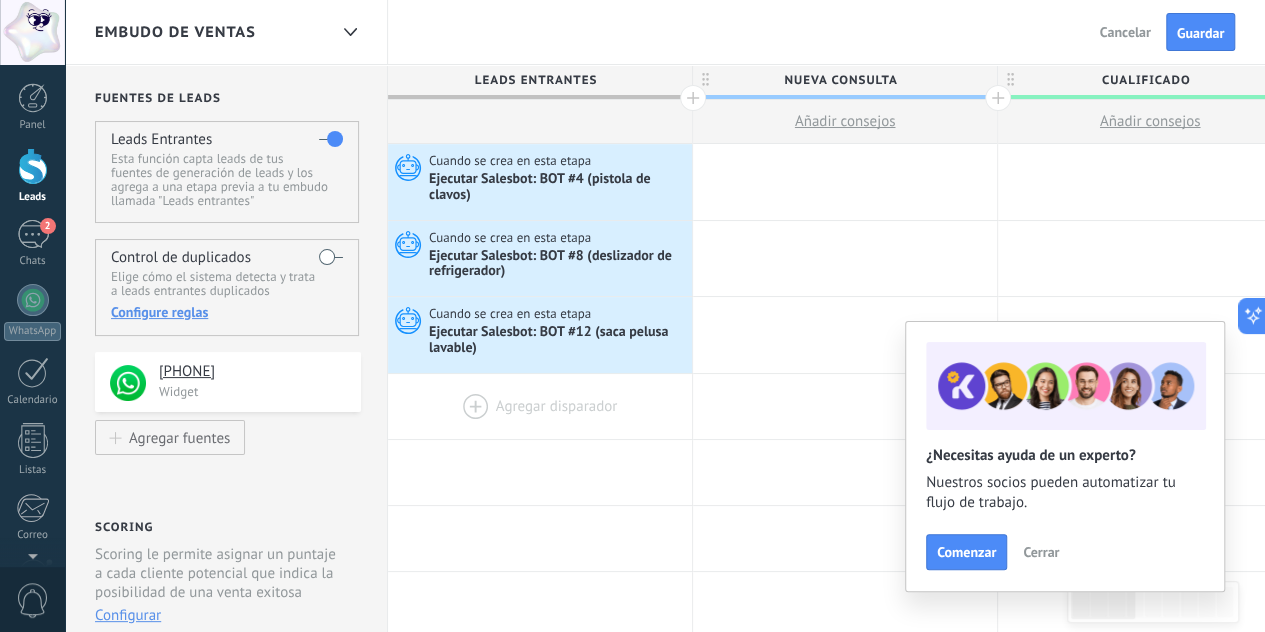 click at bounding box center (540, 406) 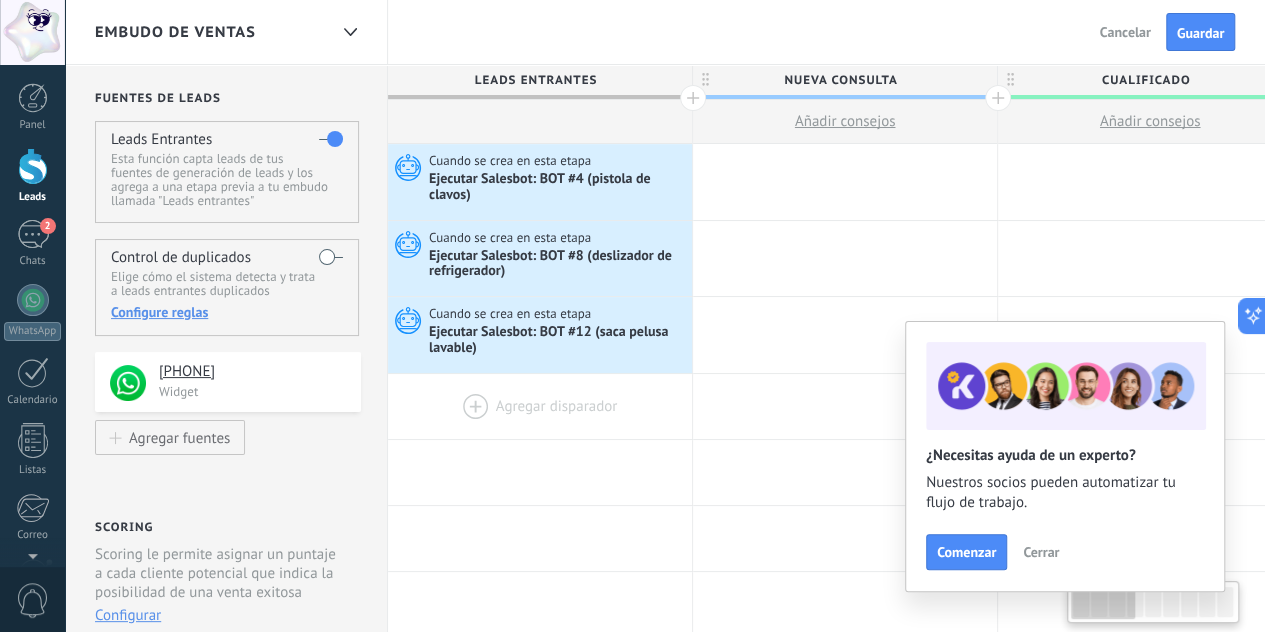 click at bounding box center (540, 406) 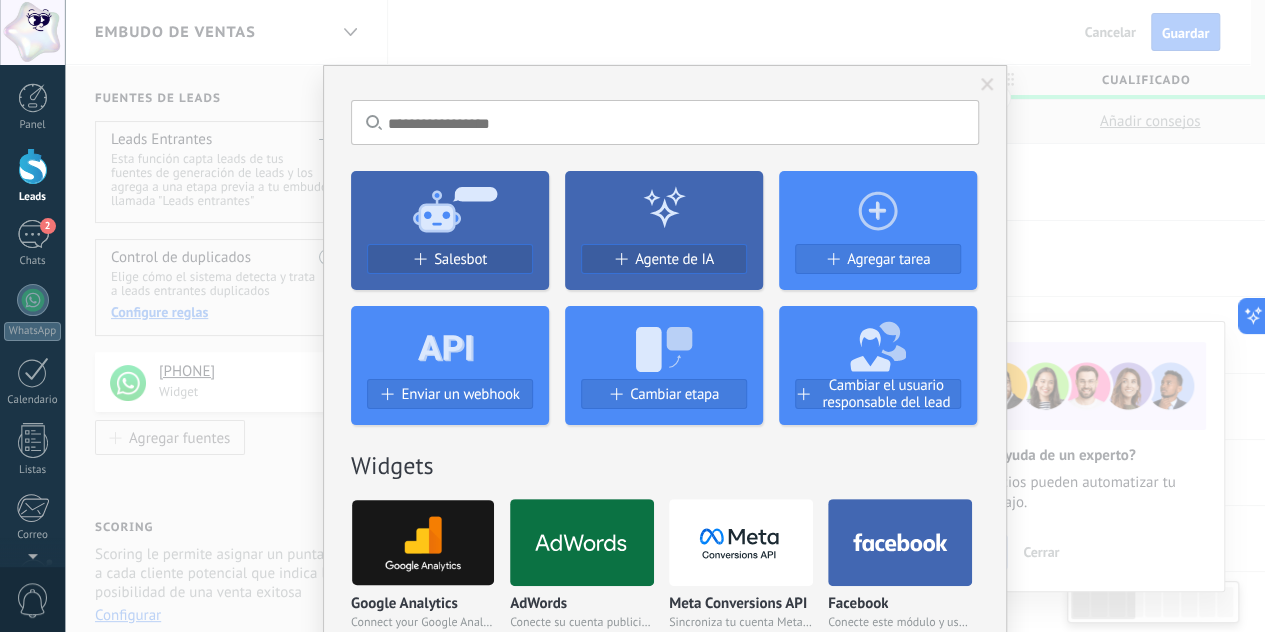 scroll, scrollTop: 0, scrollLeft: 1, axis: horizontal 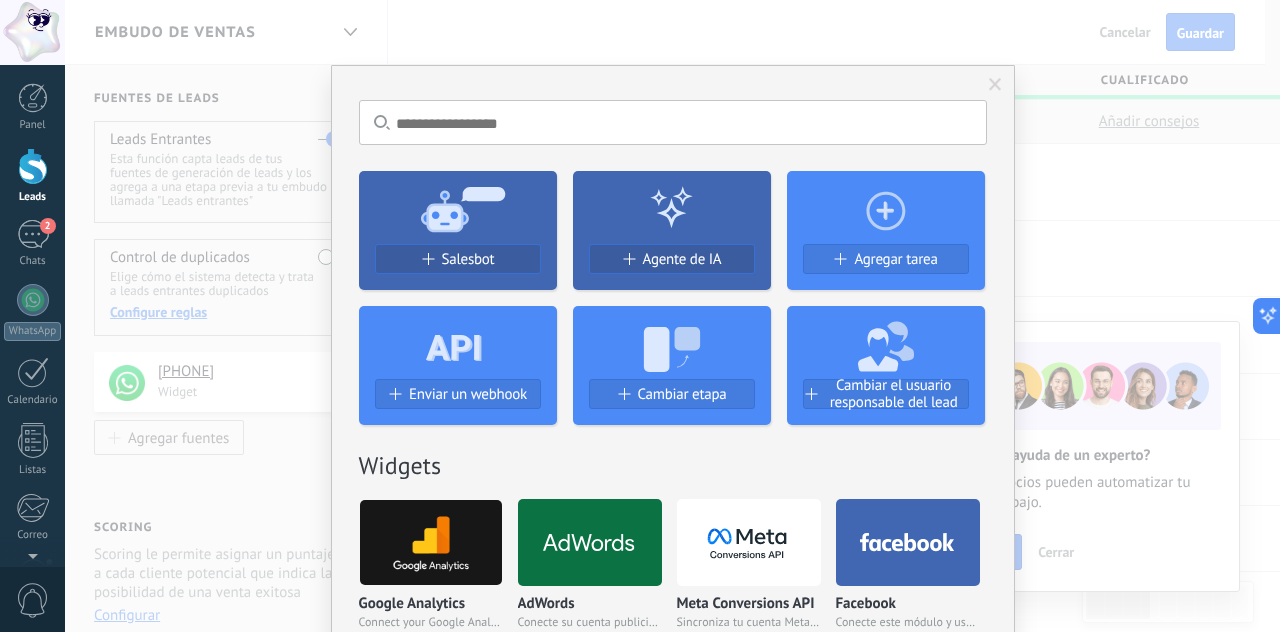 click 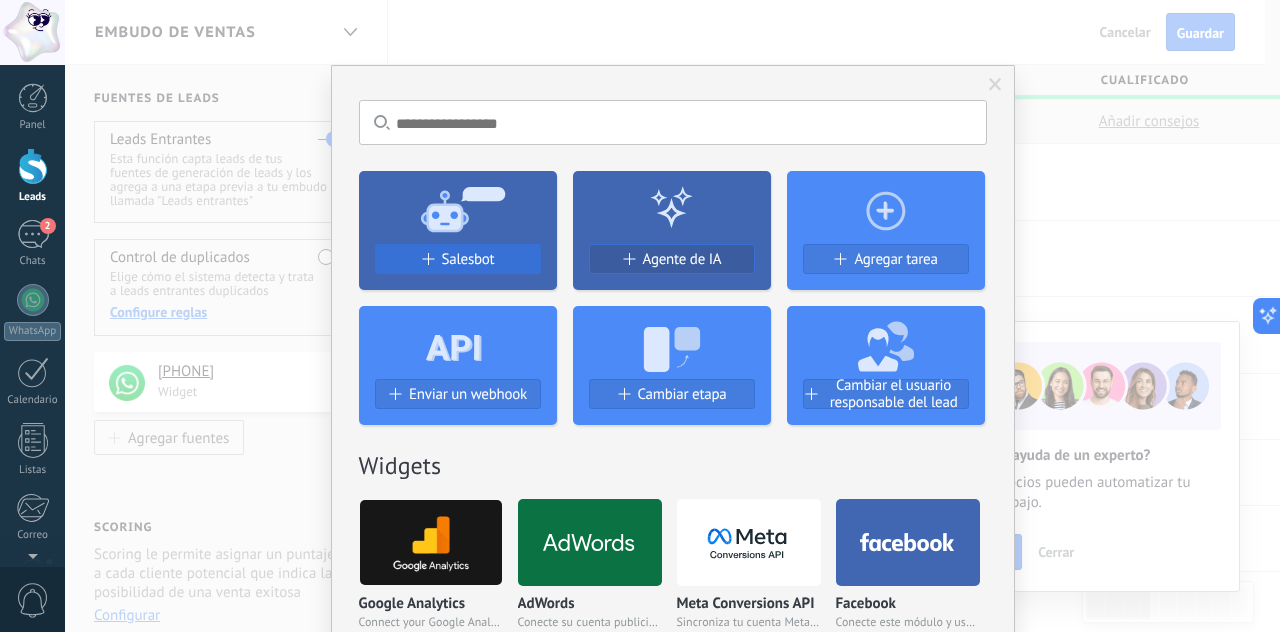 click on "Salesbot" at bounding box center [468, 259] 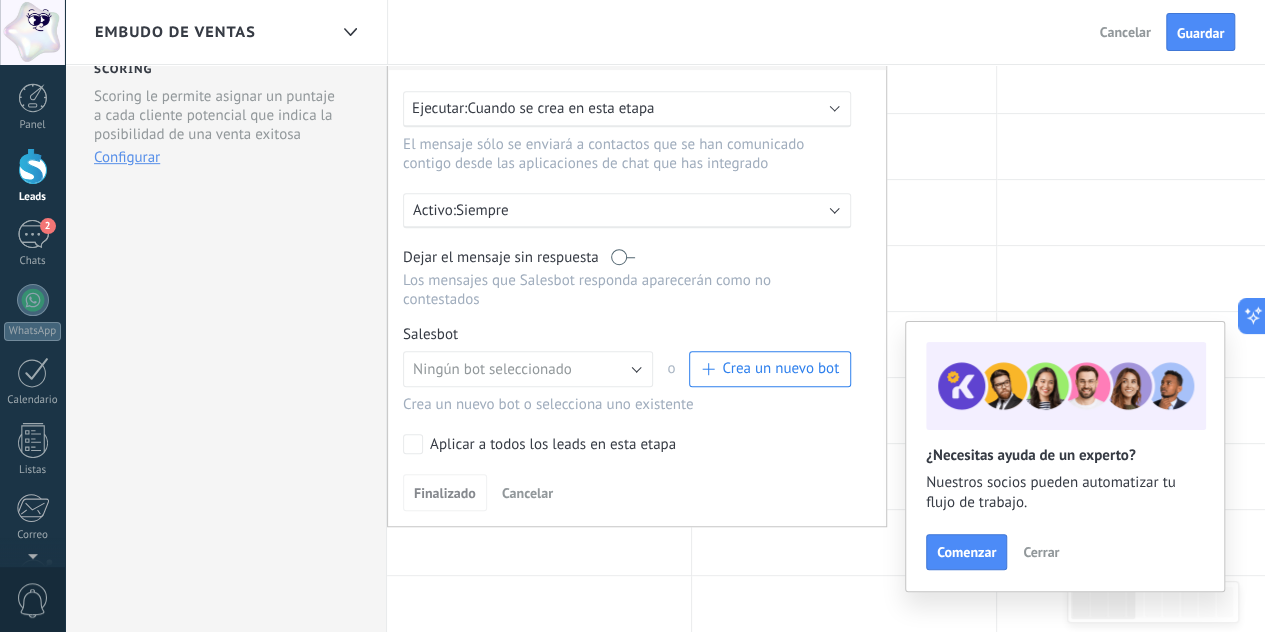 scroll, scrollTop: 500, scrollLeft: 0, axis: vertical 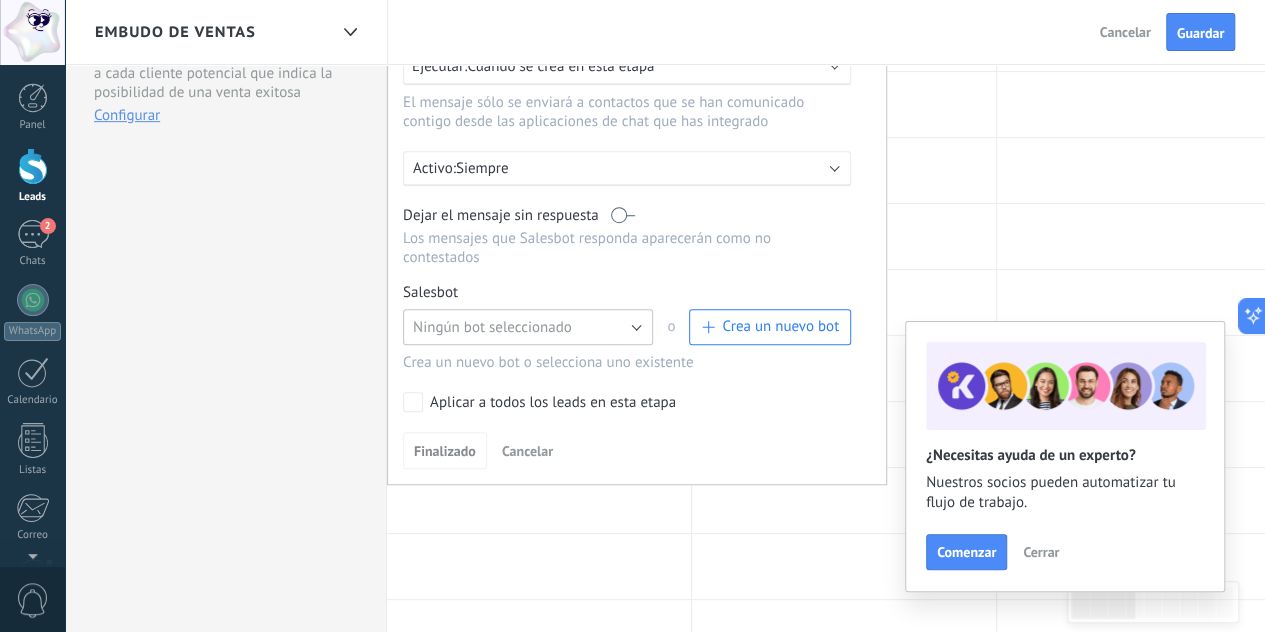 click on "Ningún bot seleccionado" at bounding box center (492, 327) 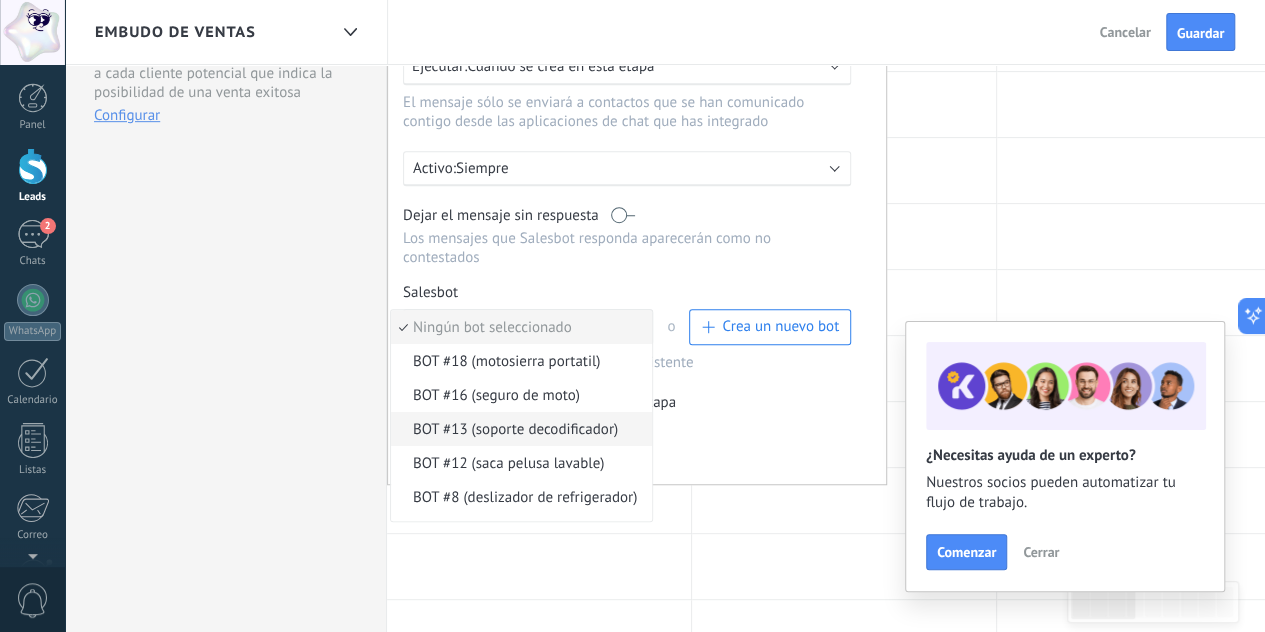 click on "BOT  #13 (soporte decodificador)" at bounding box center (518, 429) 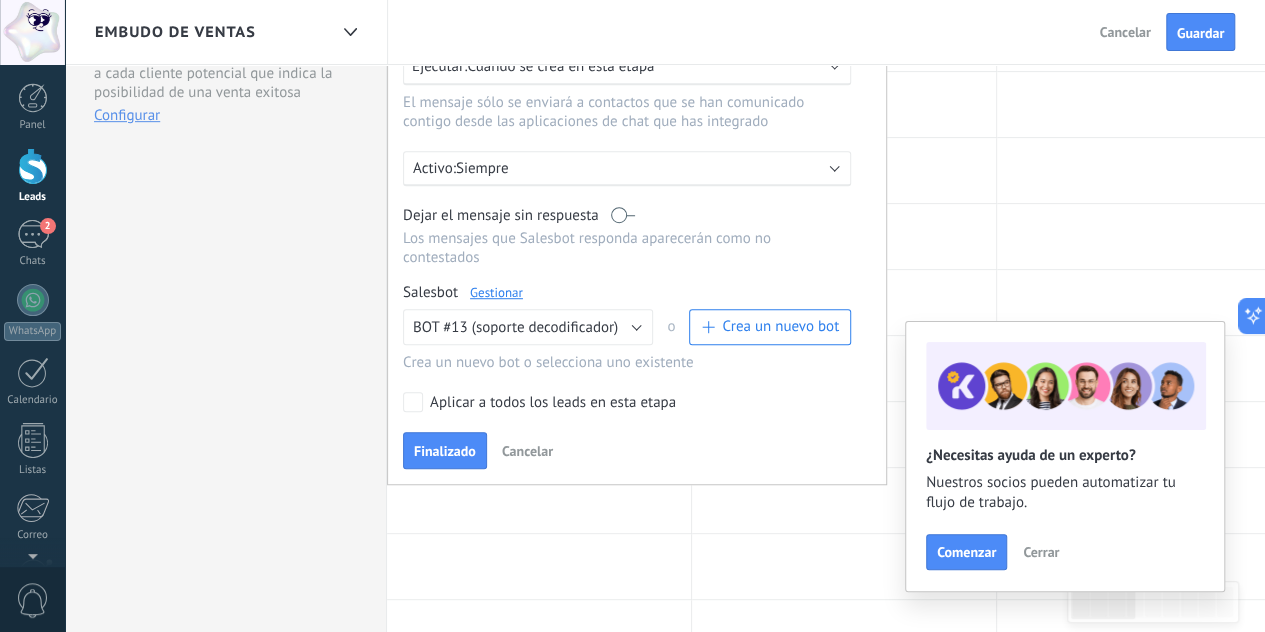click on "Aplicar a todos los leads en esta etapa" at bounding box center [553, 403] 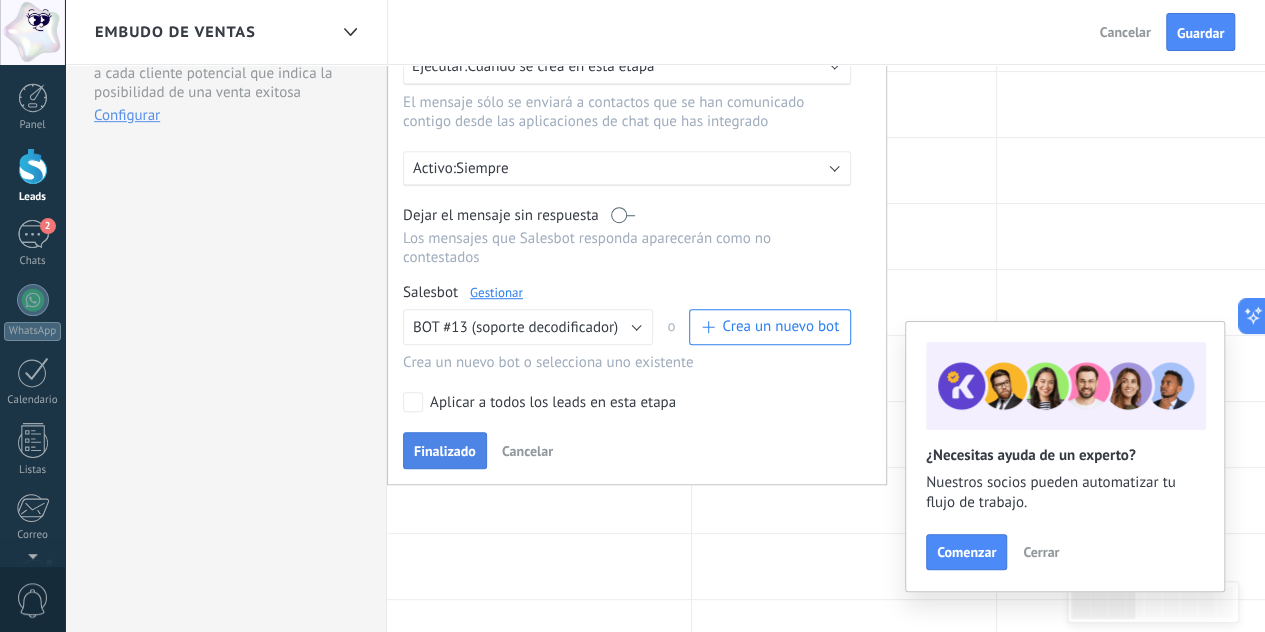 click on "Finalizado" at bounding box center [445, 451] 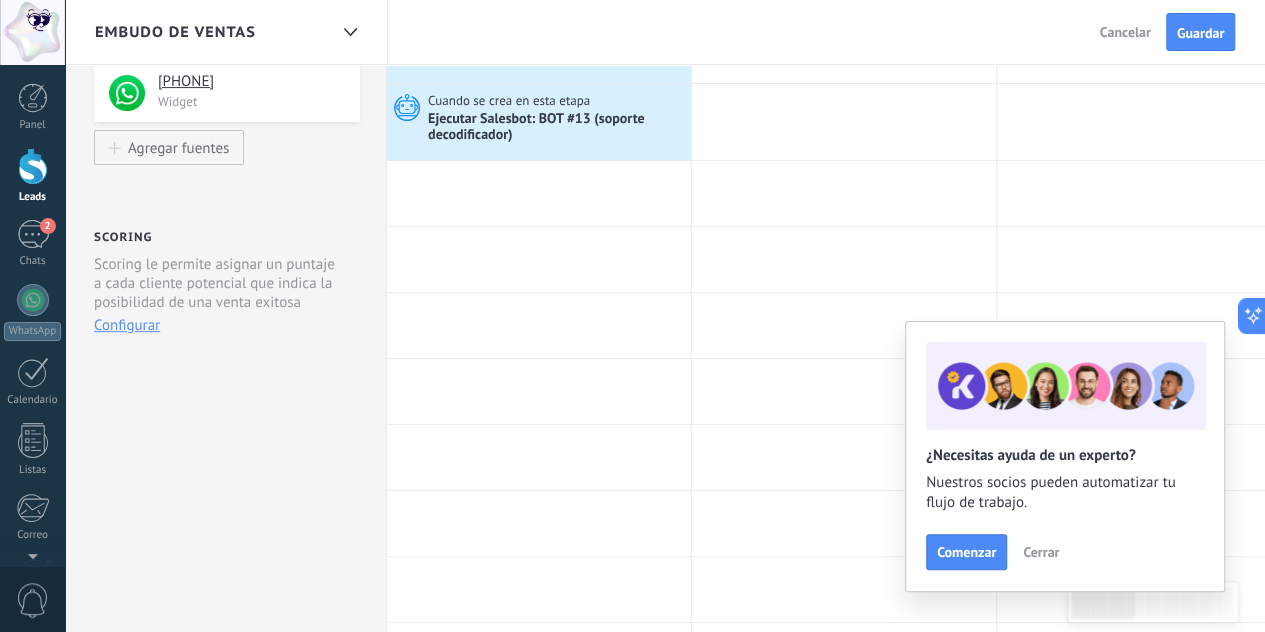 scroll, scrollTop: 100, scrollLeft: 0, axis: vertical 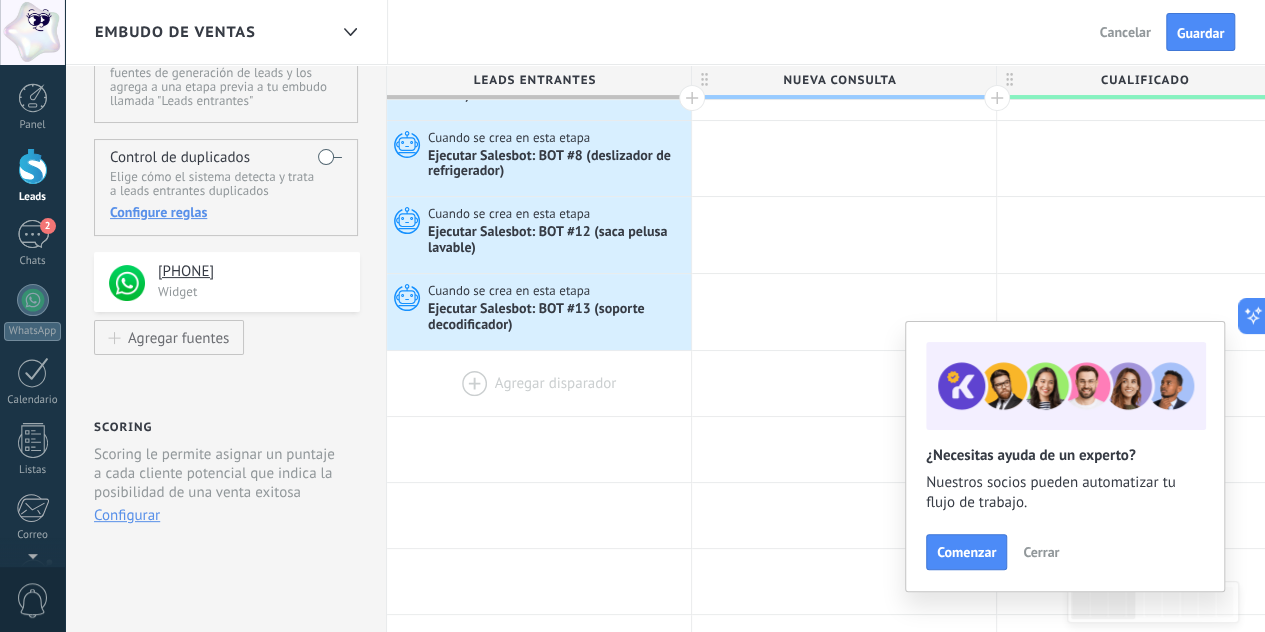 click at bounding box center (539, 383) 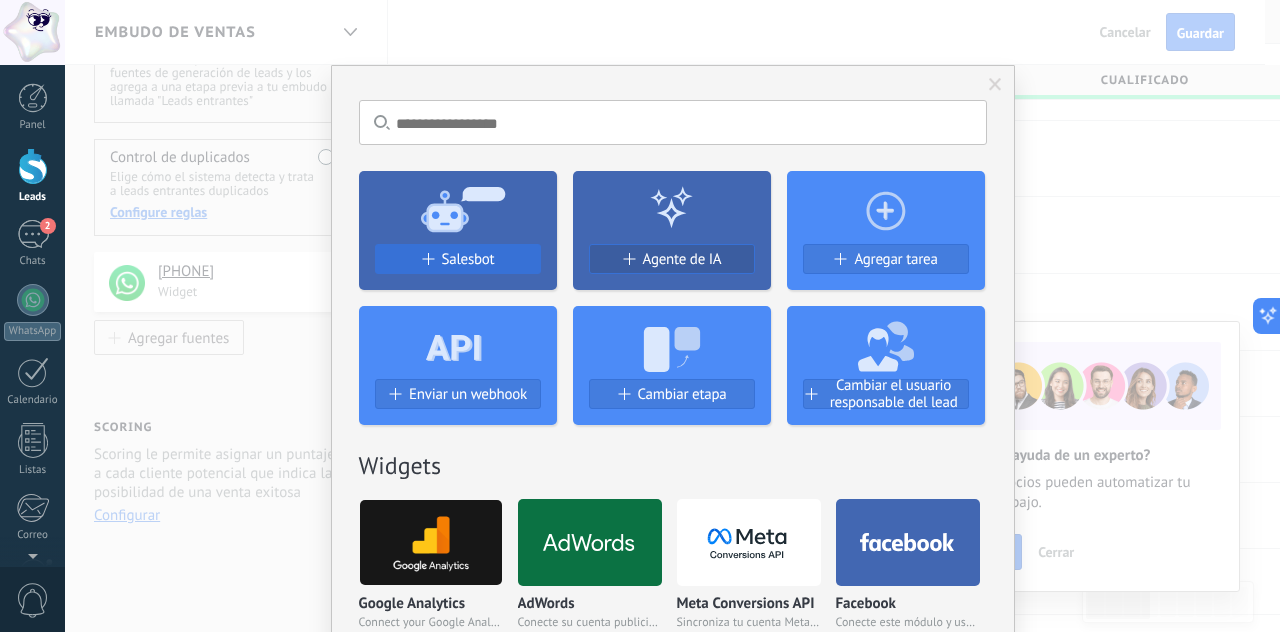click on "Salesbot" at bounding box center [468, 259] 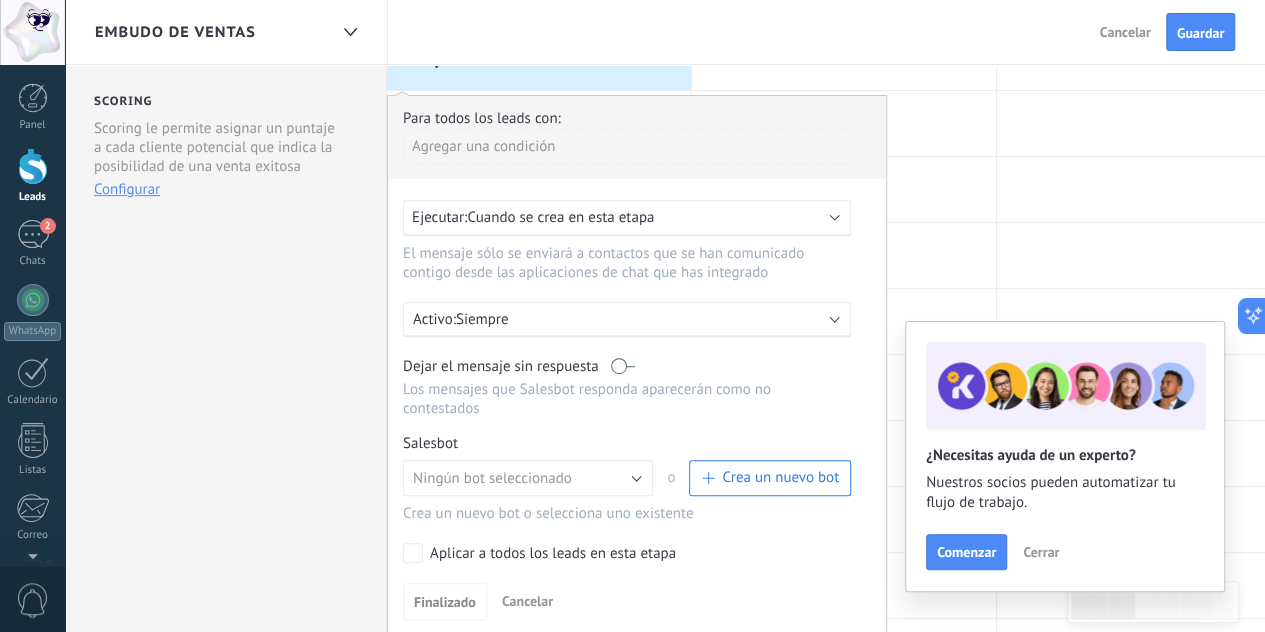 scroll, scrollTop: 600, scrollLeft: 0, axis: vertical 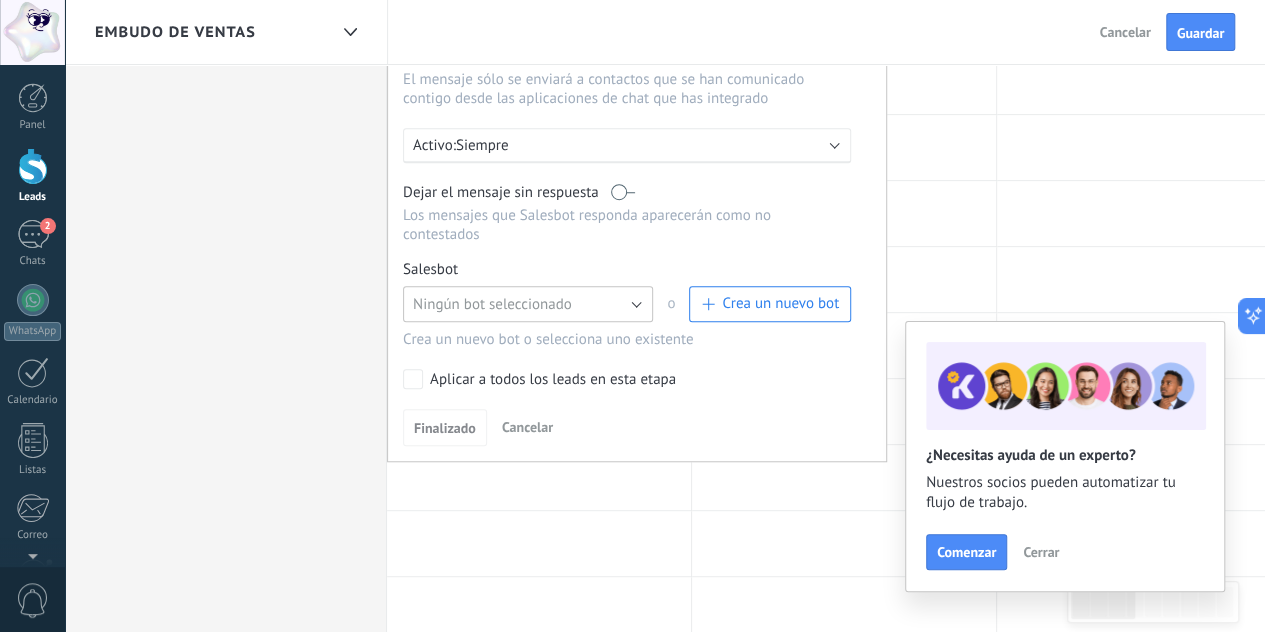 click on "Ningún bot seleccionado" at bounding box center (492, 304) 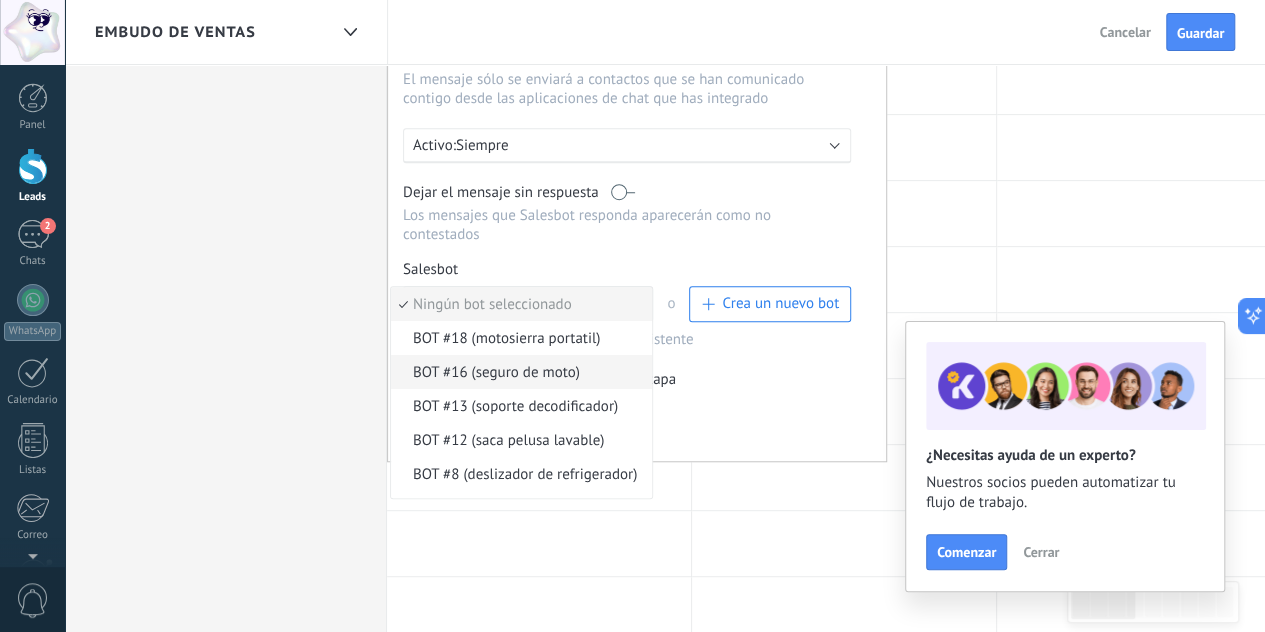 click on "BOT  #16 (seguro de moto)" at bounding box center [521, 372] 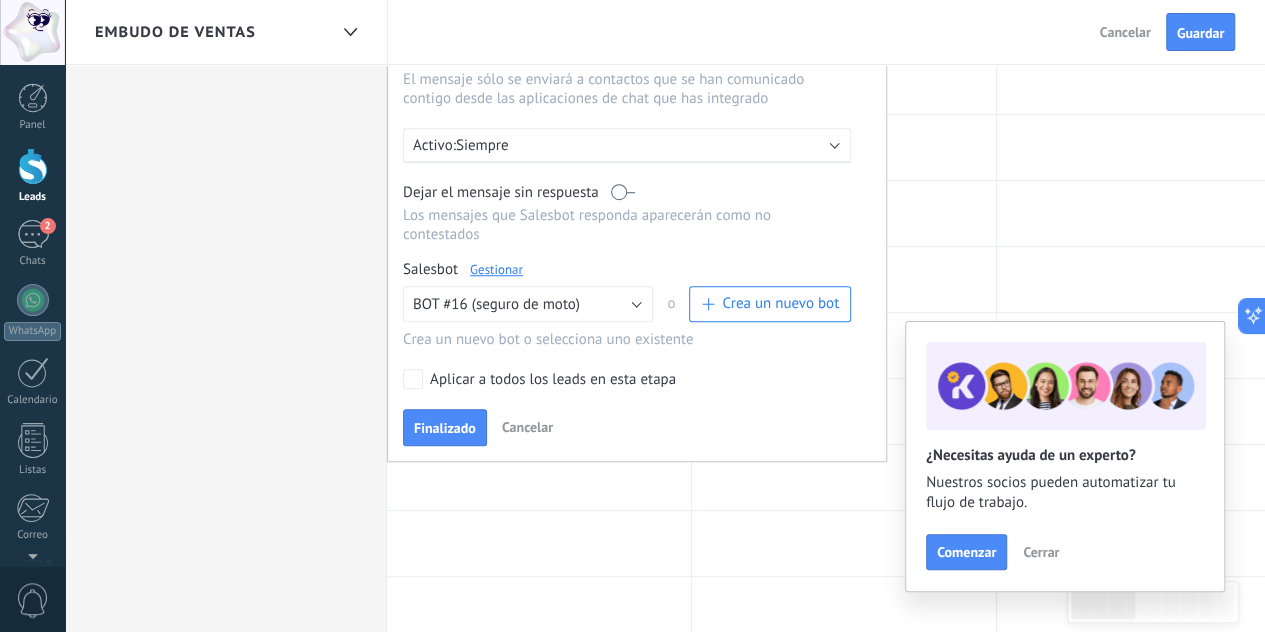 click on "Aplicar a todos los leads en esta etapa" at bounding box center (553, 380) 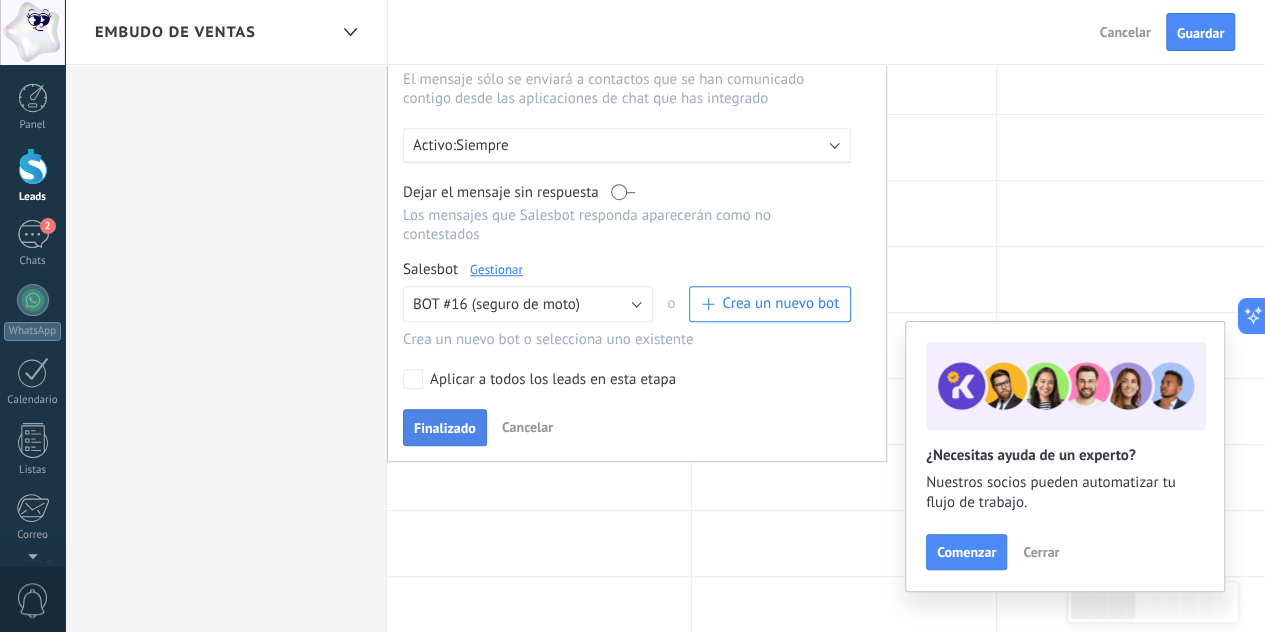 click on "Finalizado" at bounding box center [445, 428] 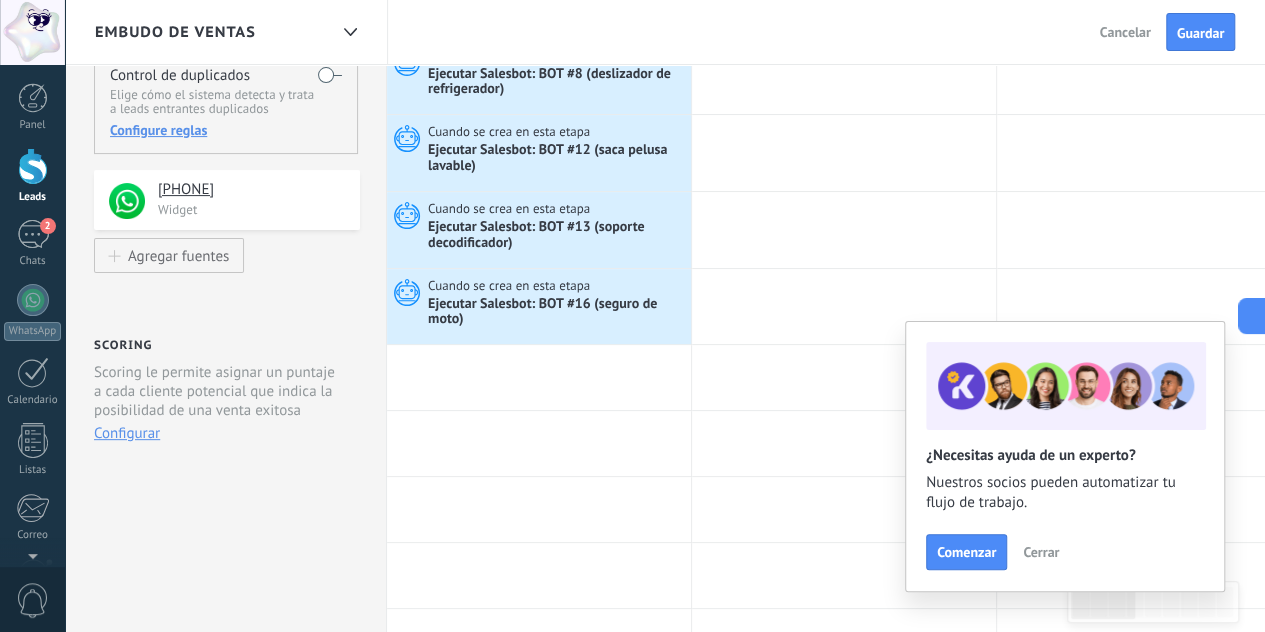 scroll, scrollTop: 200, scrollLeft: 0, axis: vertical 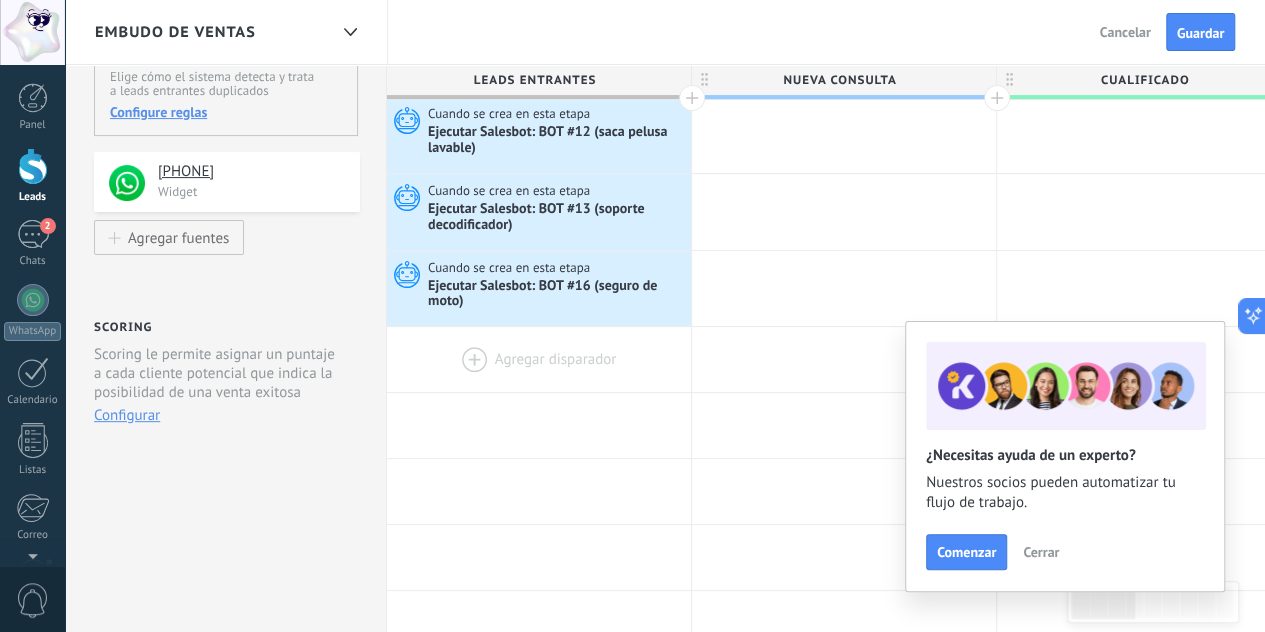click at bounding box center (539, 359) 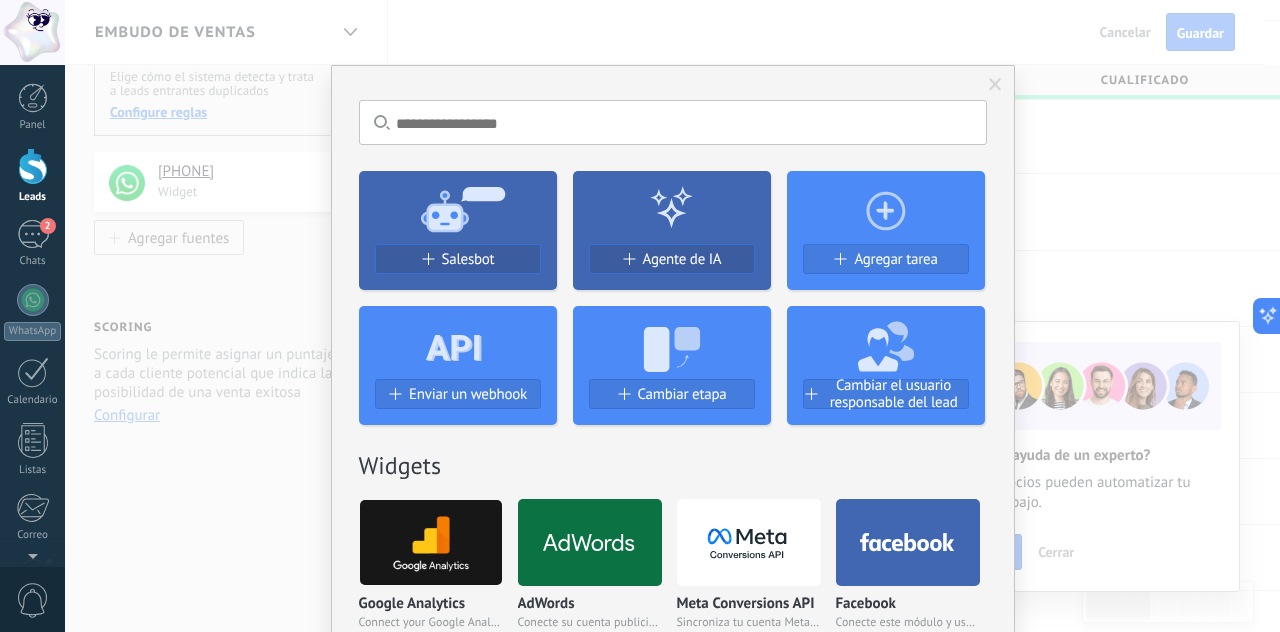 click 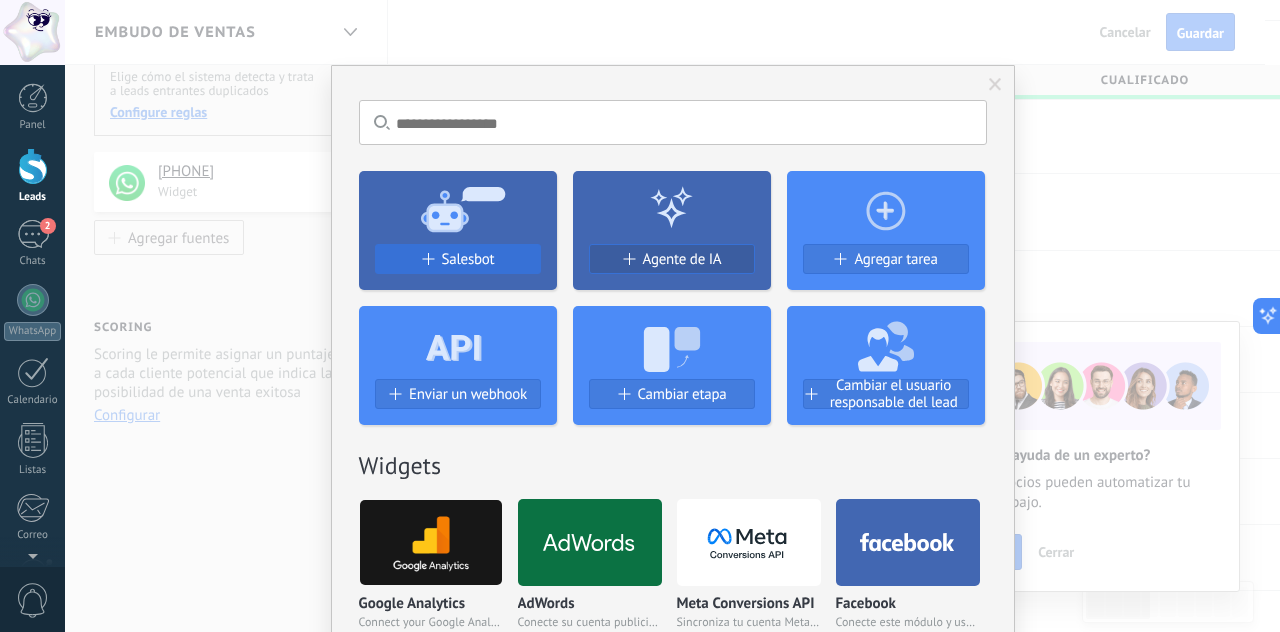 click on "Salesbot" at bounding box center (458, 259) 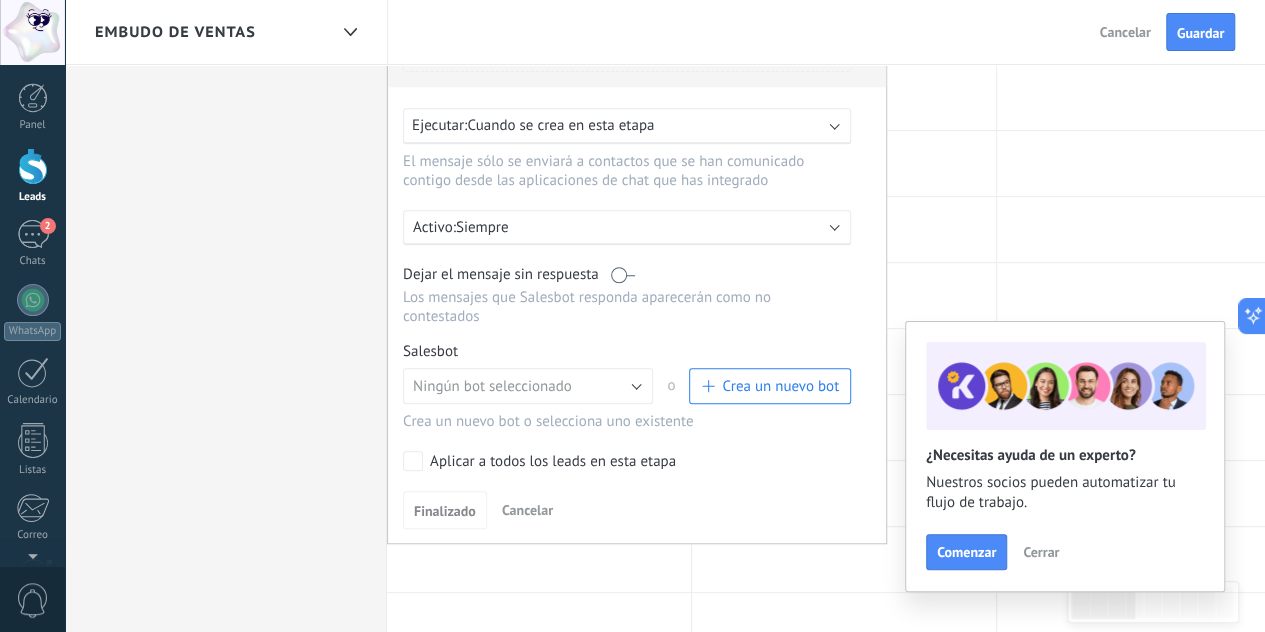 scroll, scrollTop: 600, scrollLeft: 0, axis: vertical 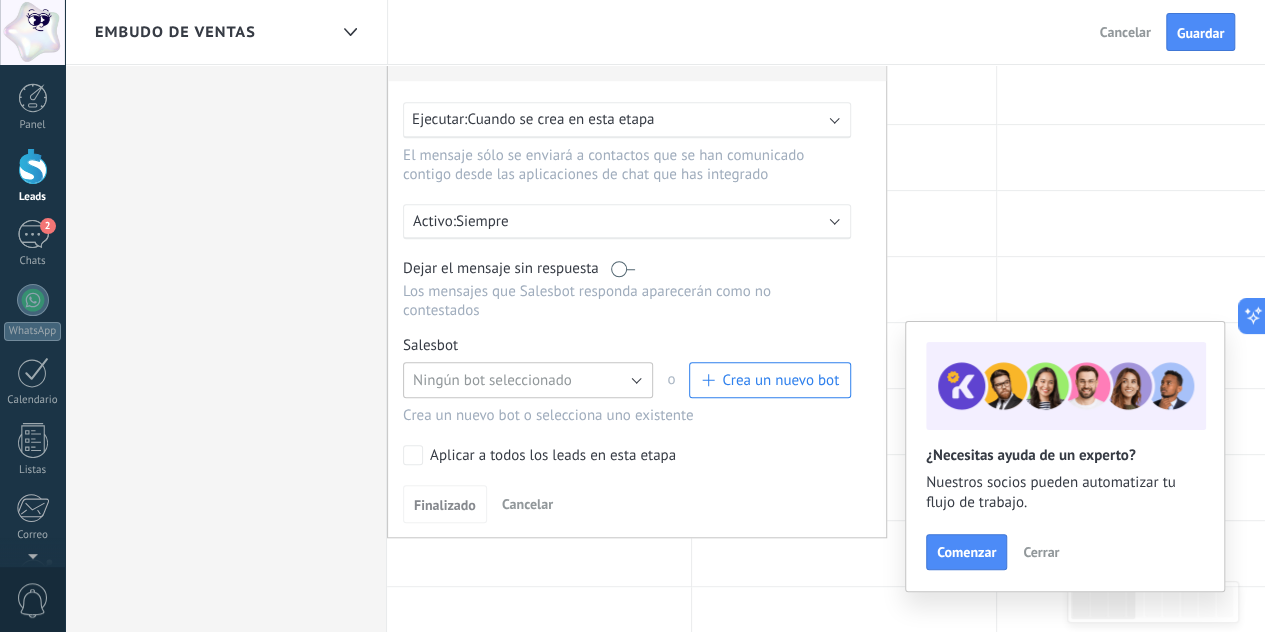 click on "Ningún bot seleccionado" at bounding box center (492, 380) 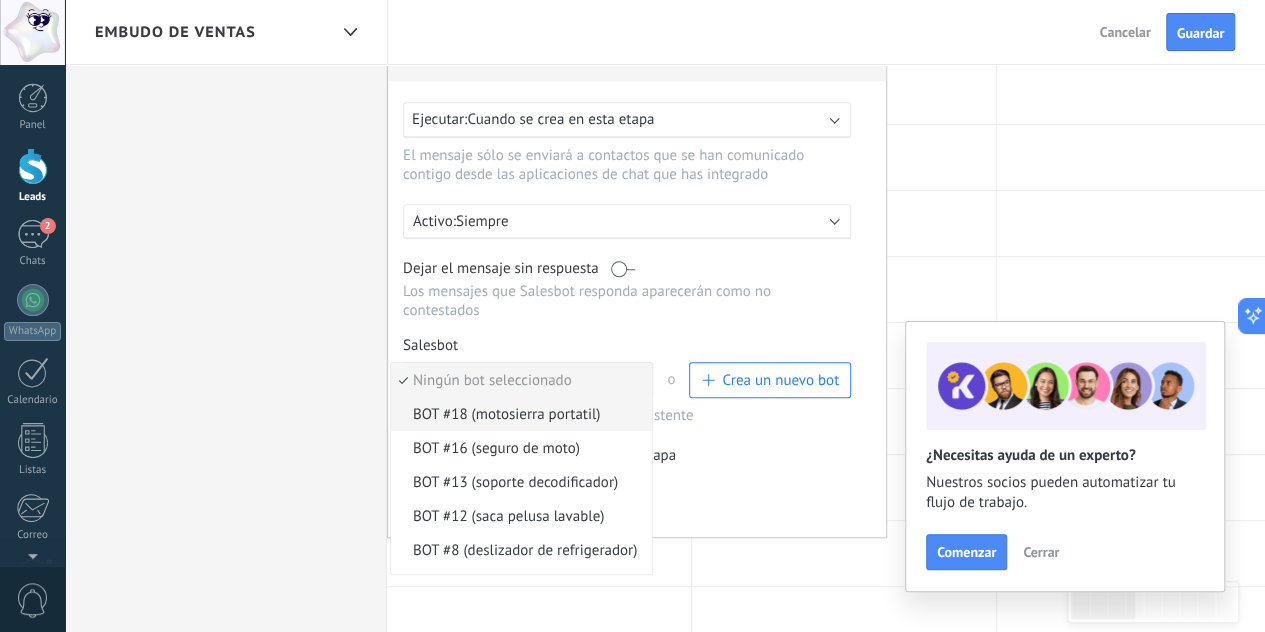 click on "BOT  #18 (motosierra portatil)" at bounding box center (518, 414) 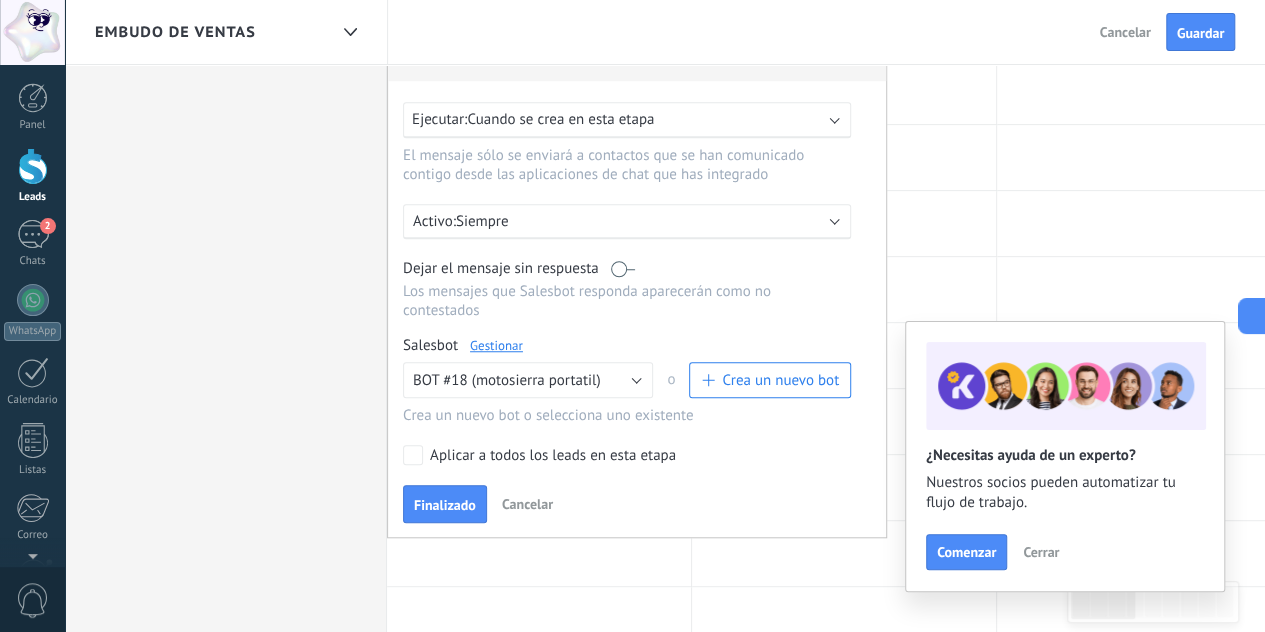 click on "Aplicar a todos los leads en esta etapa" at bounding box center [553, 456] 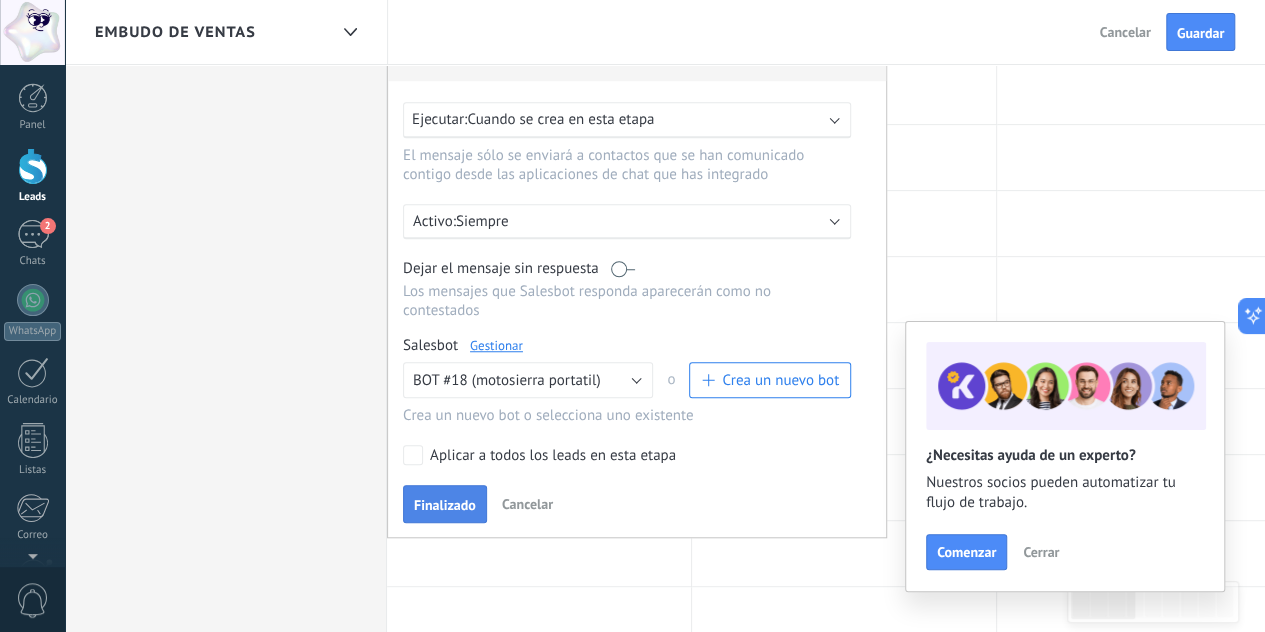 click on "Finalizado" at bounding box center (445, 504) 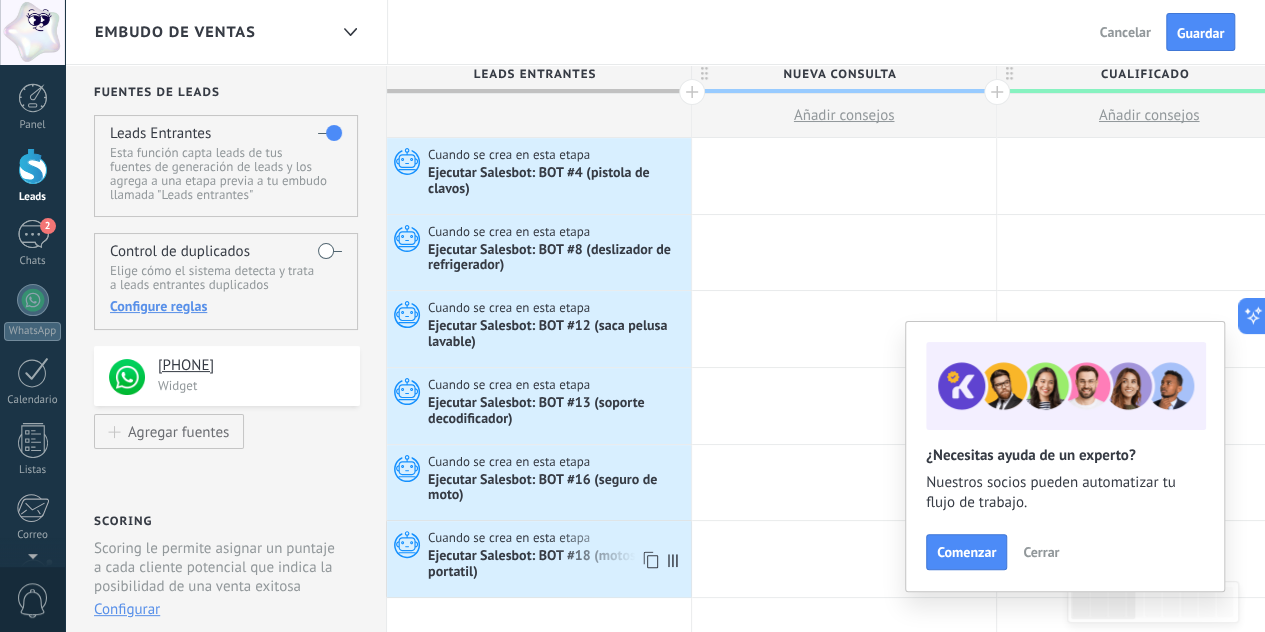 scroll, scrollTop: 0, scrollLeft: 0, axis: both 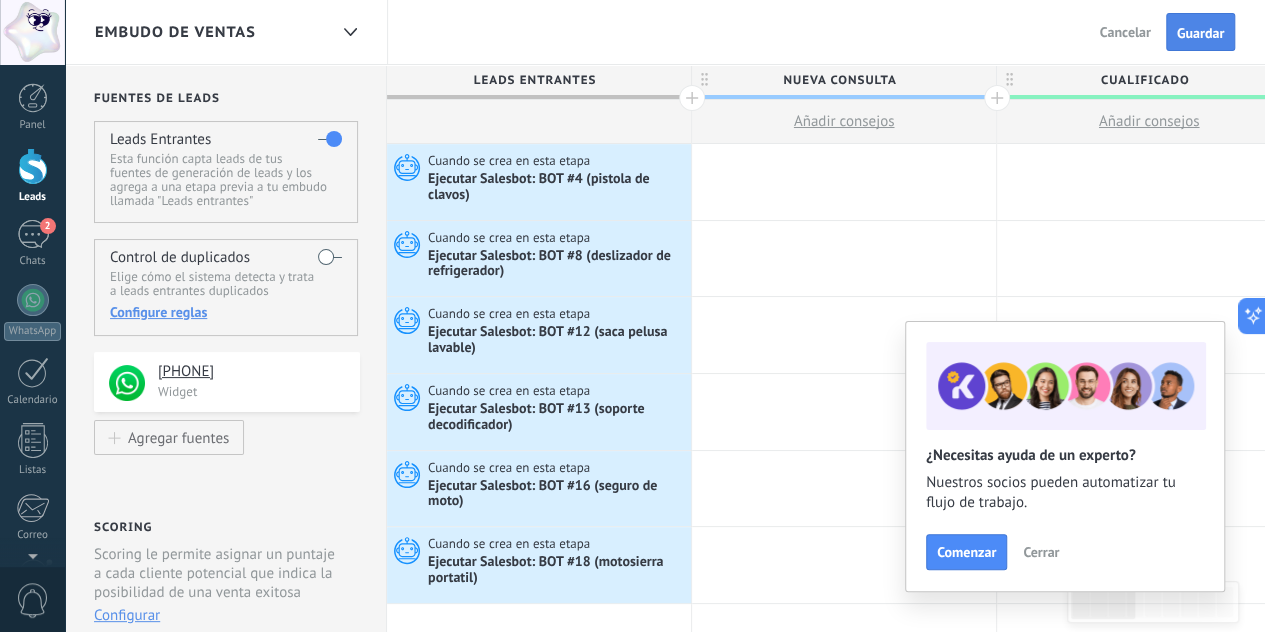 click on "Guardar" at bounding box center [1200, 32] 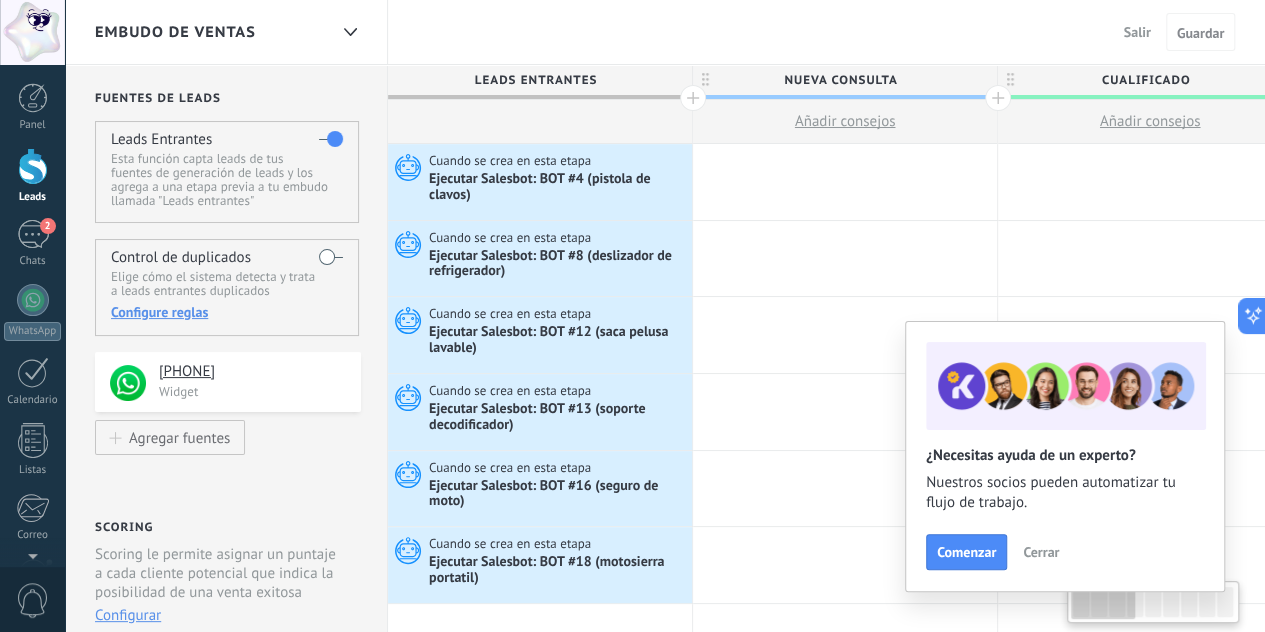 scroll, scrollTop: 0, scrollLeft: 1, axis: horizontal 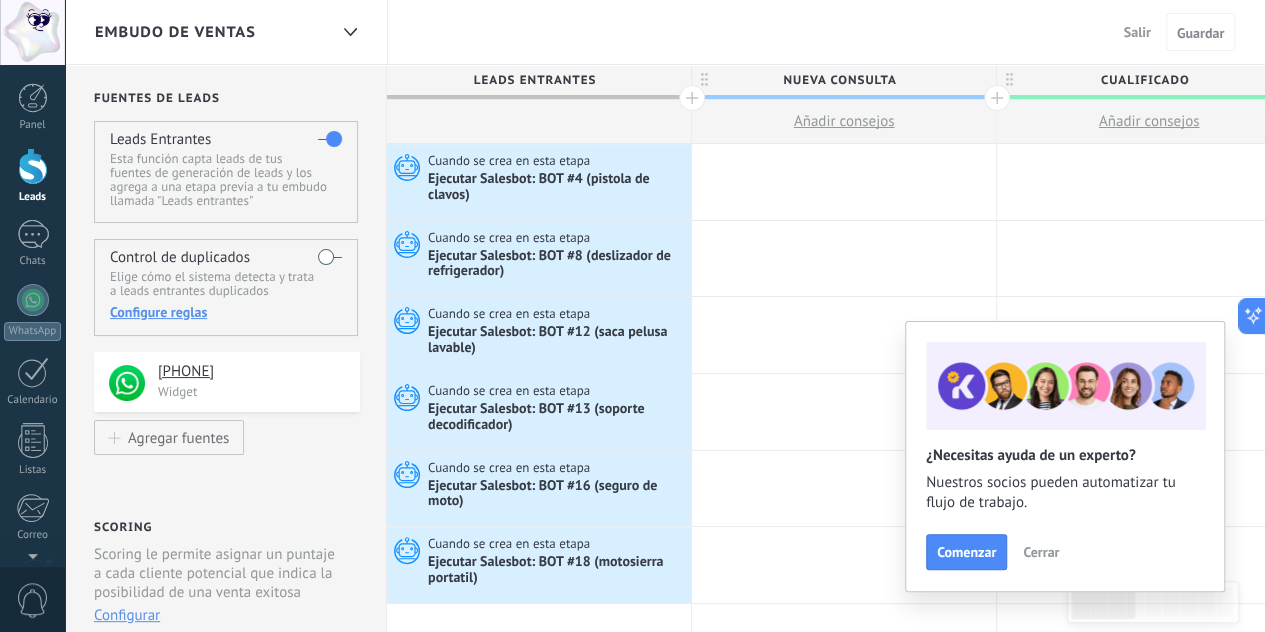 click on "Embudo de ventas Salir Cancelar Guardar" at bounding box center (665, 32) 